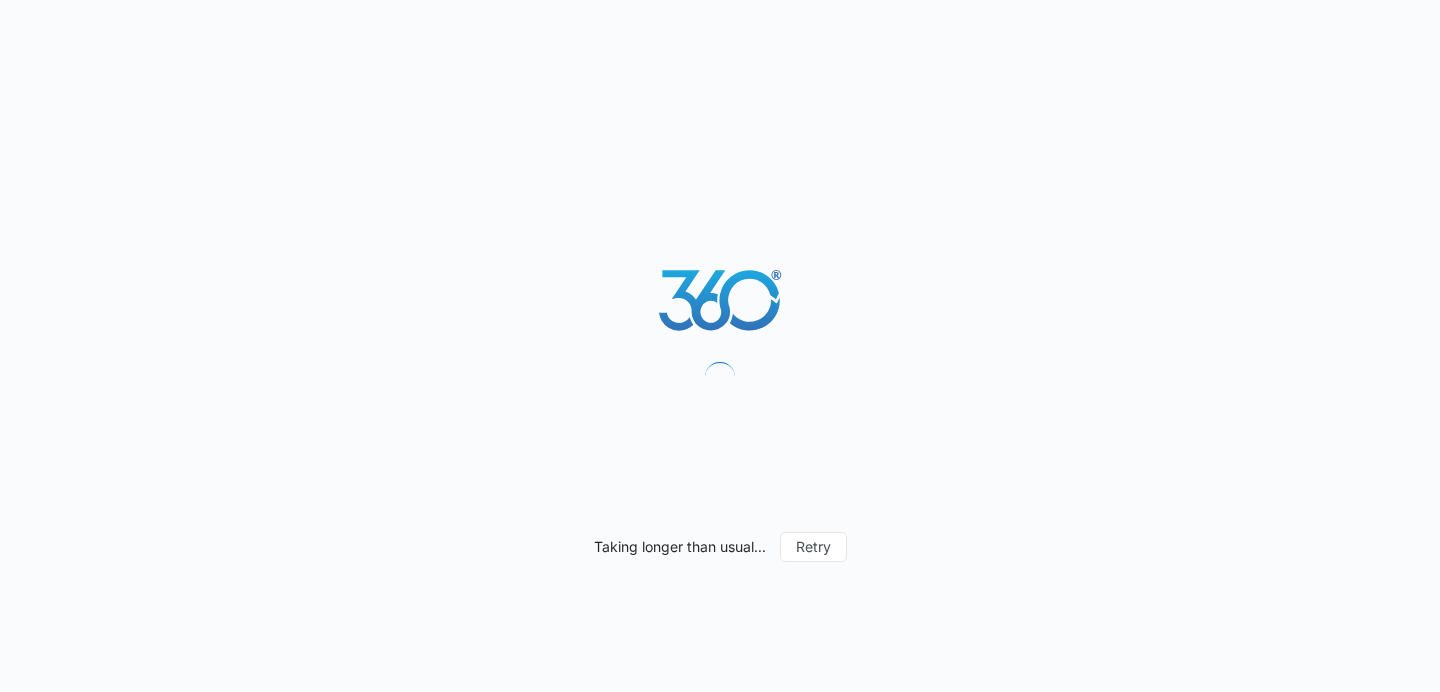 scroll, scrollTop: 0, scrollLeft: 0, axis: both 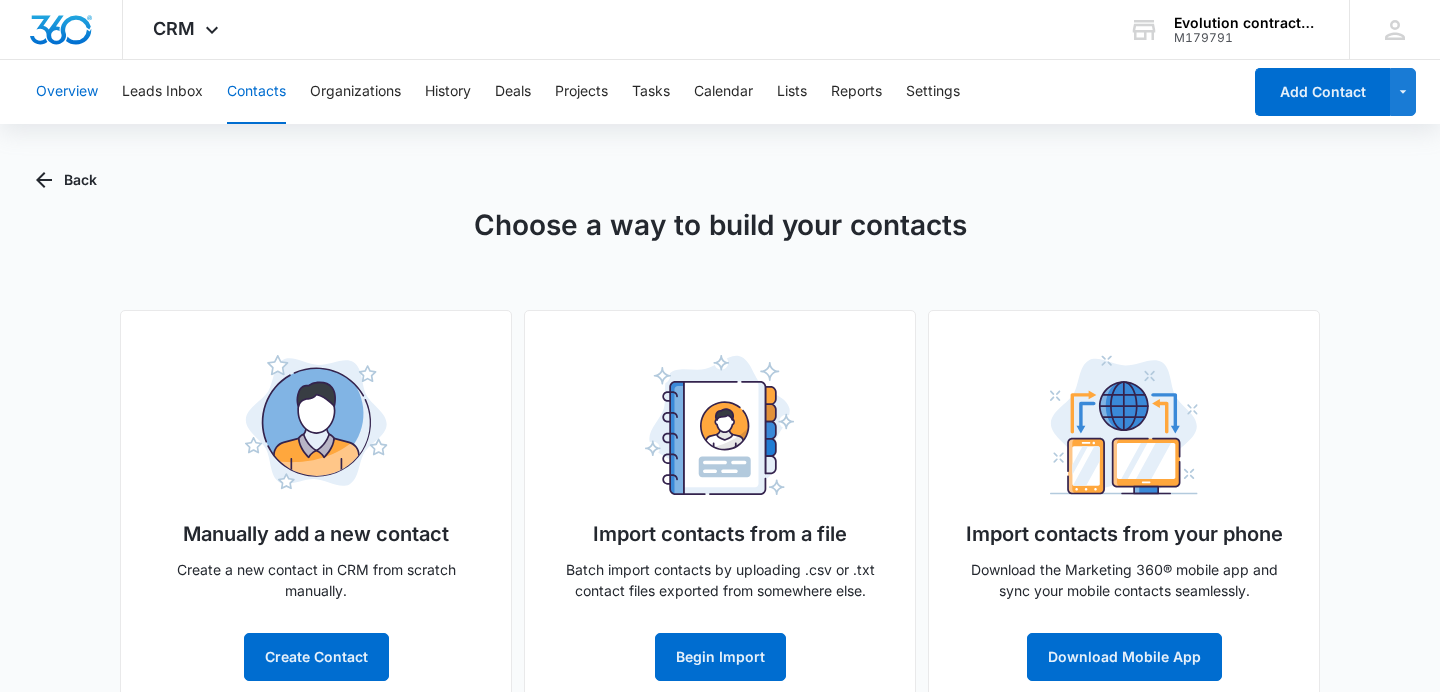 click on "Overview" at bounding box center [67, 92] 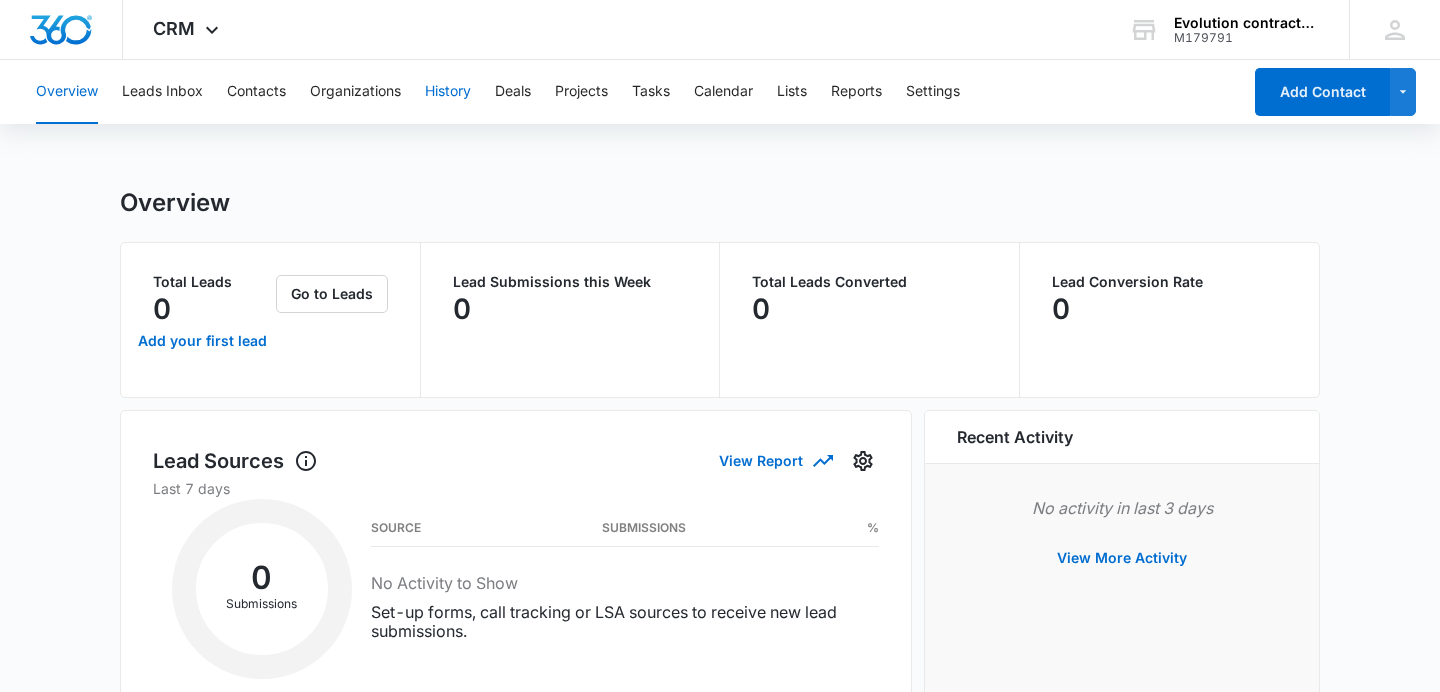 scroll, scrollTop: 1, scrollLeft: 0, axis: vertical 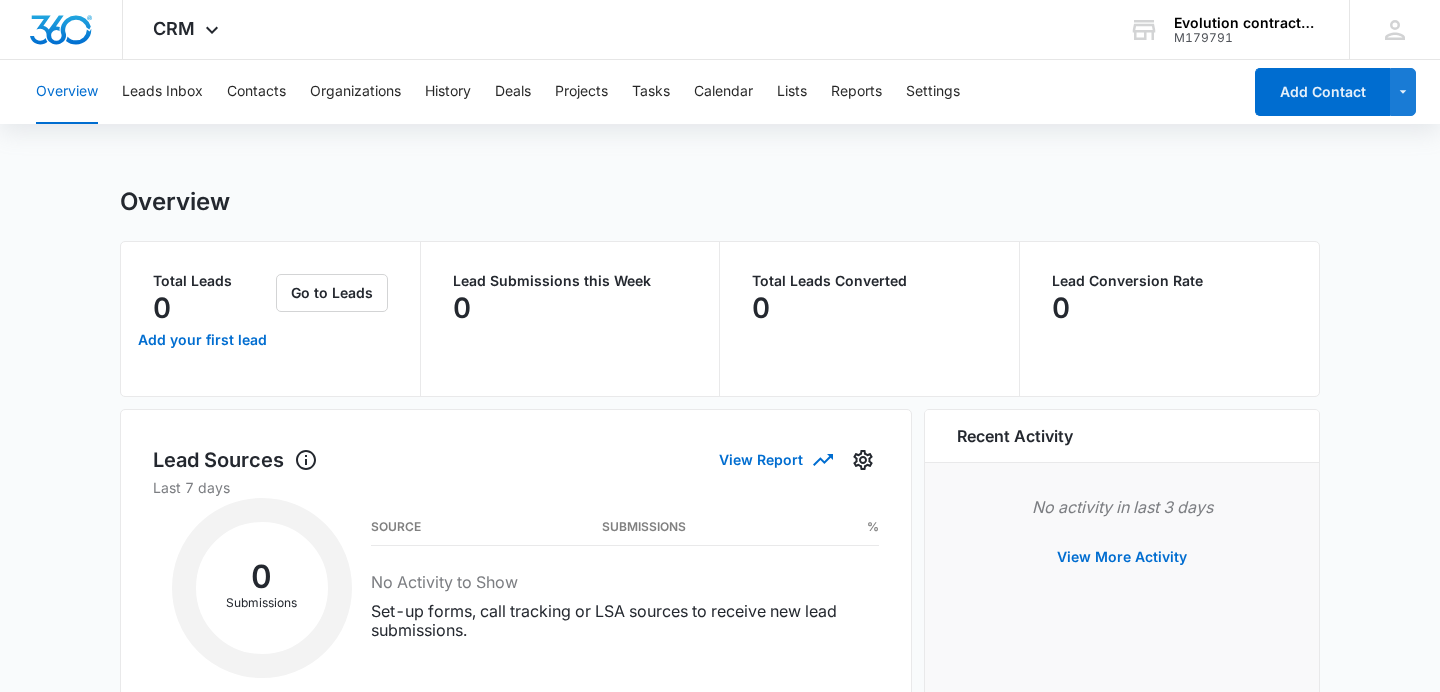 click on "Overview Leads Inbox Contacts Organizations History Deals Projects Tasks Calendar Lists Reports Settings" at bounding box center [632, 92] 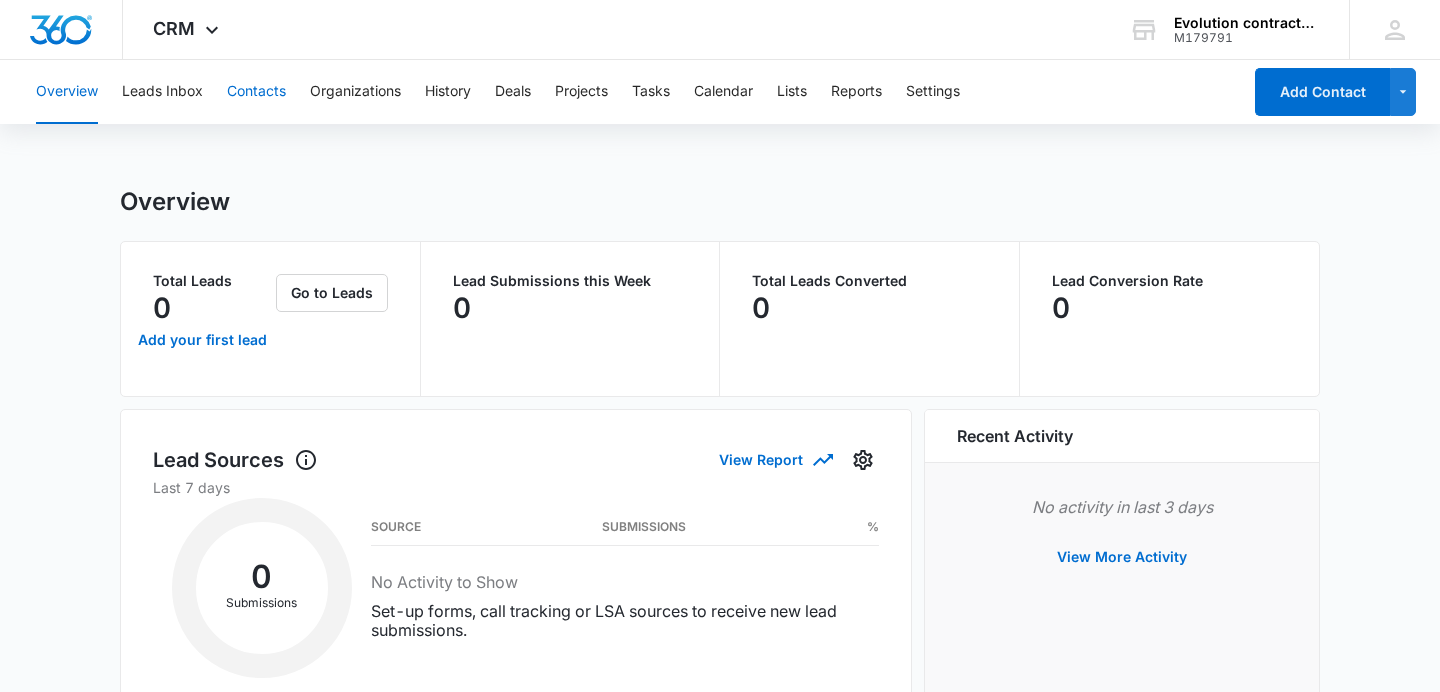 click on "Contacts" at bounding box center (256, 92) 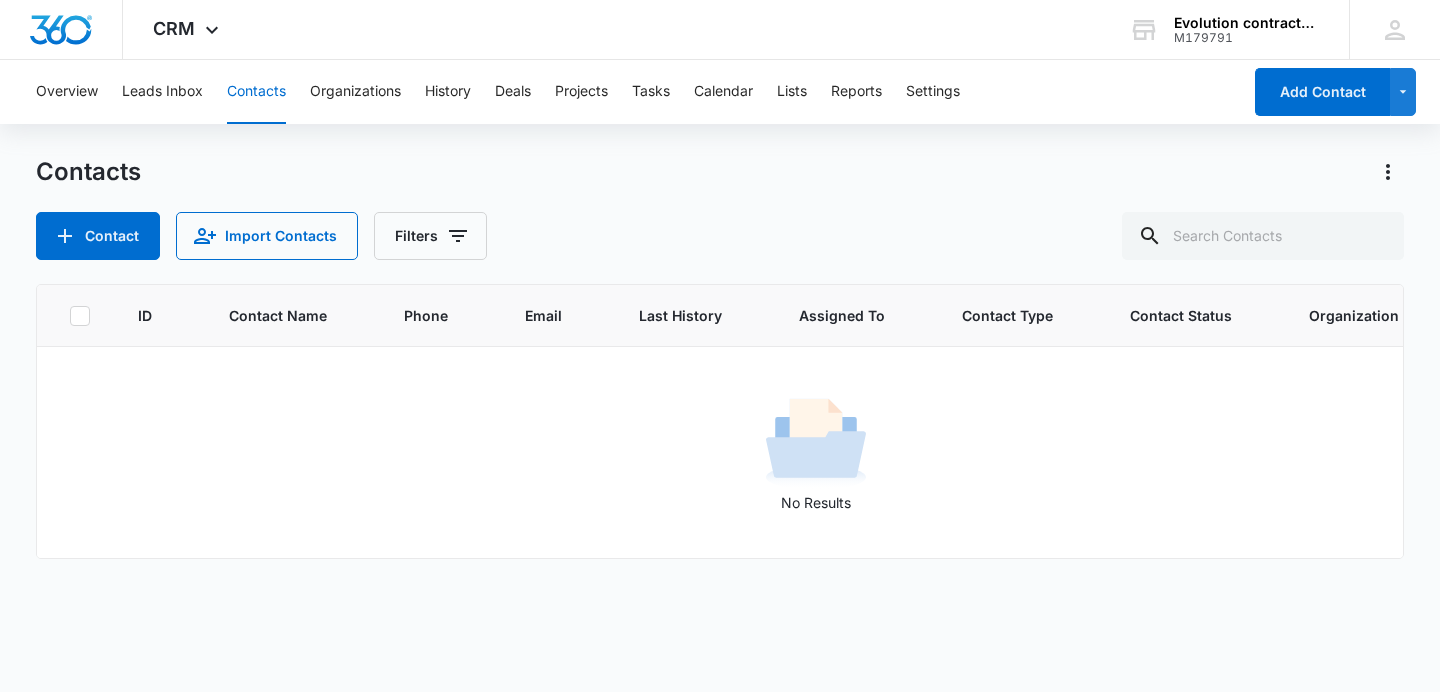 scroll, scrollTop: 0, scrollLeft: 0, axis: both 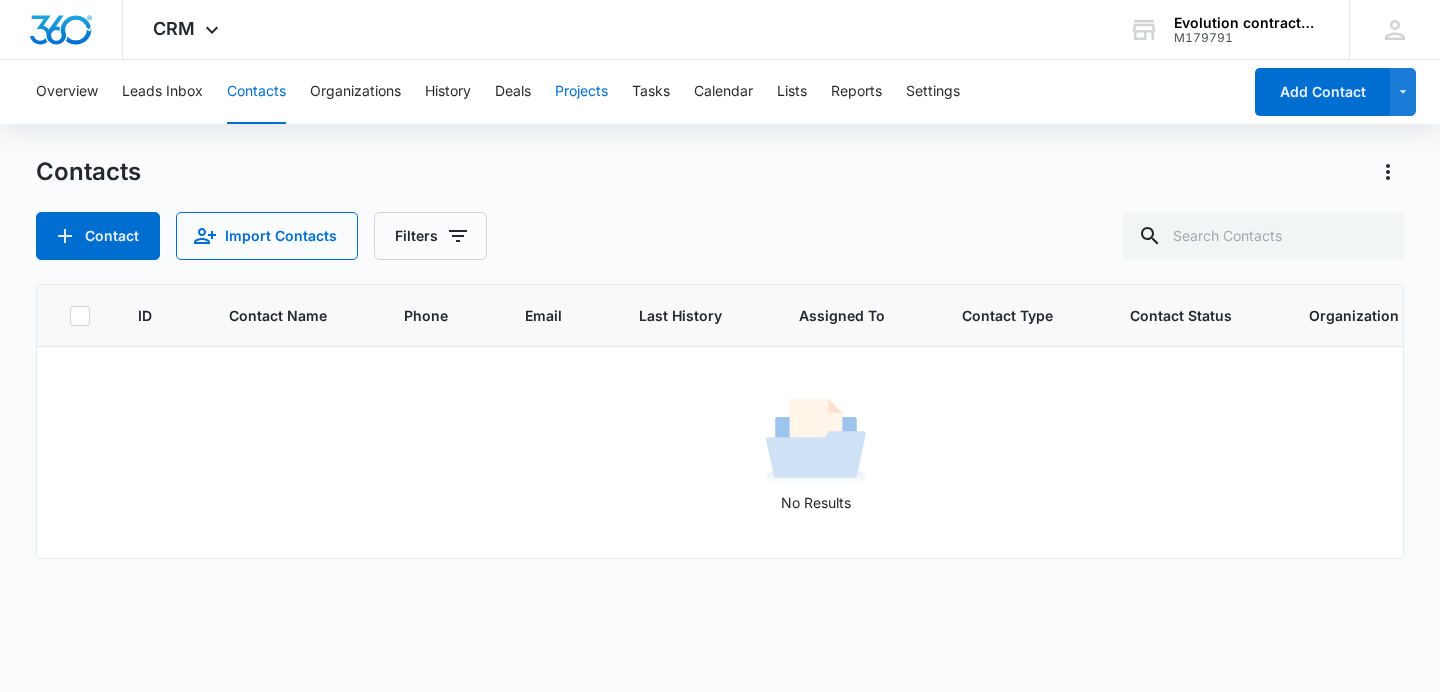 click on "Projects" at bounding box center (581, 92) 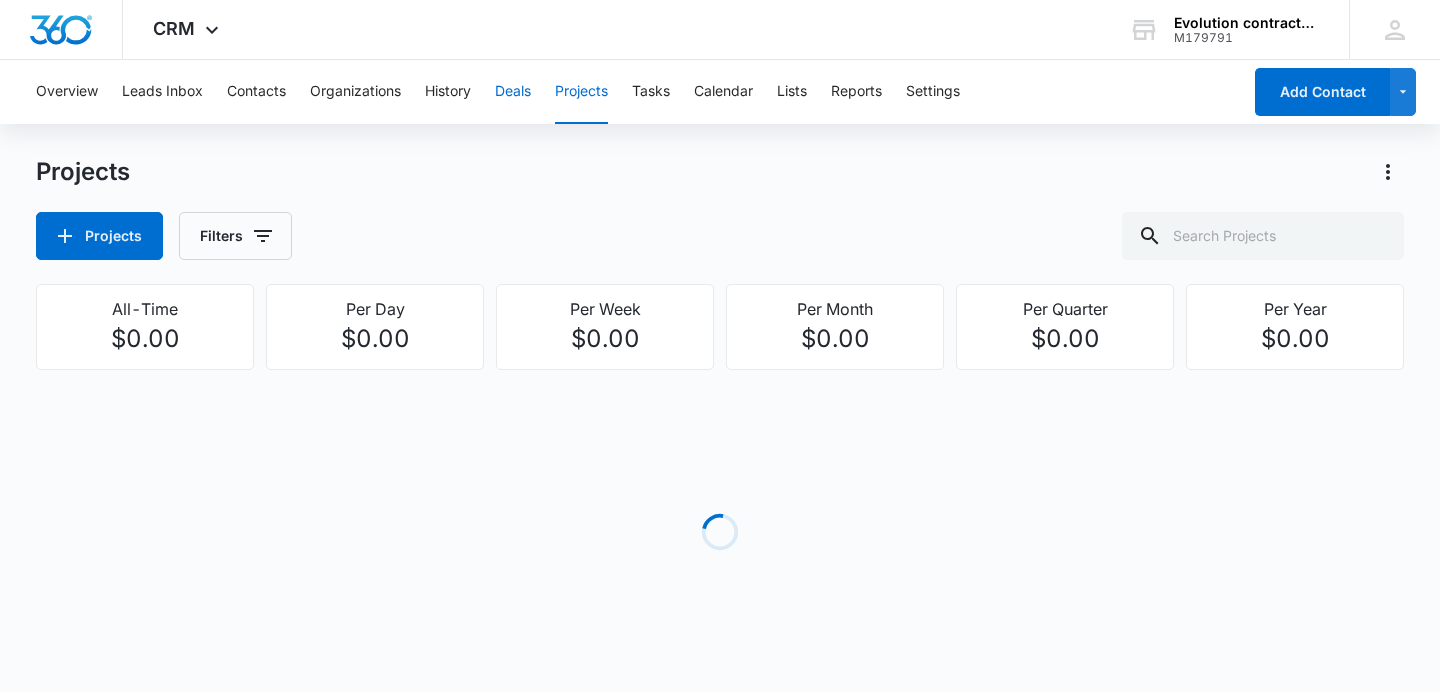 click on "Deals" at bounding box center (513, 92) 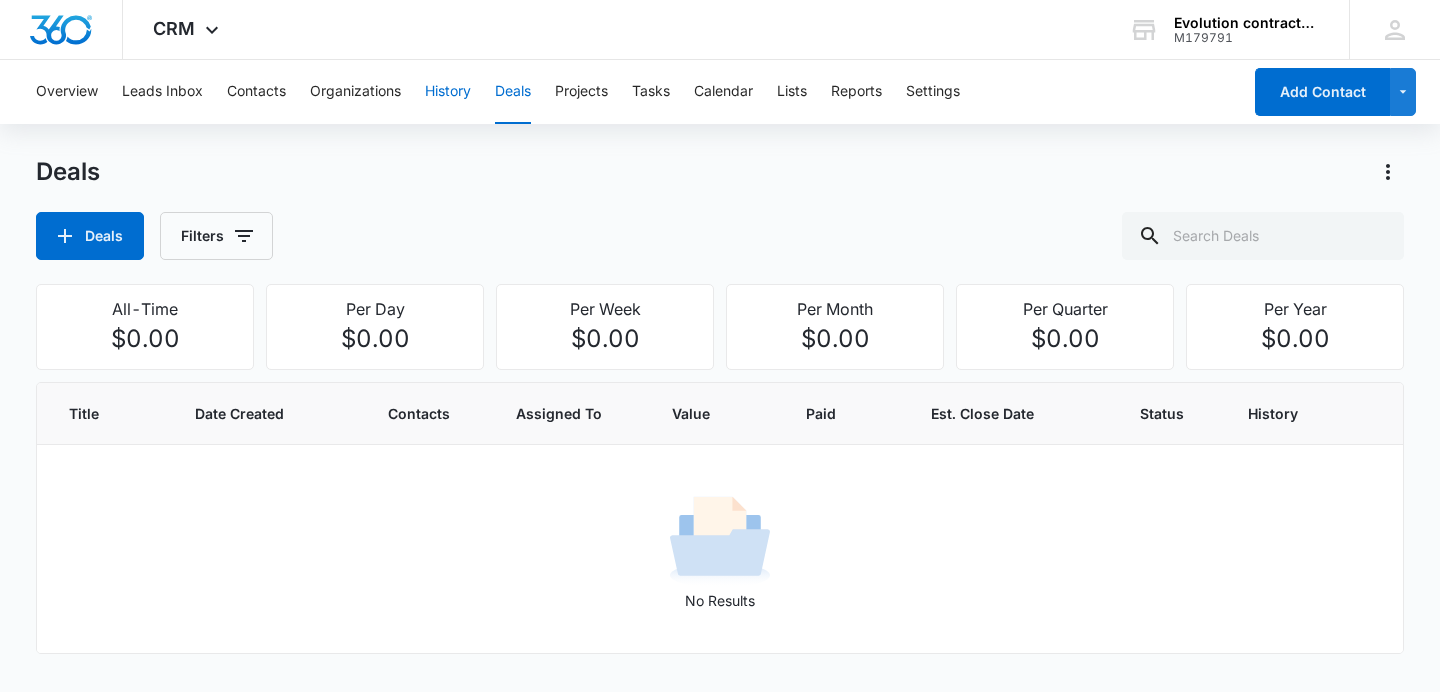 click on "History" at bounding box center (448, 92) 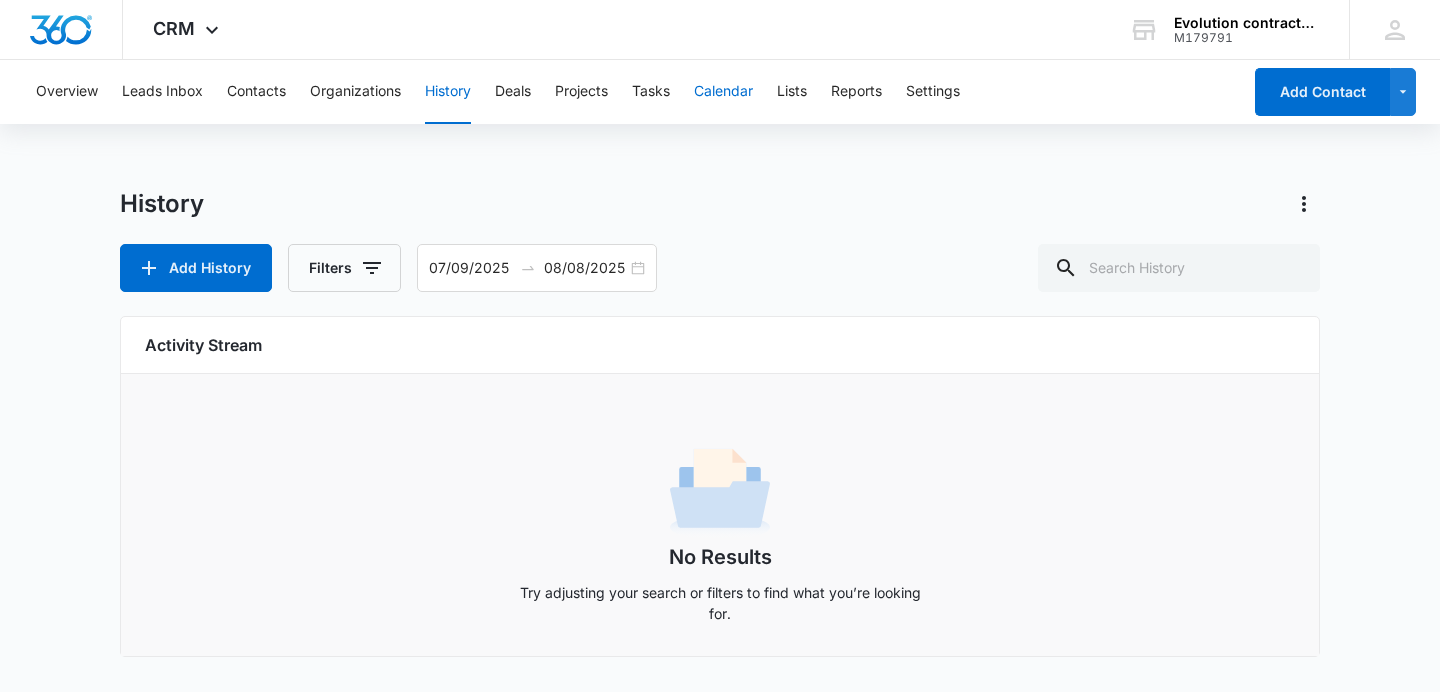click on "Calendar" at bounding box center (723, 92) 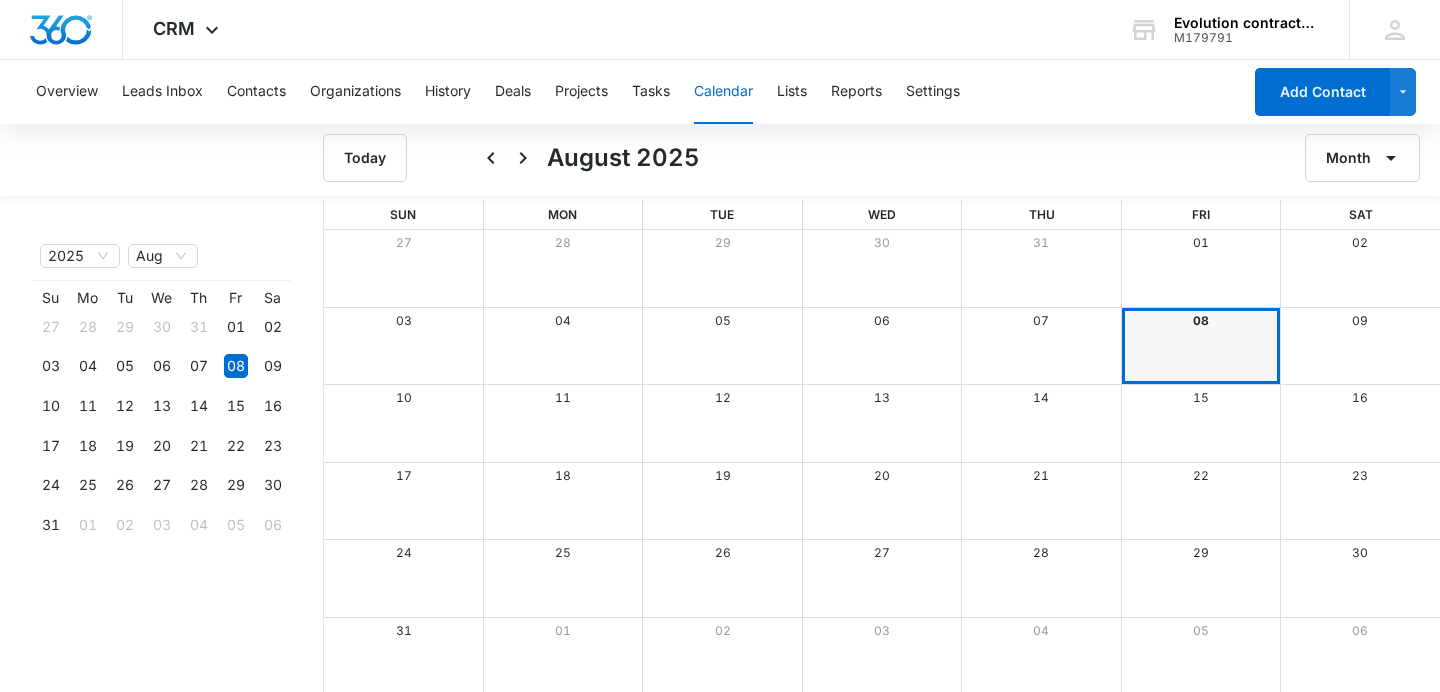 click on "Overview Leads Inbox Contacts Organizations History Deals Projects Tasks Calendar Lists Reports Settings" at bounding box center [632, 92] 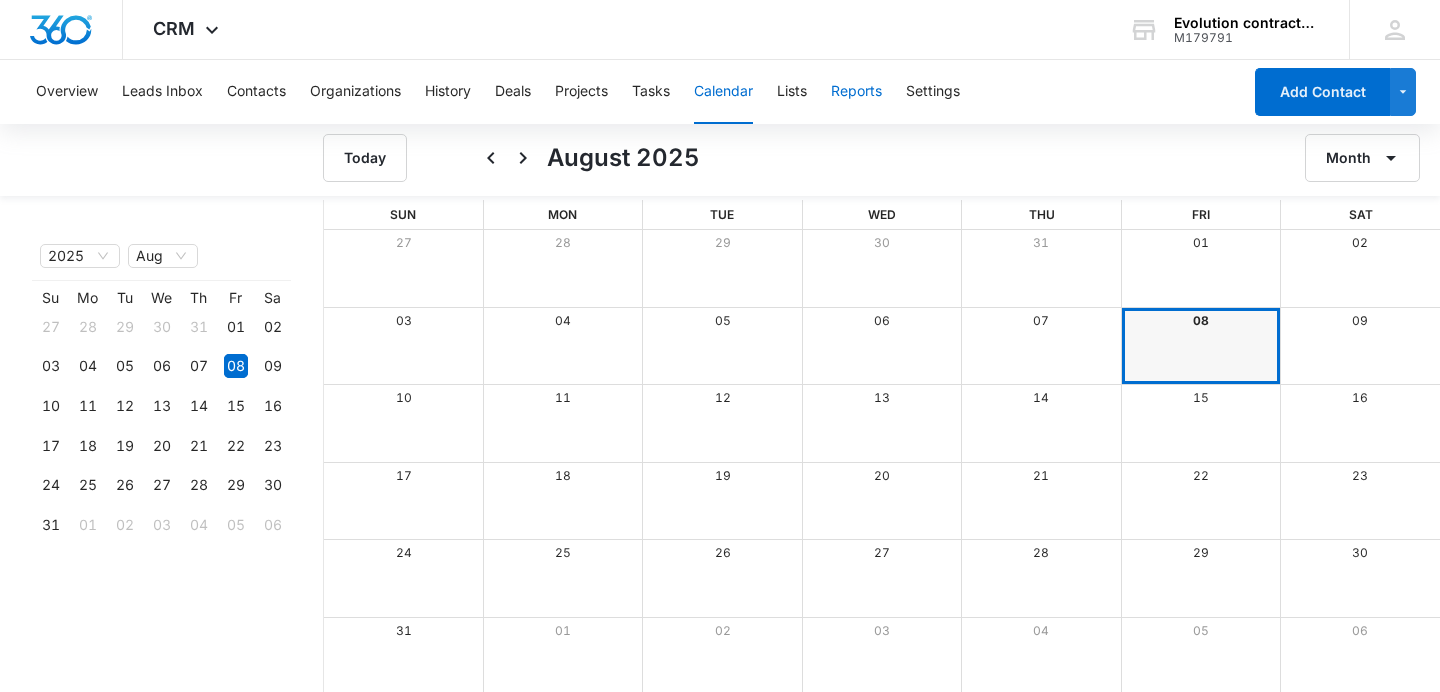 click on "Reports" at bounding box center (856, 92) 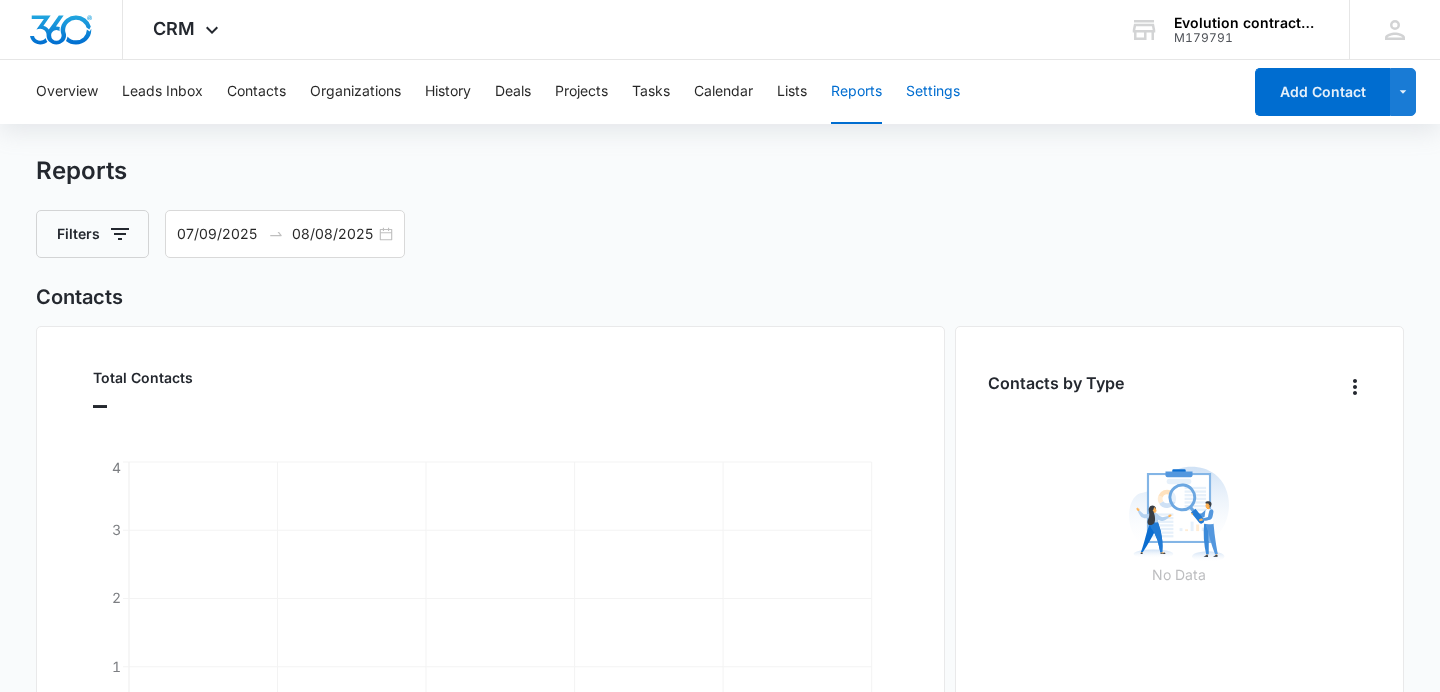 click on "Settings" at bounding box center (933, 92) 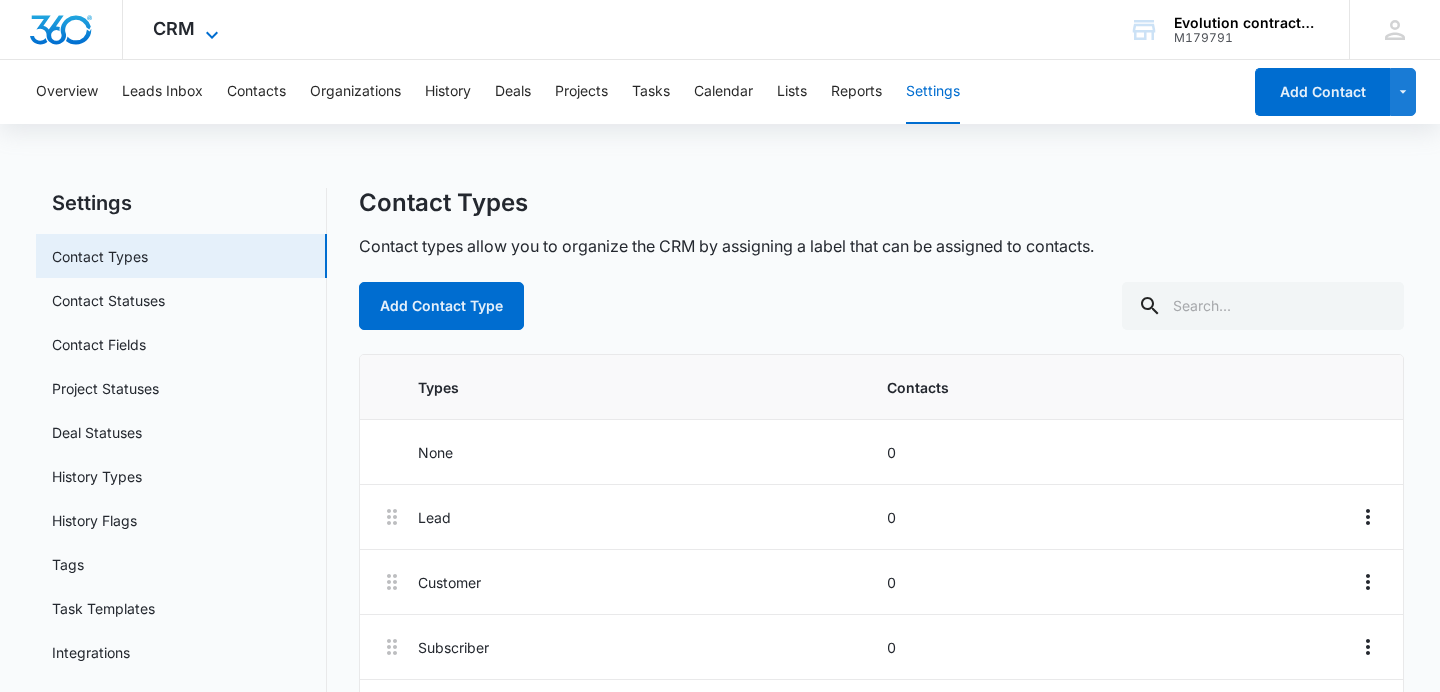 click on "CRM" at bounding box center [174, 28] 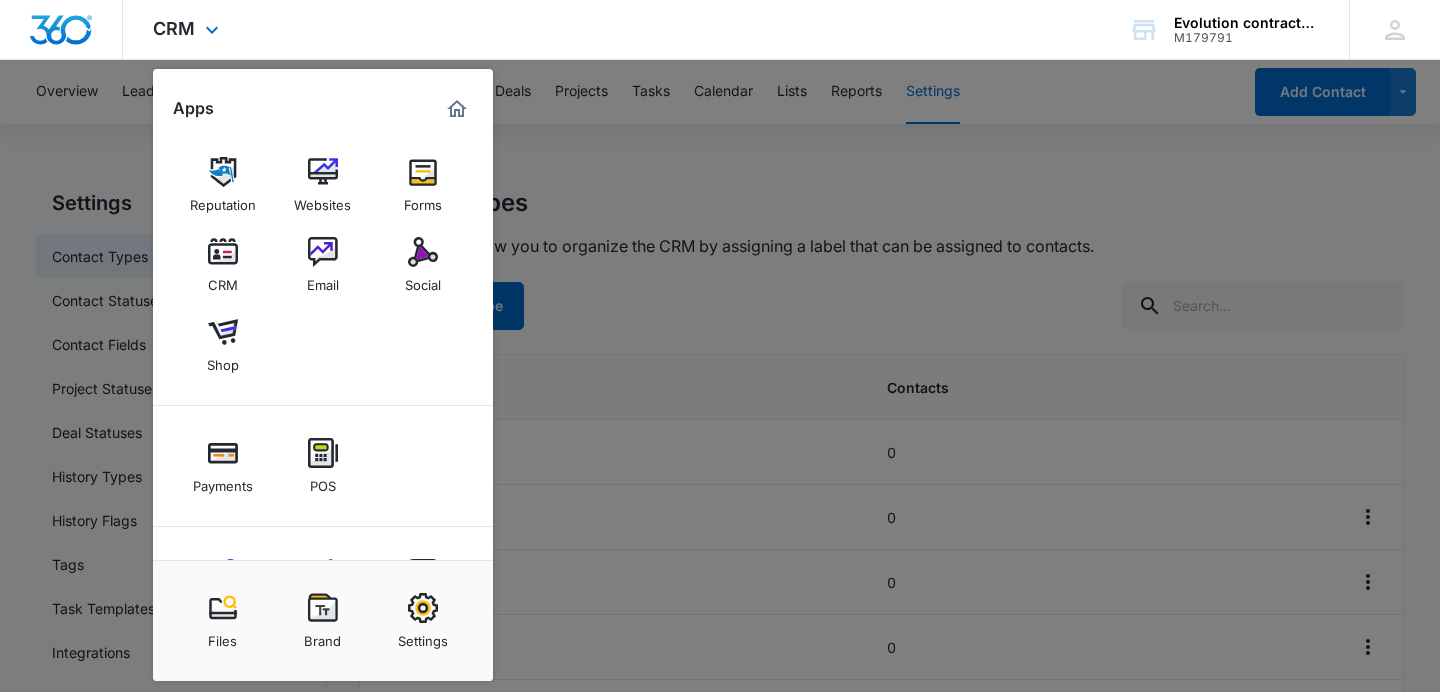scroll, scrollTop: 88, scrollLeft: 0, axis: vertical 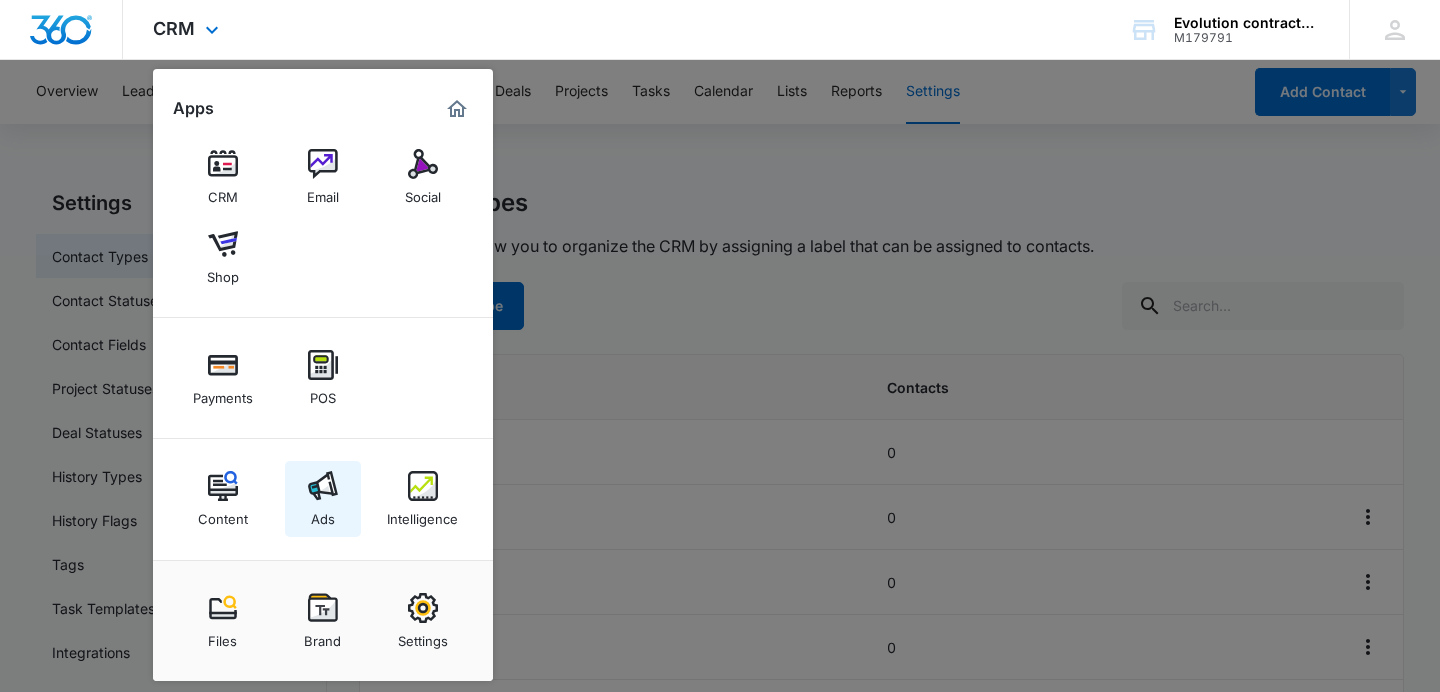 click on "Ads" at bounding box center [323, 499] 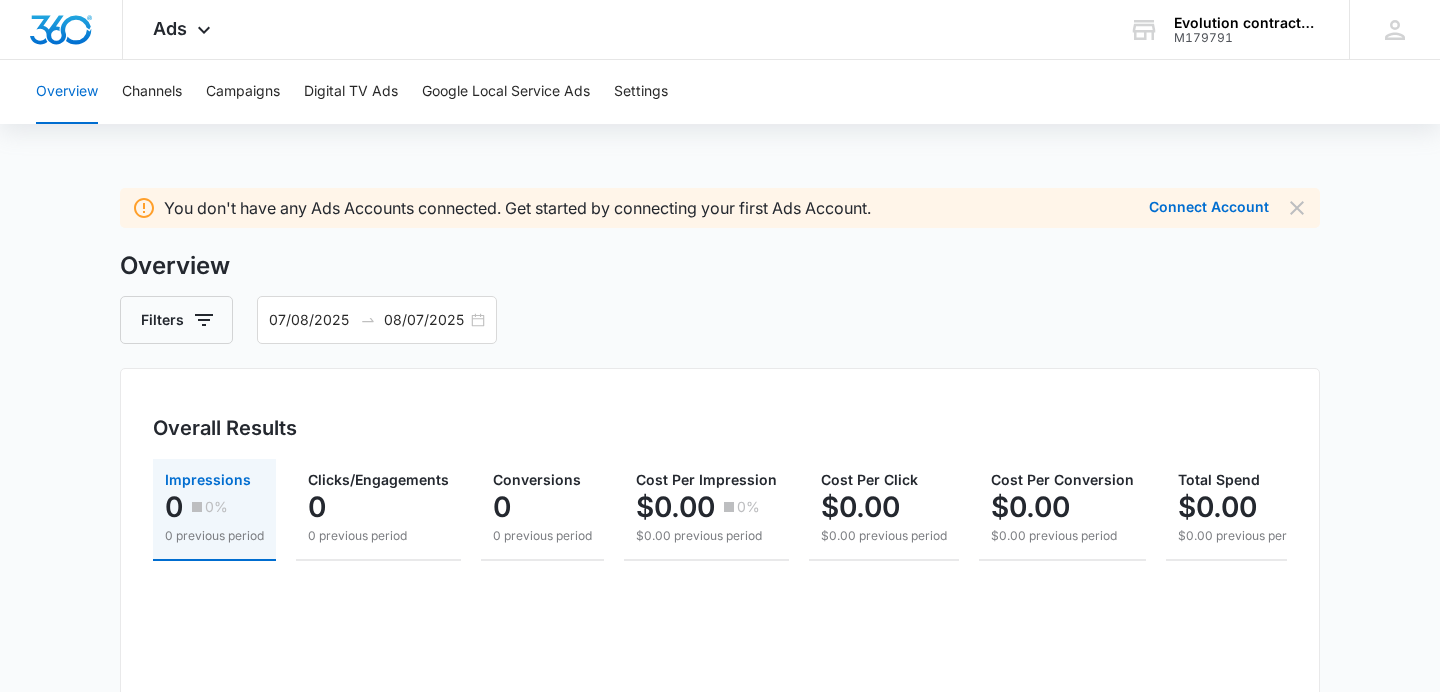 scroll, scrollTop: 0, scrollLeft: 0, axis: both 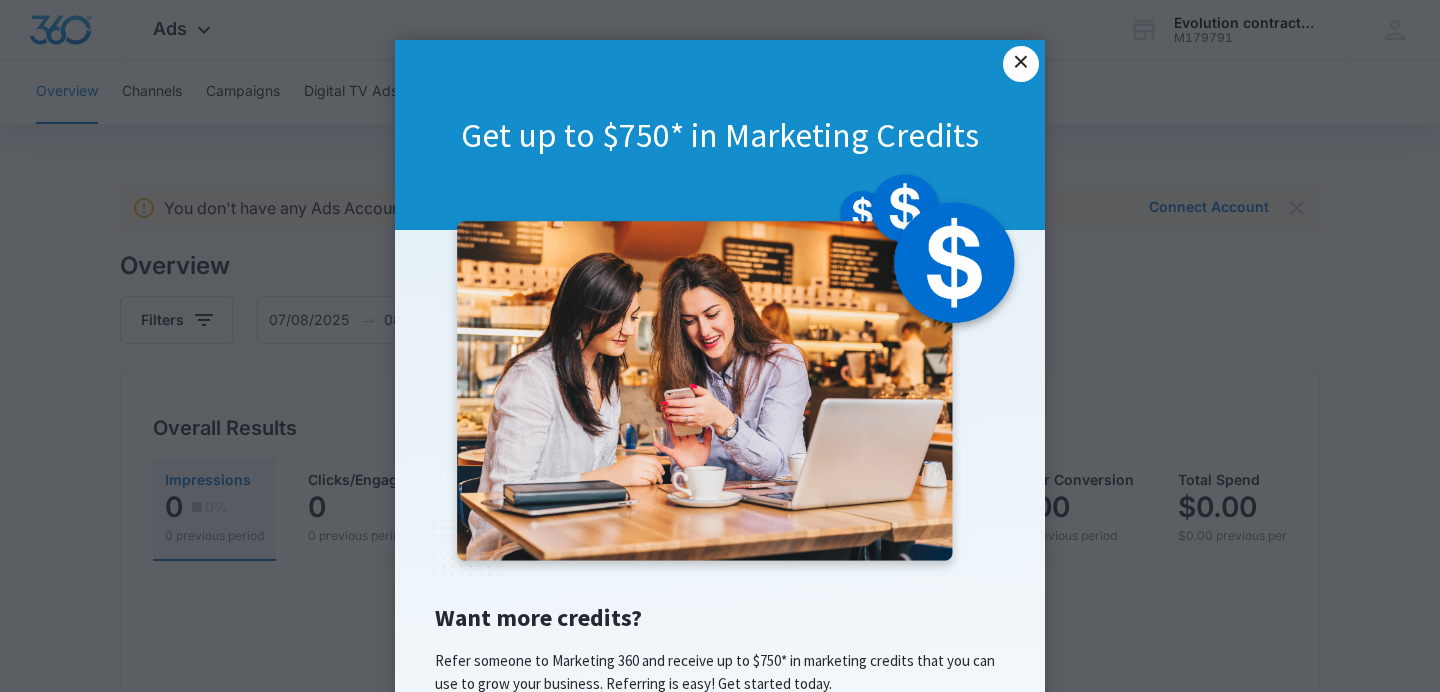 click on "×" at bounding box center (1021, 64) 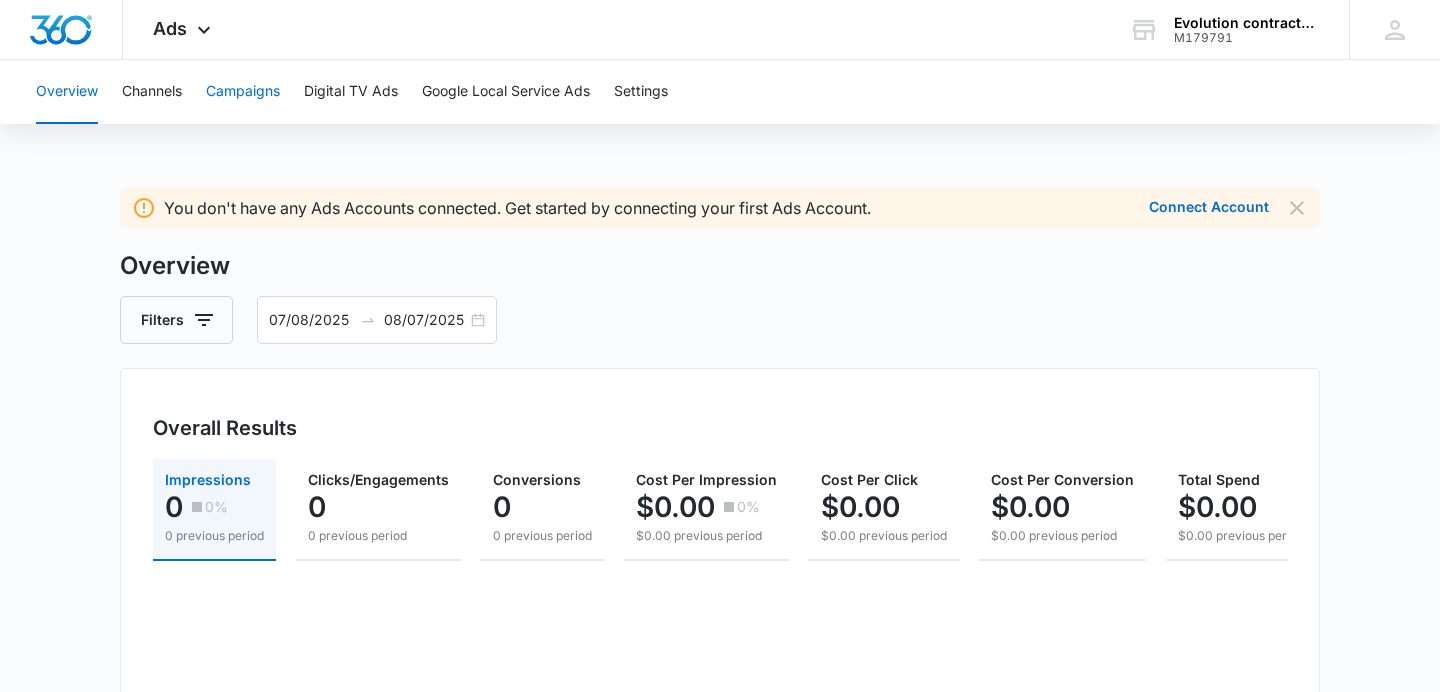 click on "Campaigns" at bounding box center (243, 92) 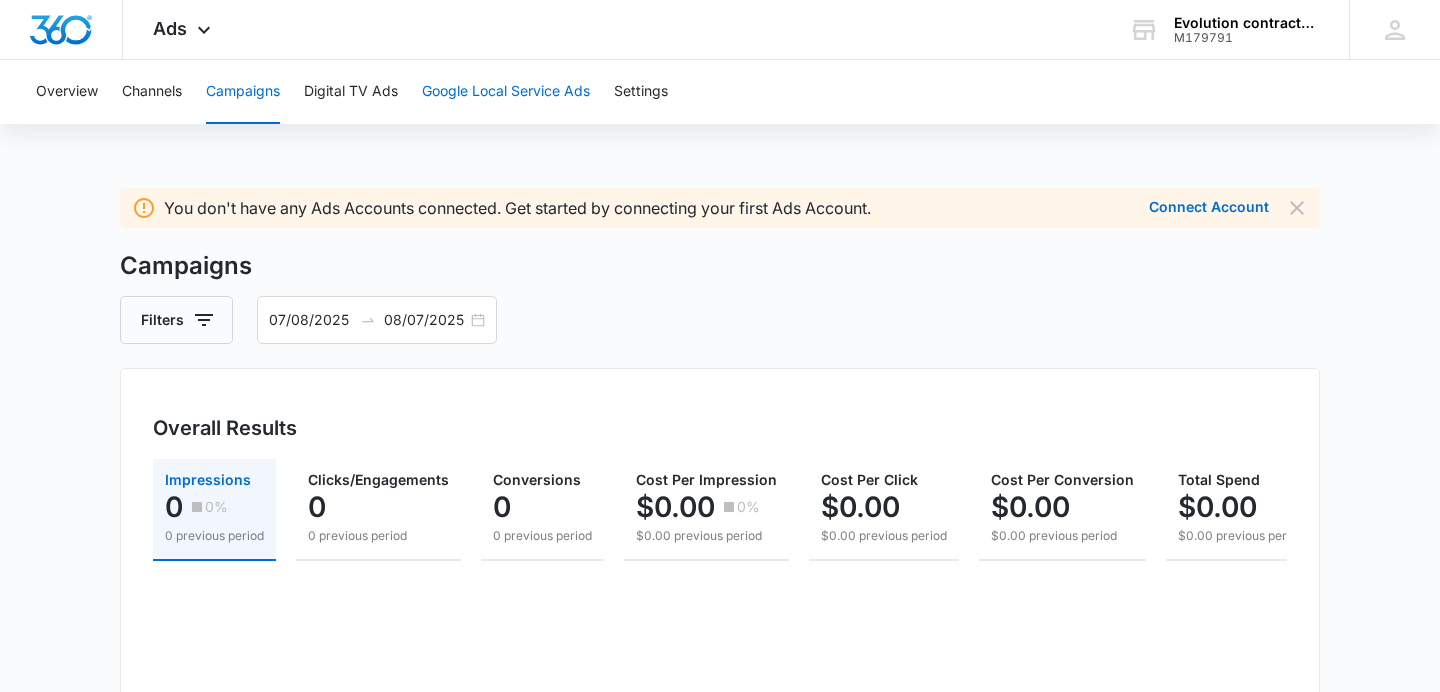 click on "Google Local Service Ads" at bounding box center [506, 92] 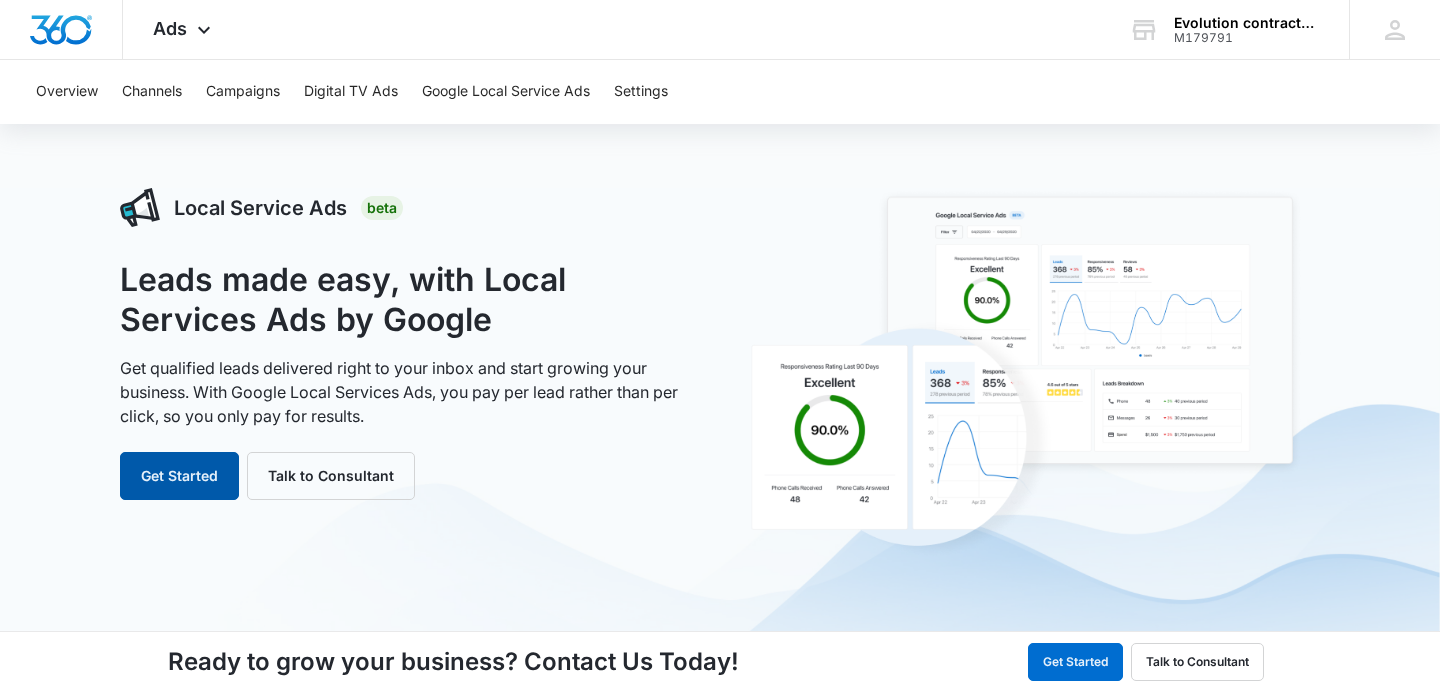 click on "Get Started" at bounding box center (179, 476) 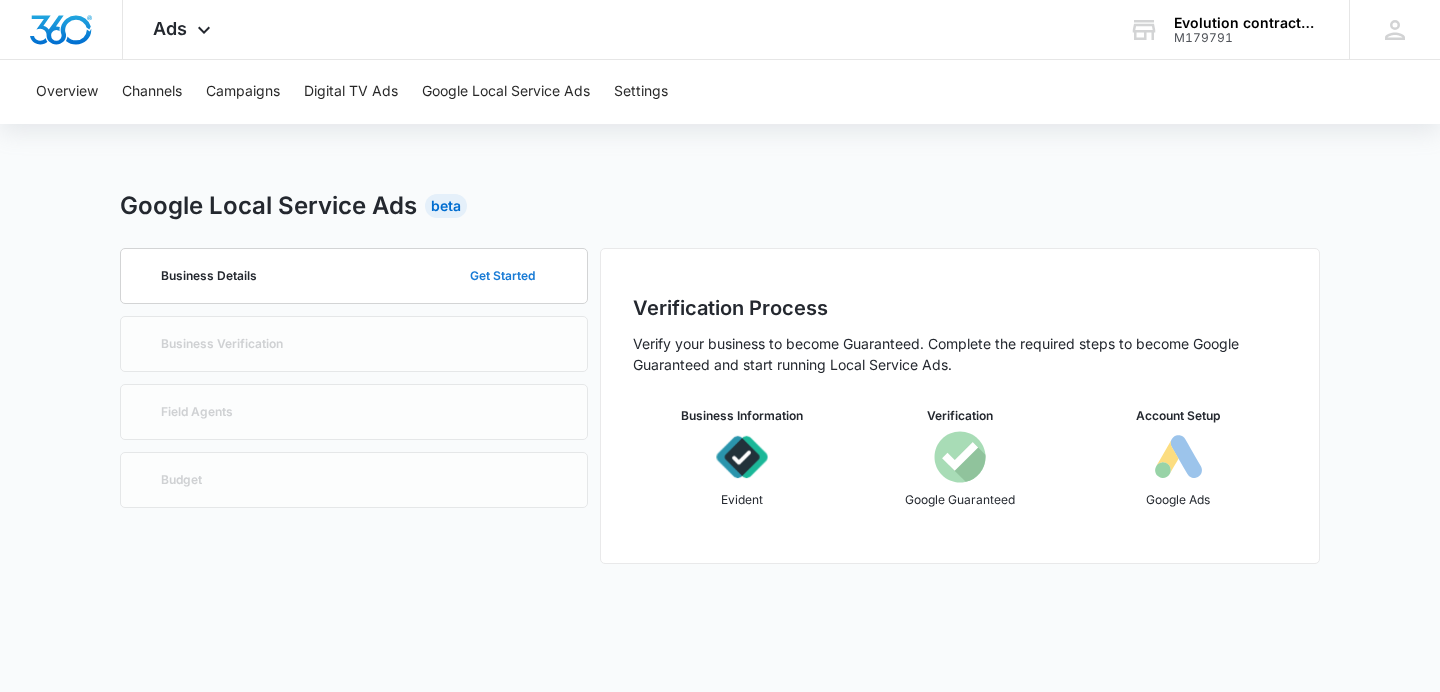 click on "Get Started" at bounding box center (502, 276) 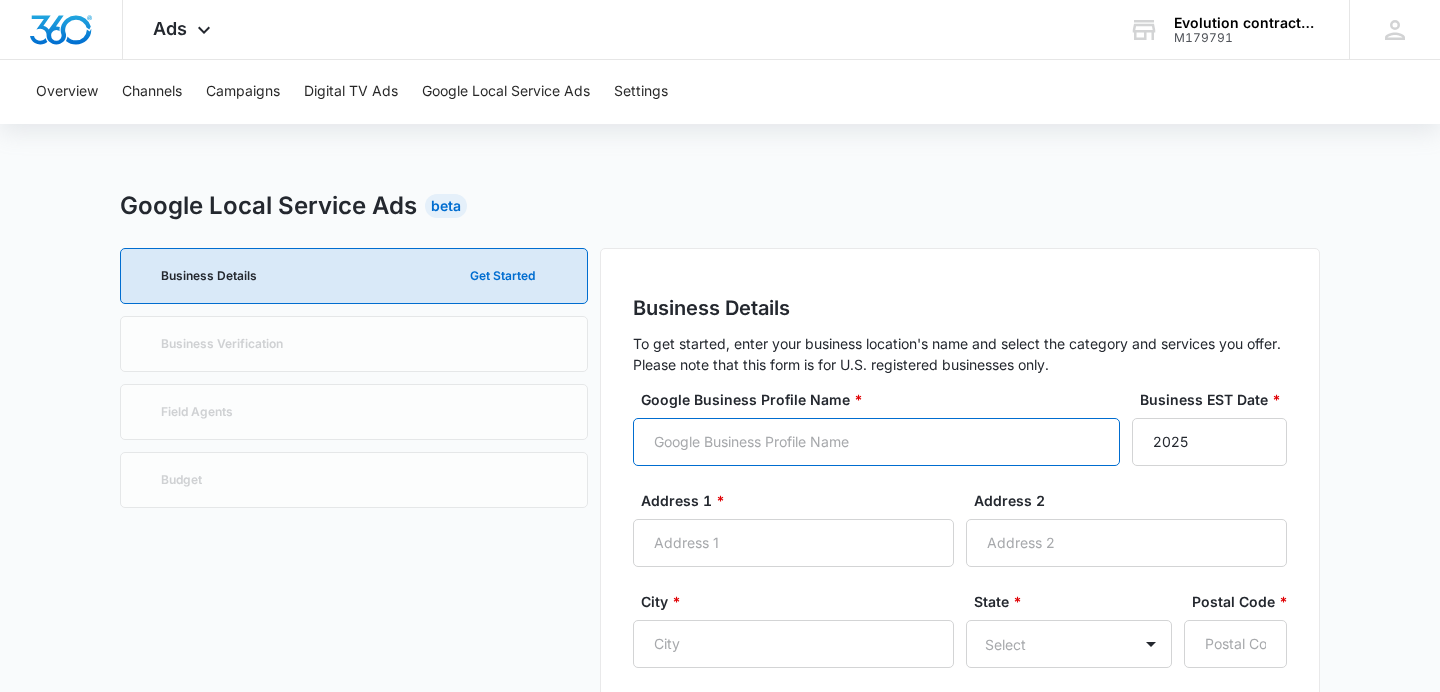 click on "Google Business Profile Name *" at bounding box center [876, 442] 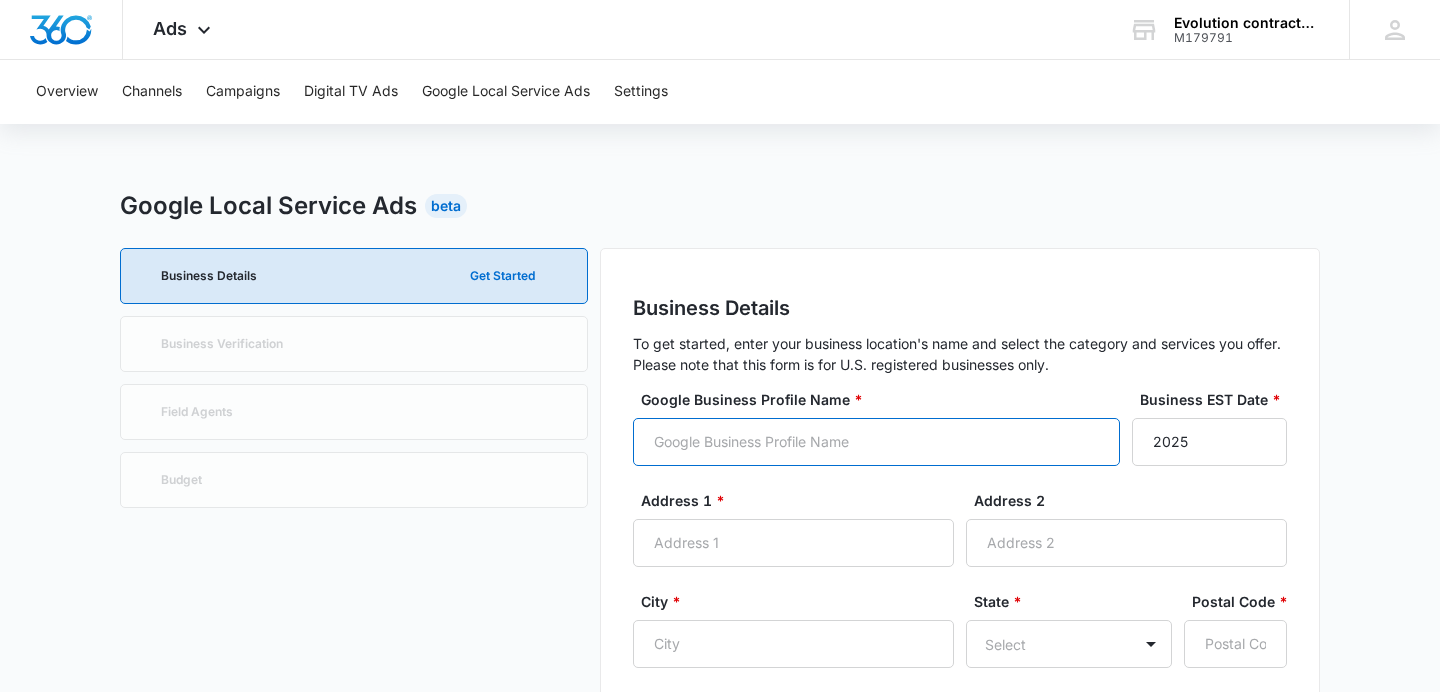 click on "Google Business Profile Name *" at bounding box center (876, 442) 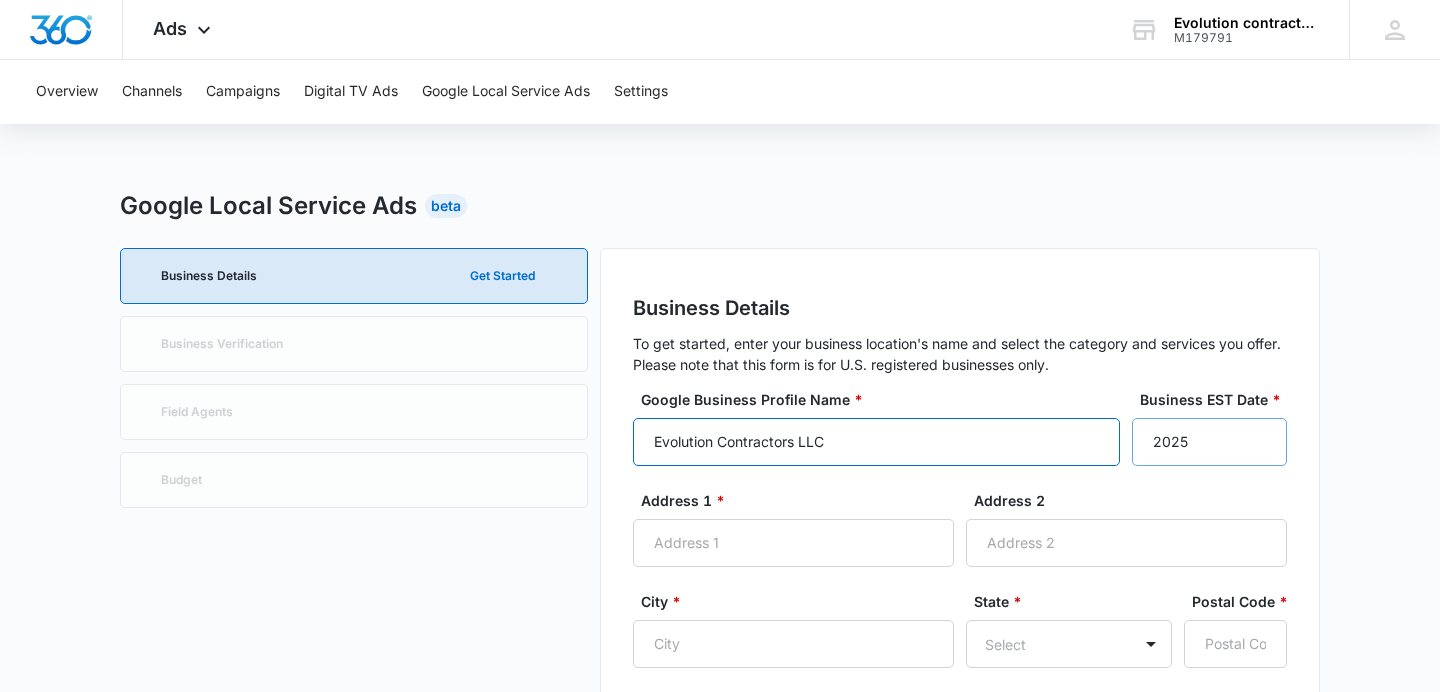 type on "Evolution Contractors LLC" 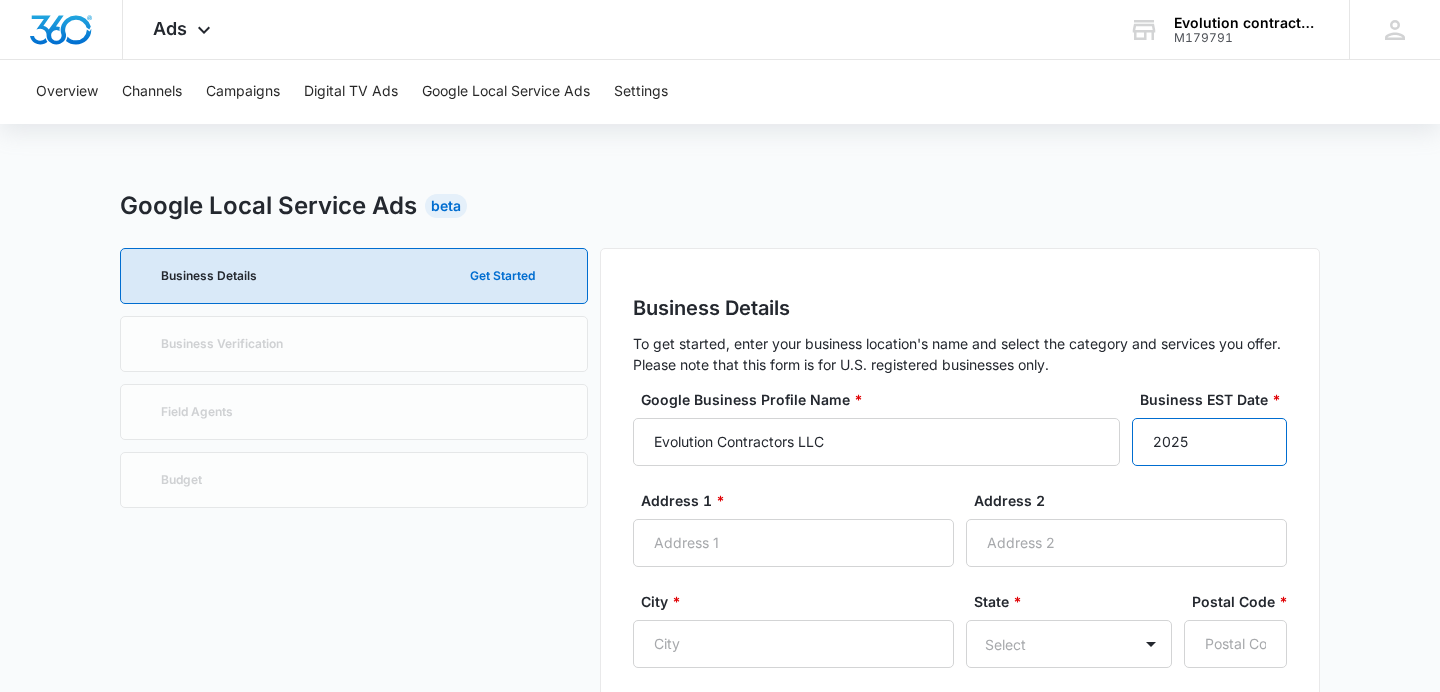 click on "2025" at bounding box center (1209, 442) 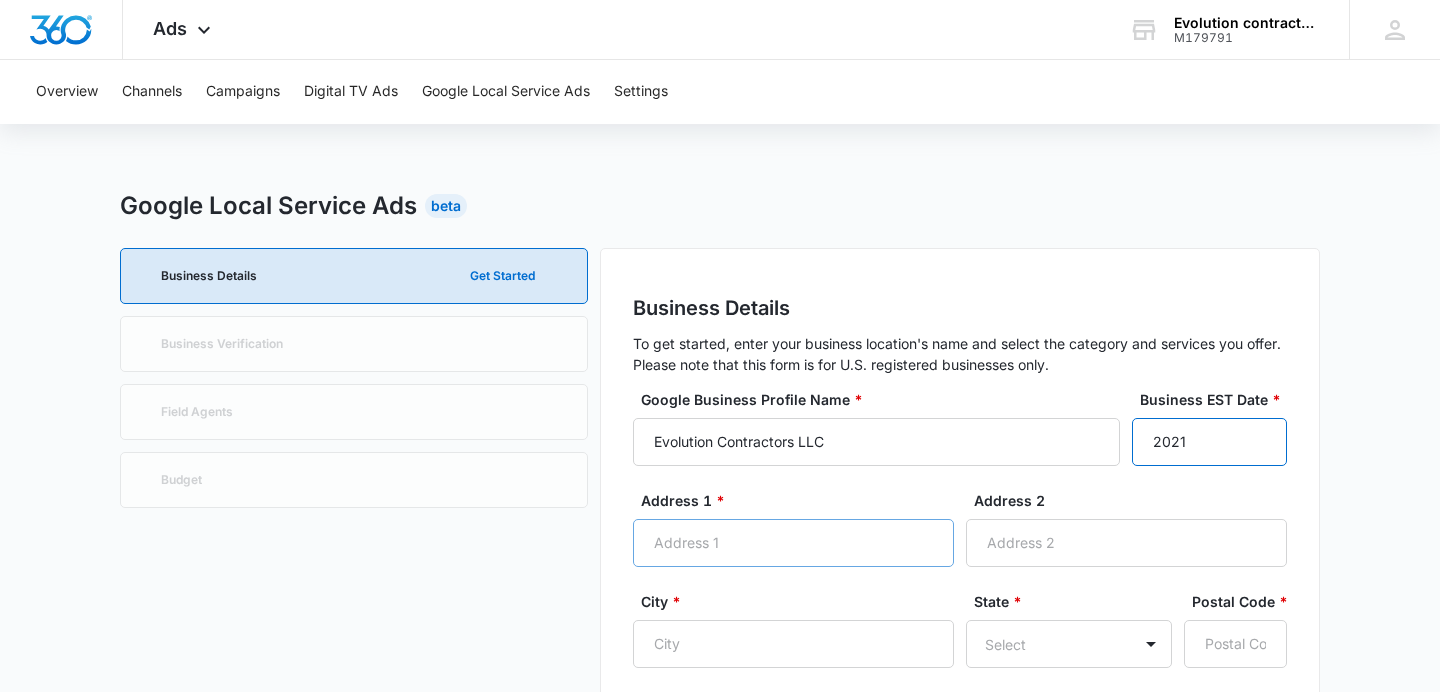 type on "2021" 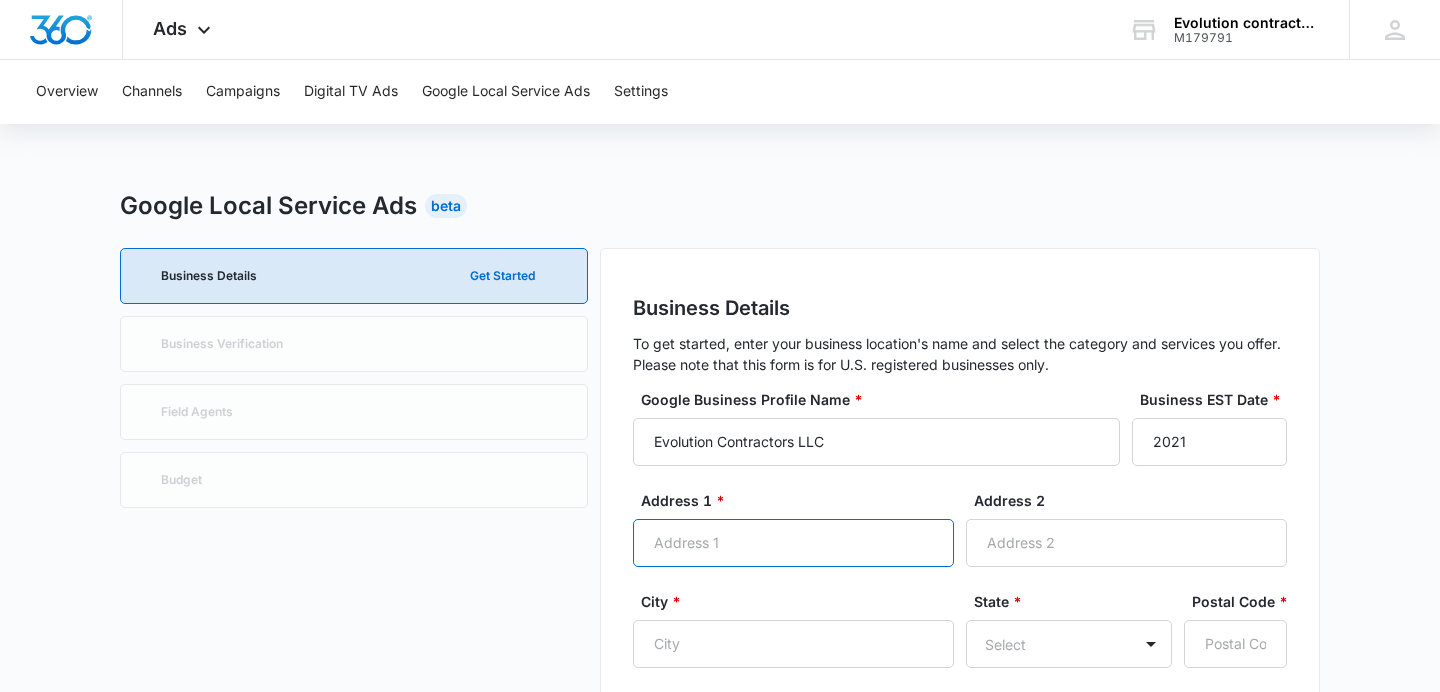 click on "Address 1 *" at bounding box center (793, 543) 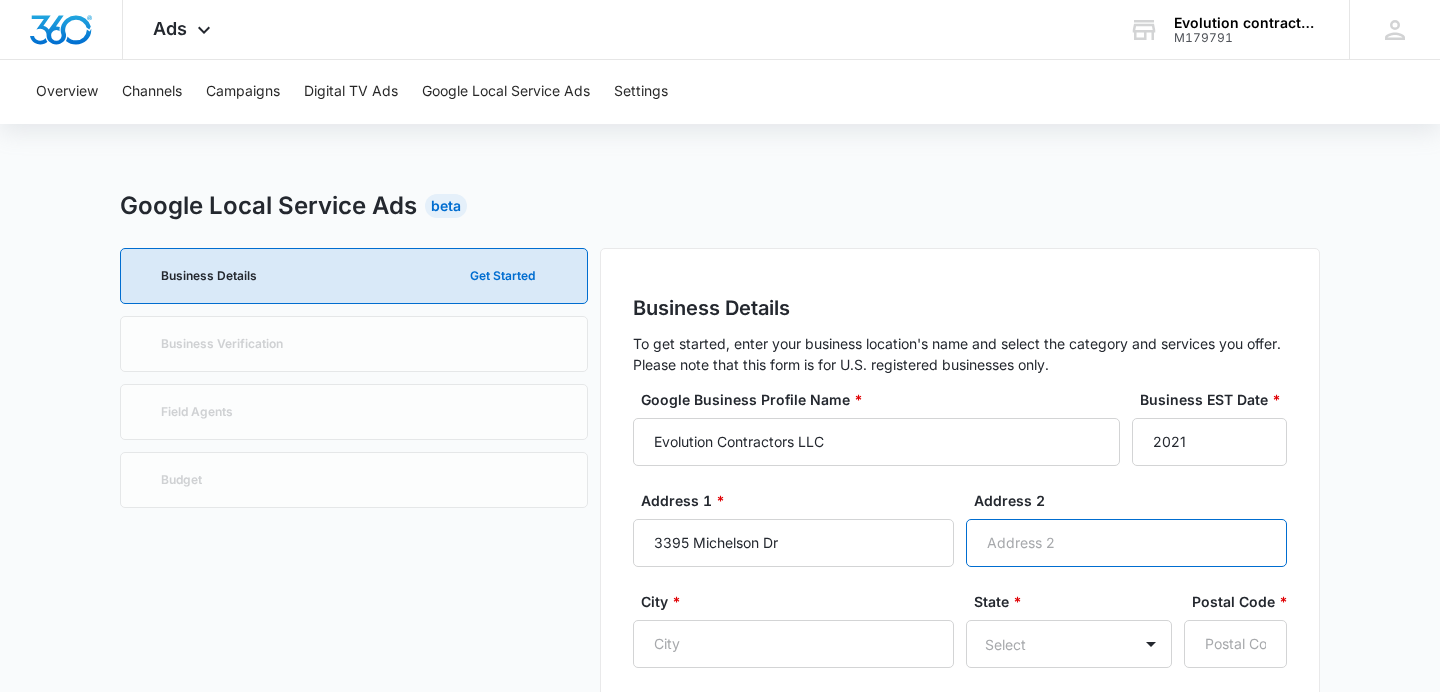 type on "apt 2403" 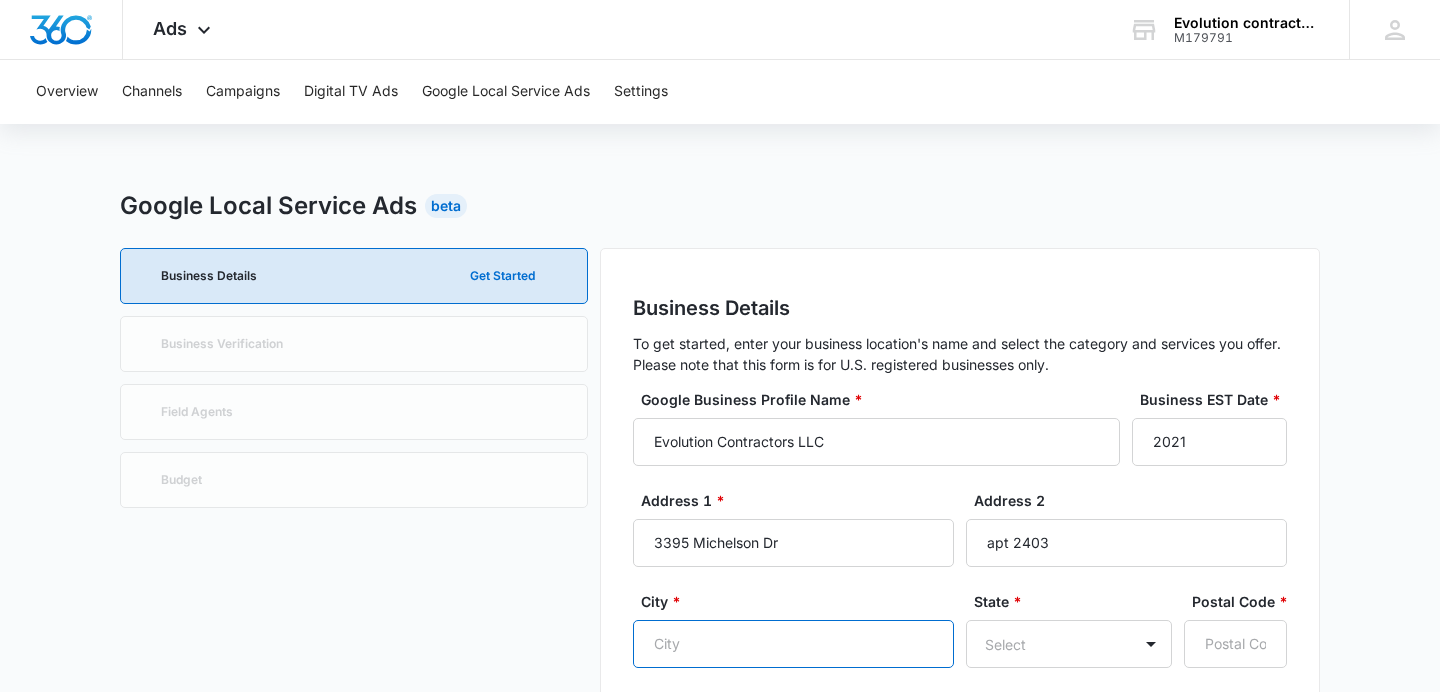 type on "[CITY]" 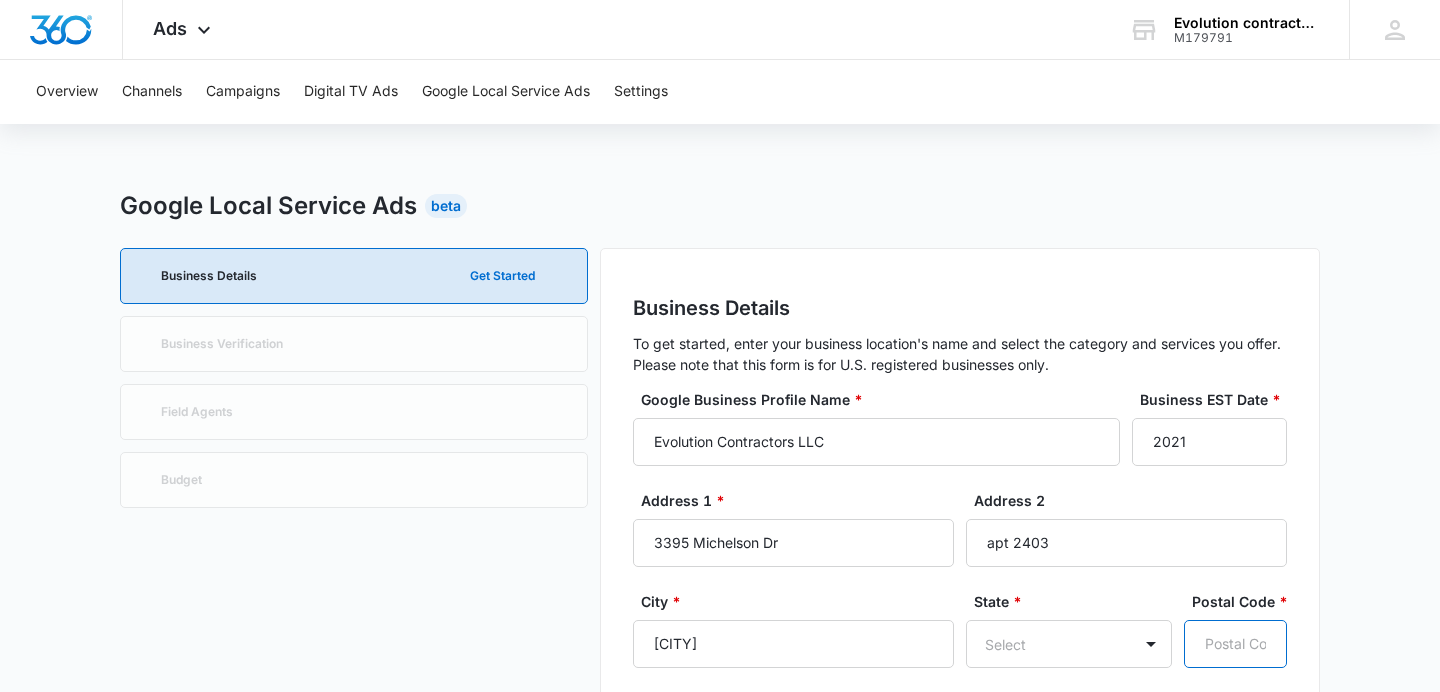 type on "92612" 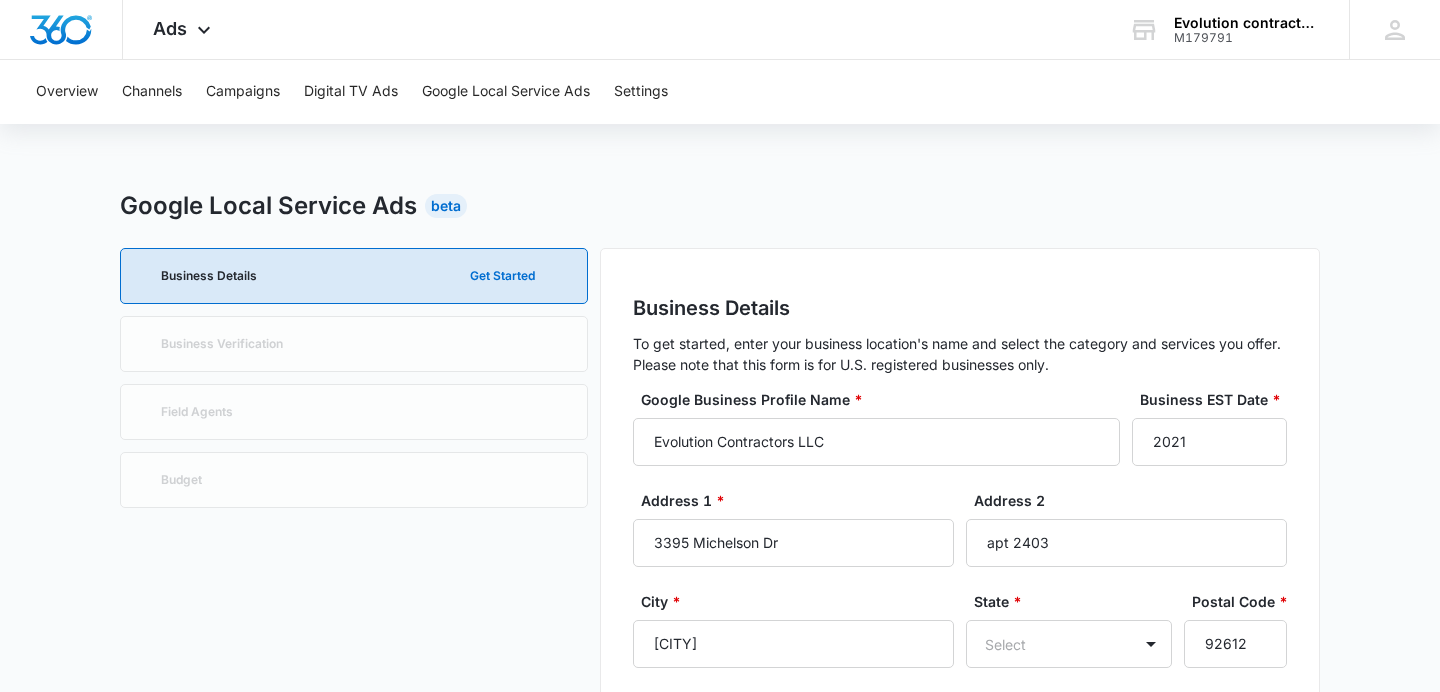 type on "9499291513" 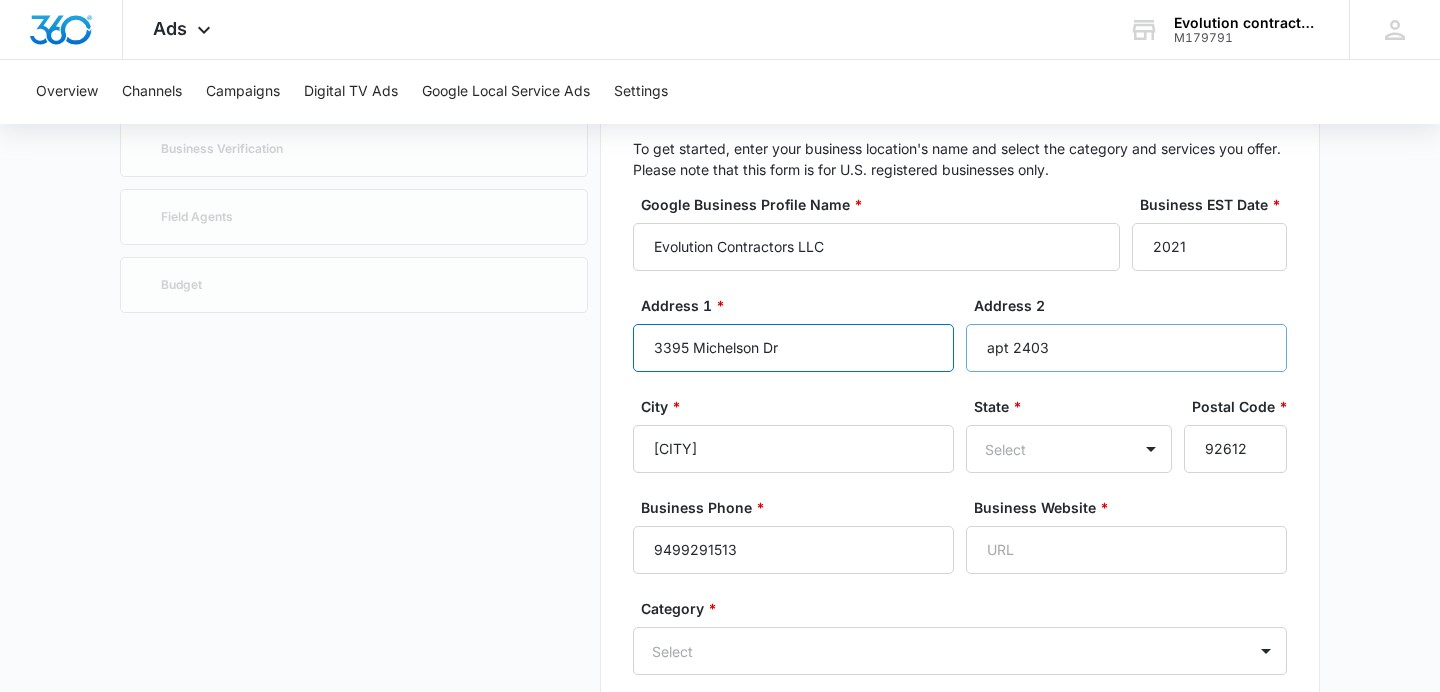 scroll, scrollTop: 197, scrollLeft: 0, axis: vertical 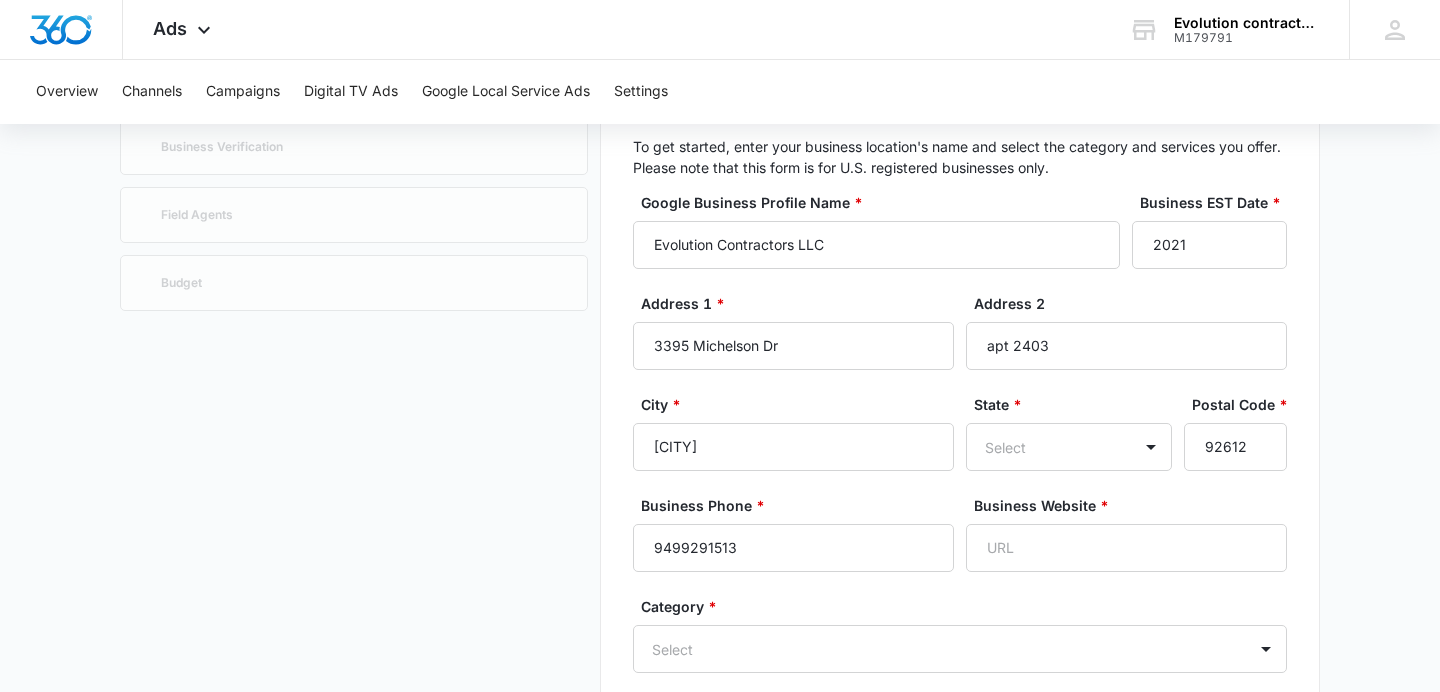 click on "State * Select Postal Code * 92612" at bounding box center [1126, 444] 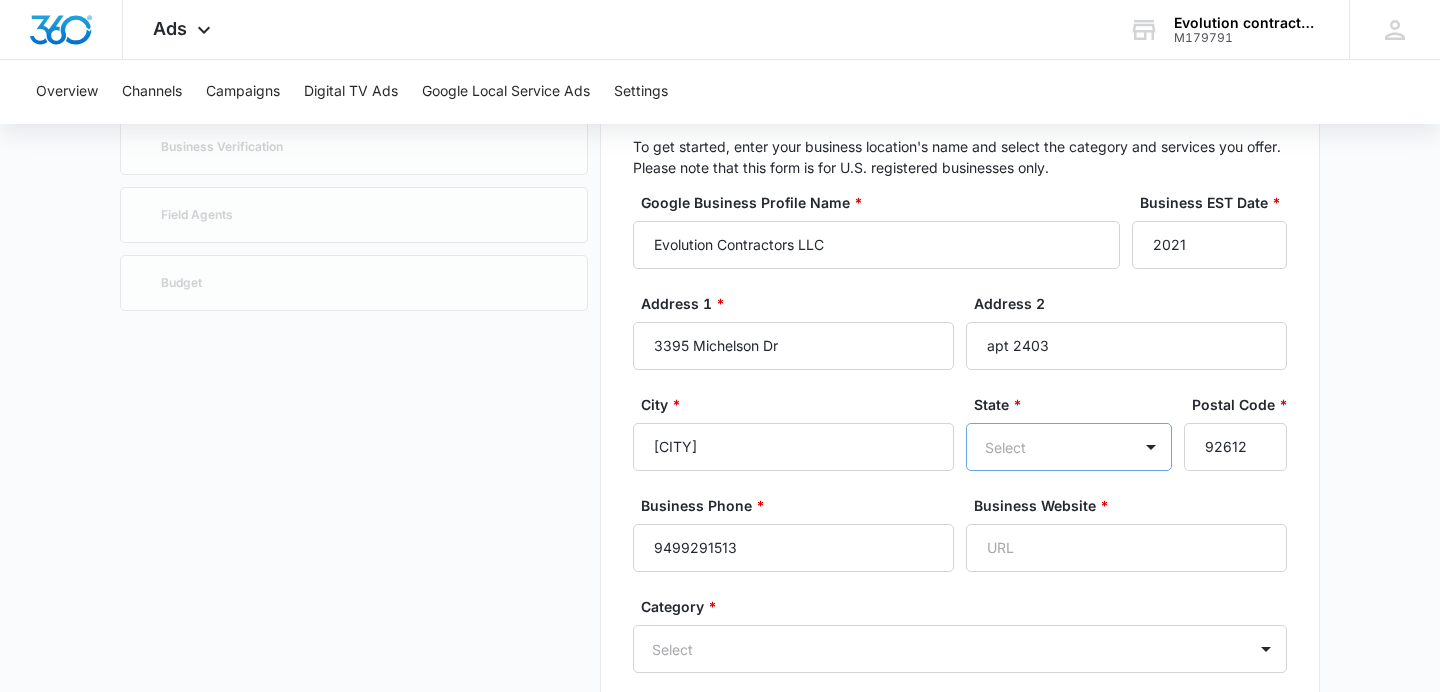 click on "Select" at bounding box center (1069, 447) 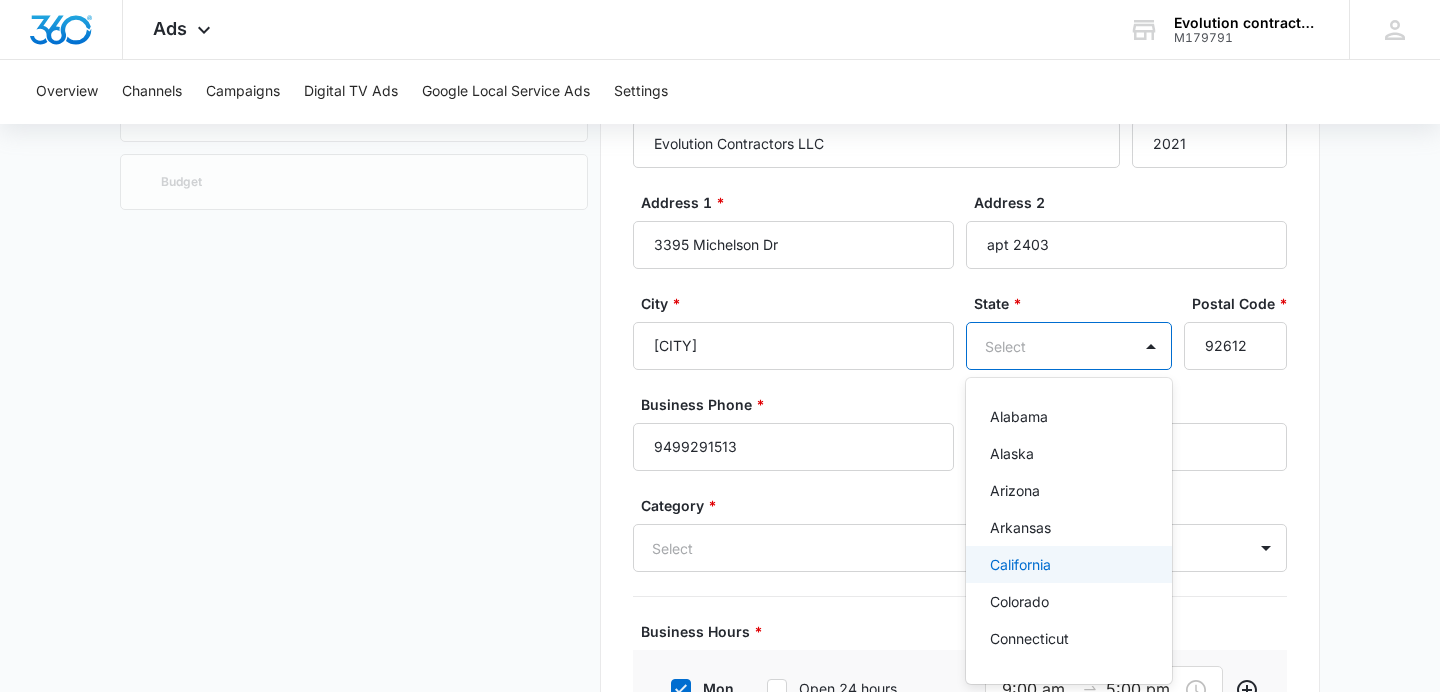 click on "California" at bounding box center (1020, 564) 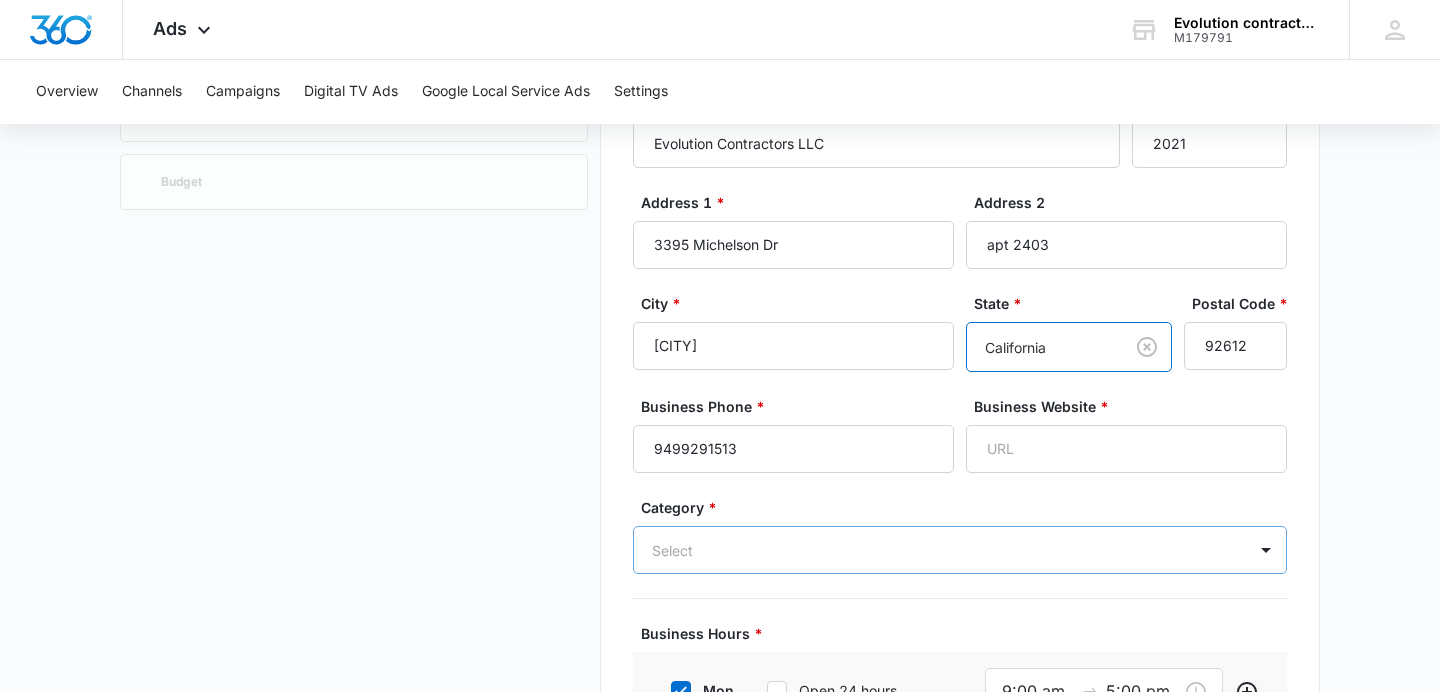 click on "Select" at bounding box center [960, 550] 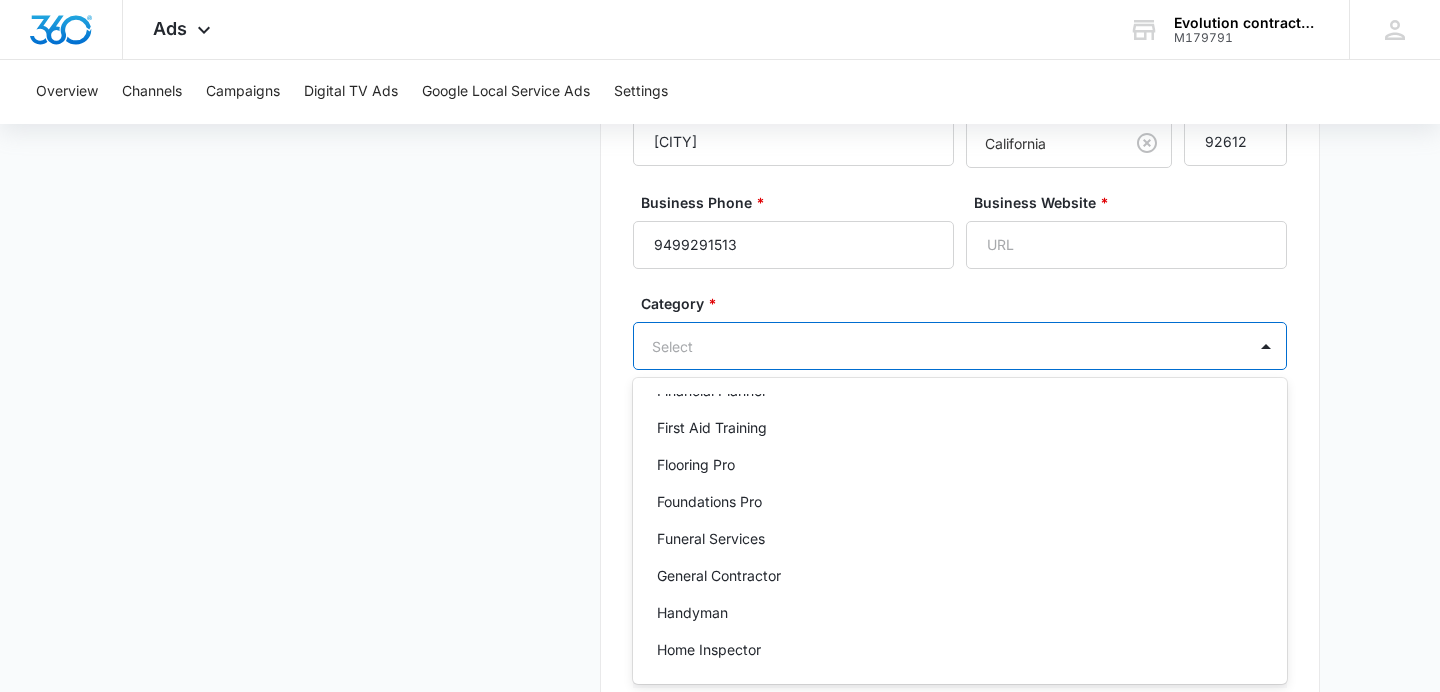 scroll, scrollTop: 912, scrollLeft: 0, axis: vertical 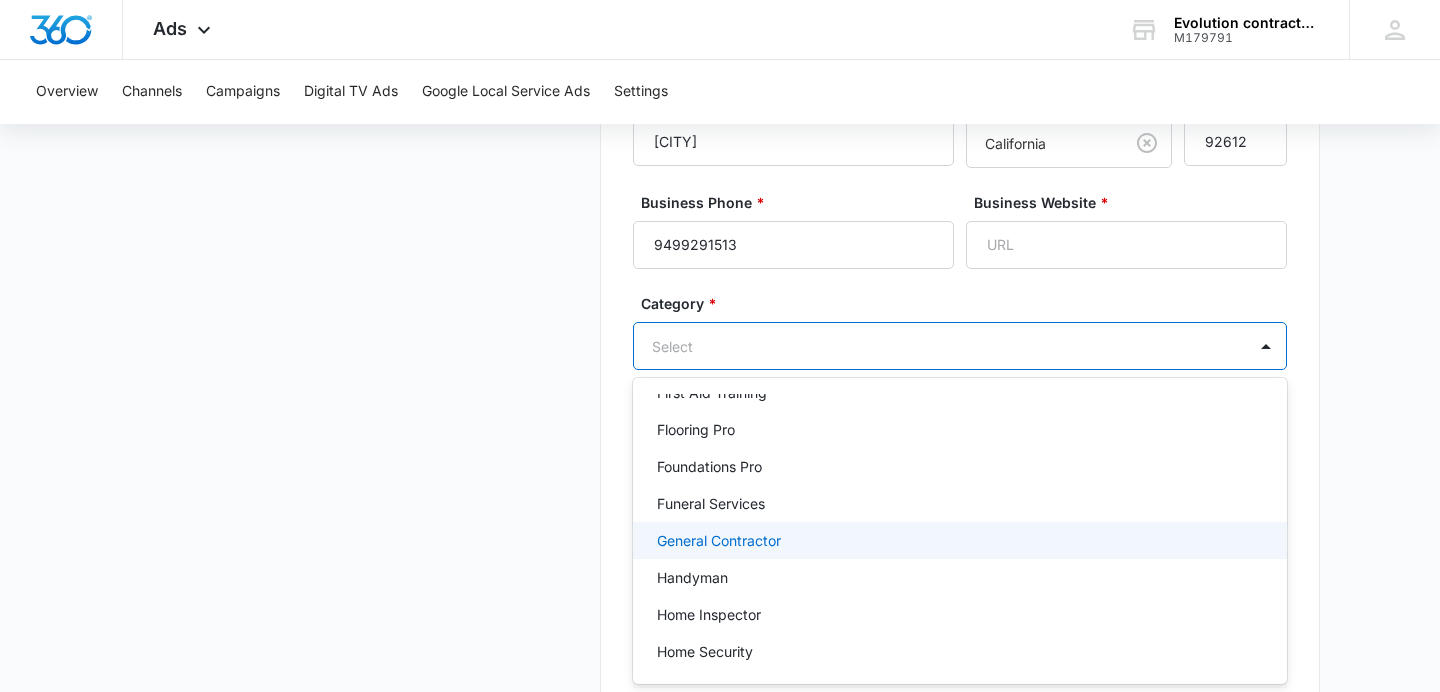 click on "General Contractor" at bounding box center [958, 540] 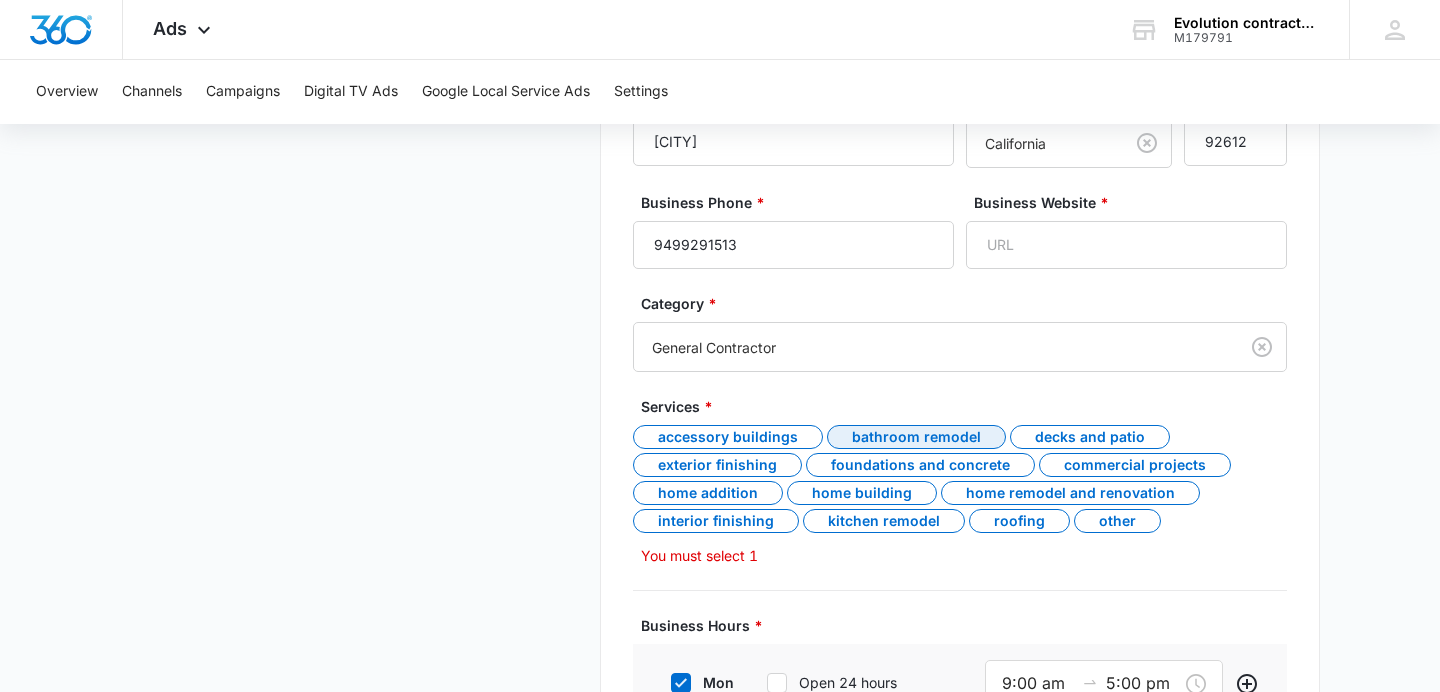 click on "Bathroom remodel" at bounding box center (916, 437) 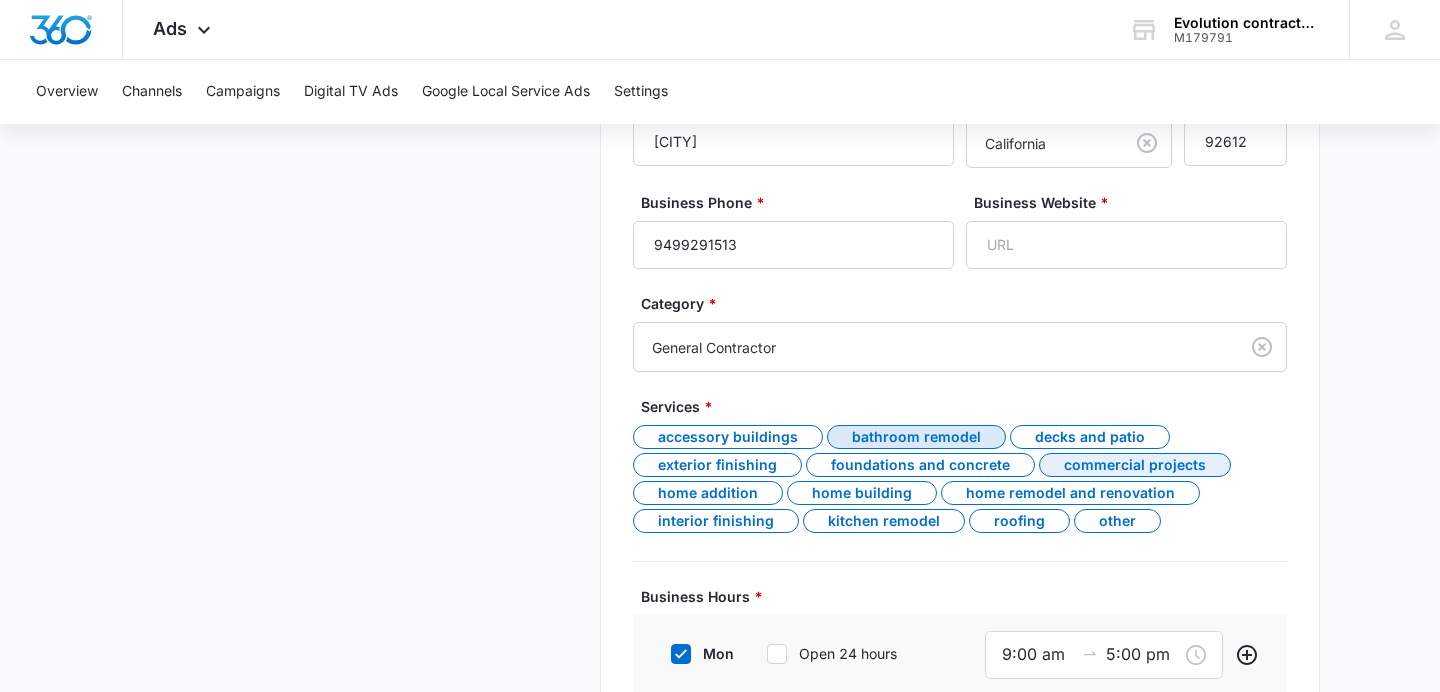 click on "Commercial projects" at bounding box center [1135, 465] 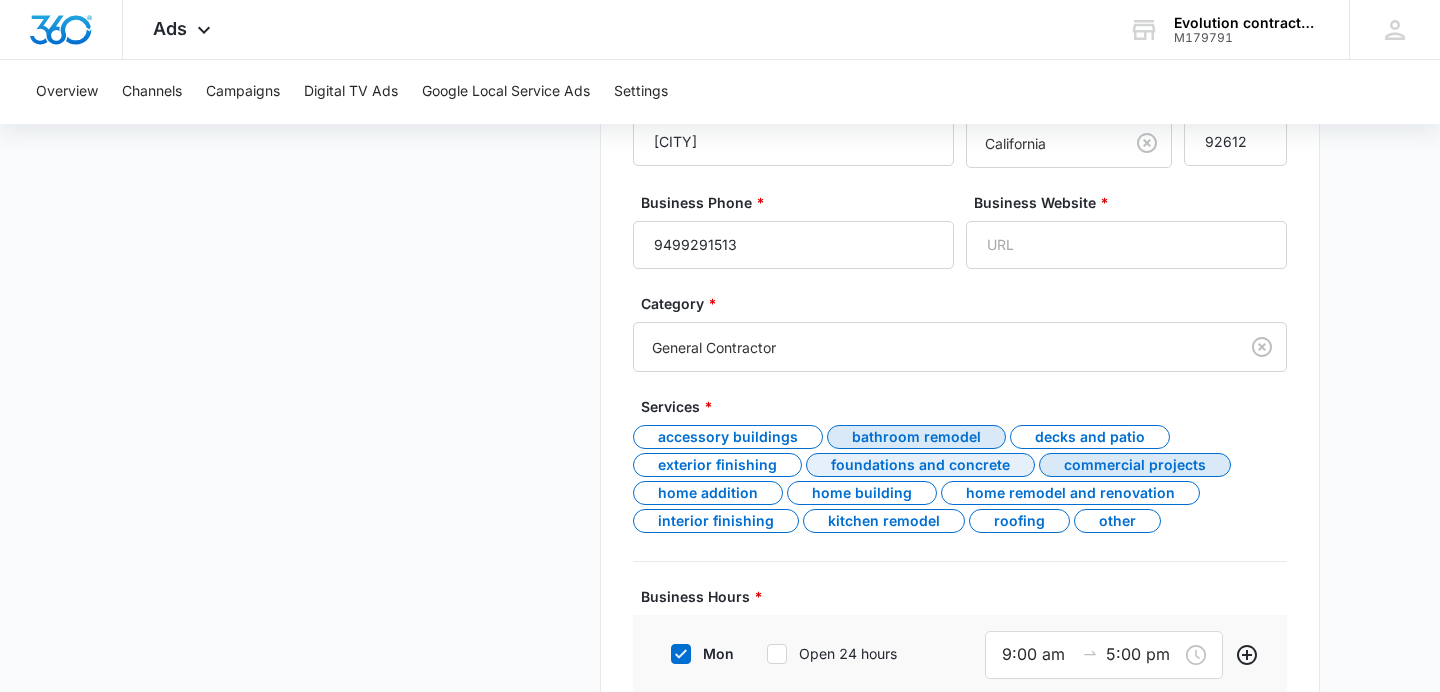 click on "Foundations and concrete" at bounding box center [920, 465] 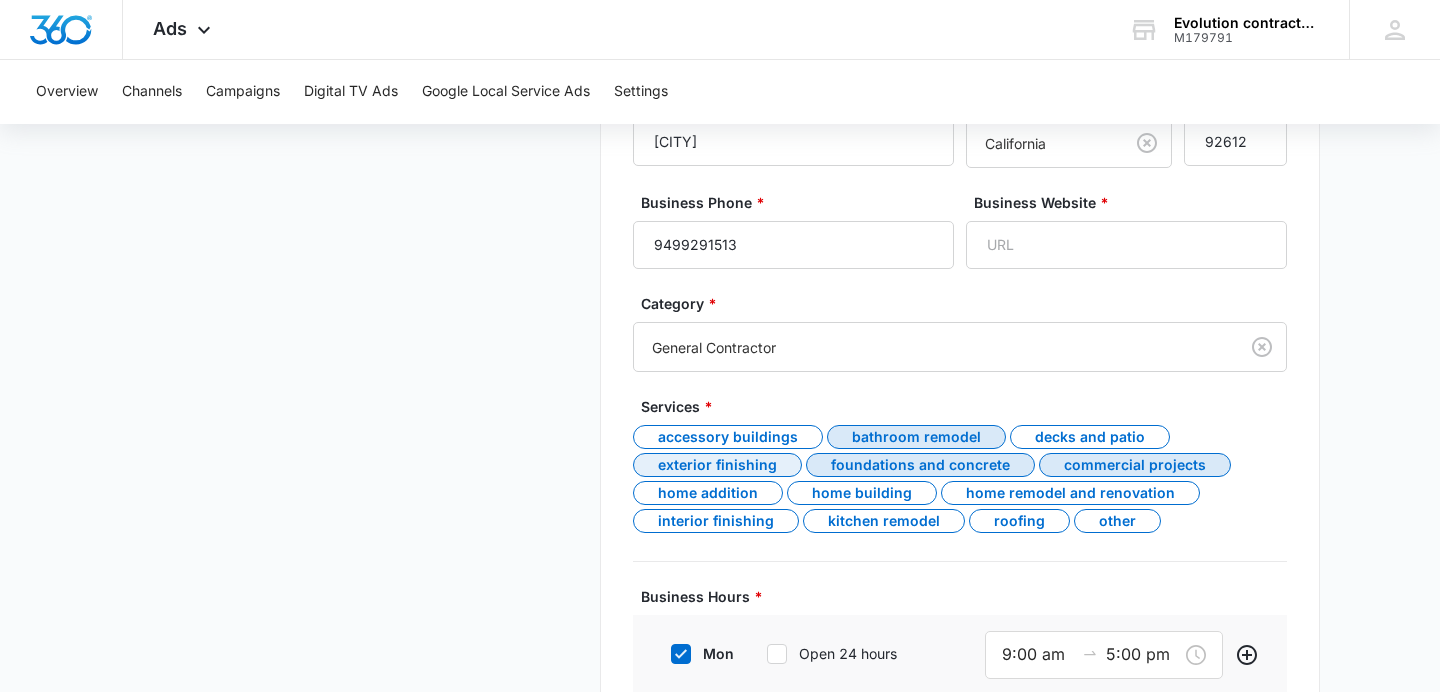 click on "Exterior finishing" at bounding box center [717, 465] 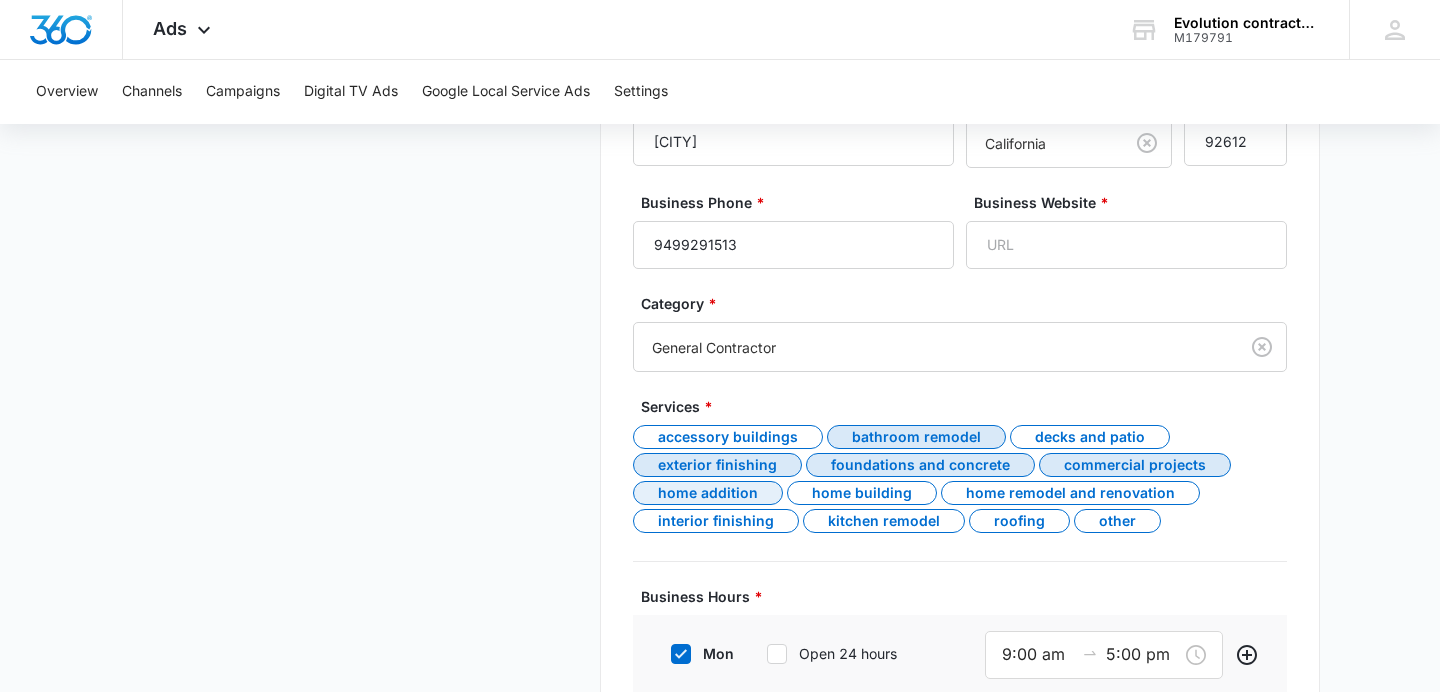 click on "Home addition" at bounding box center [708, 493] 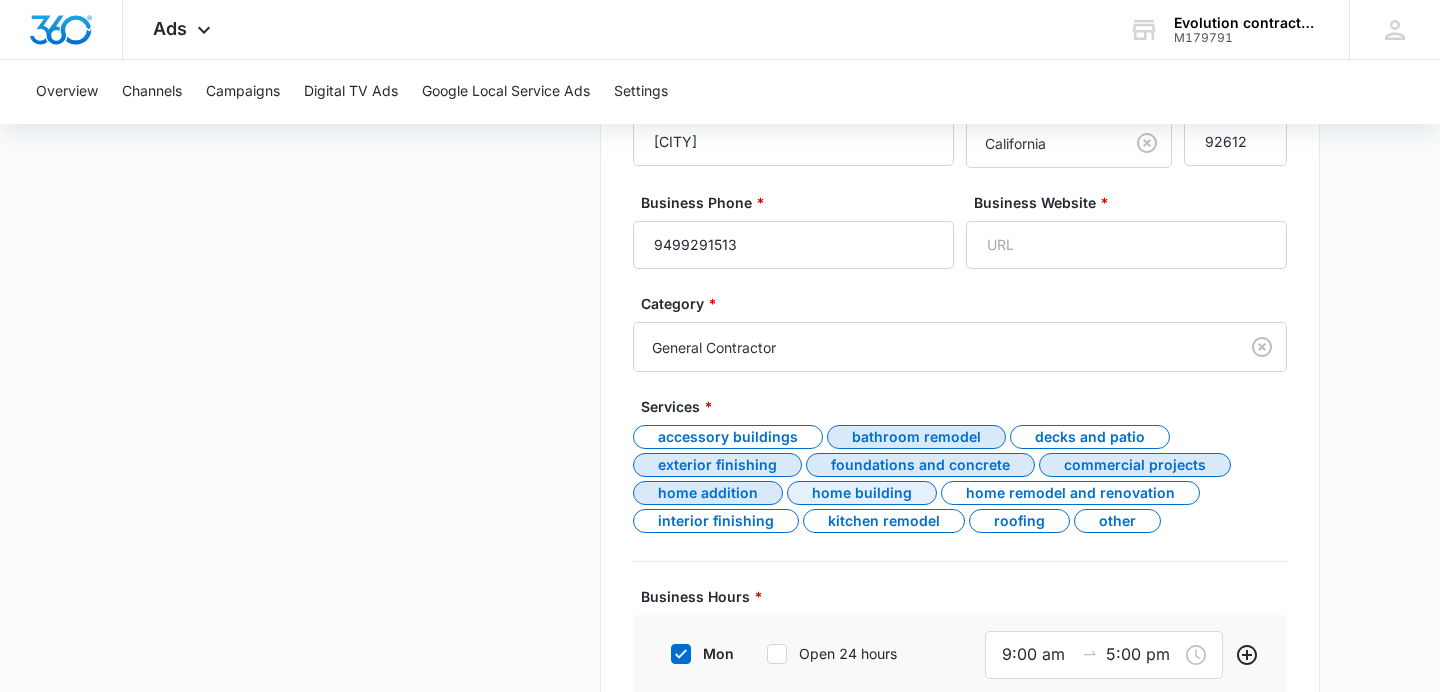 click on "Home building" at bounding box center (862, 493) 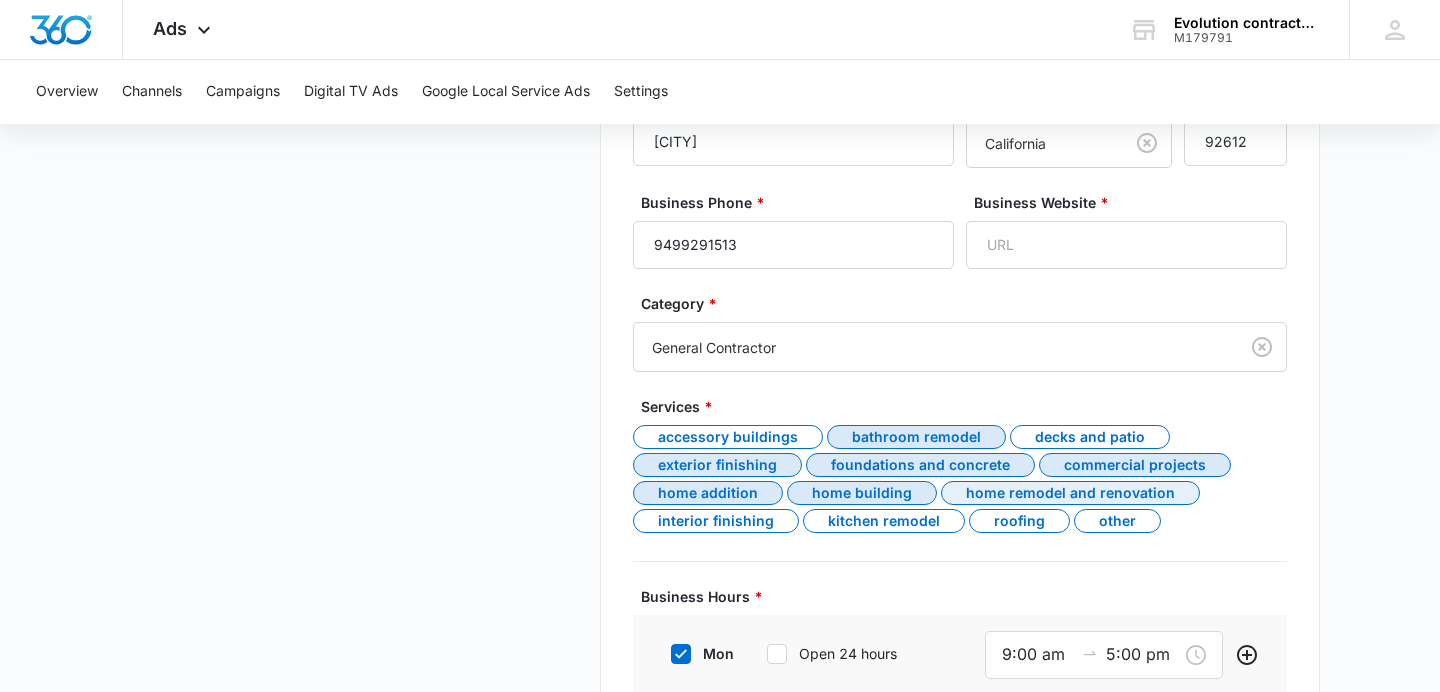 click on "Home remodel and renovation" at bounding box center (1070, 493) 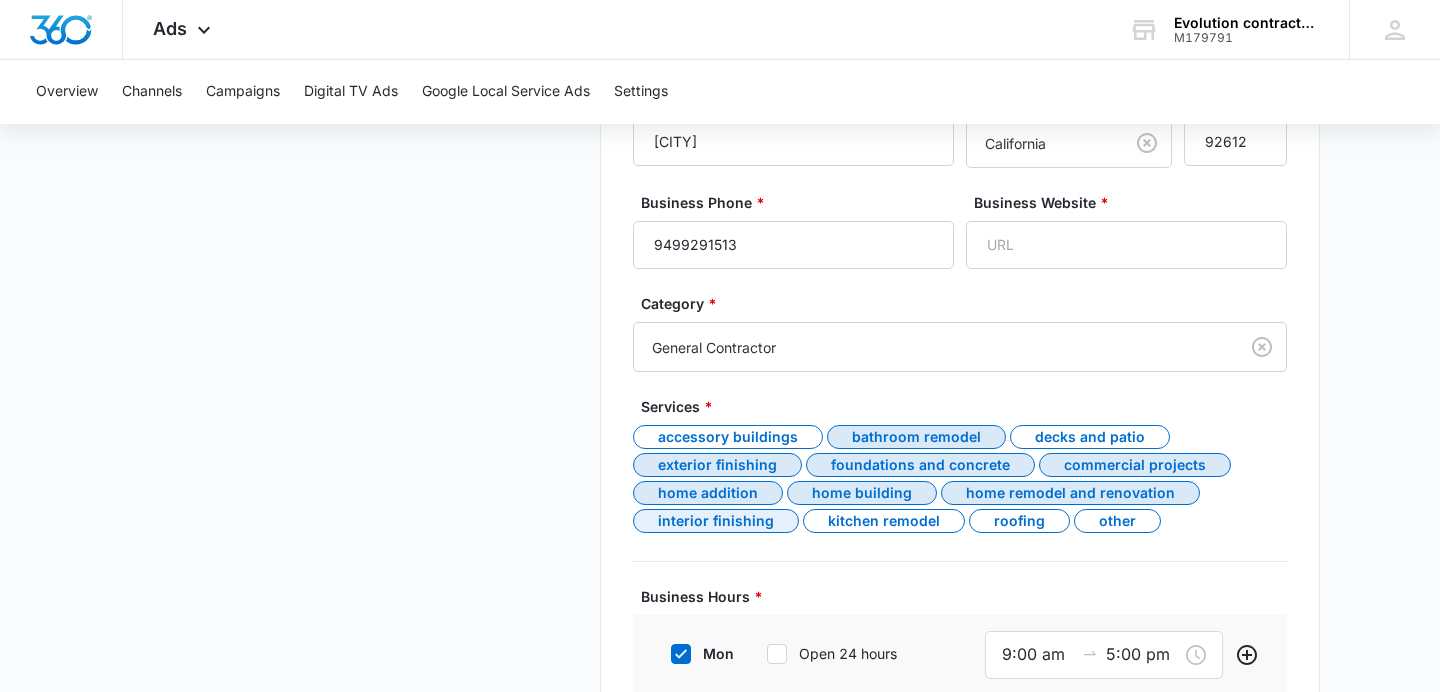 click on "Interior finishing" at bounding box center (716, 521) 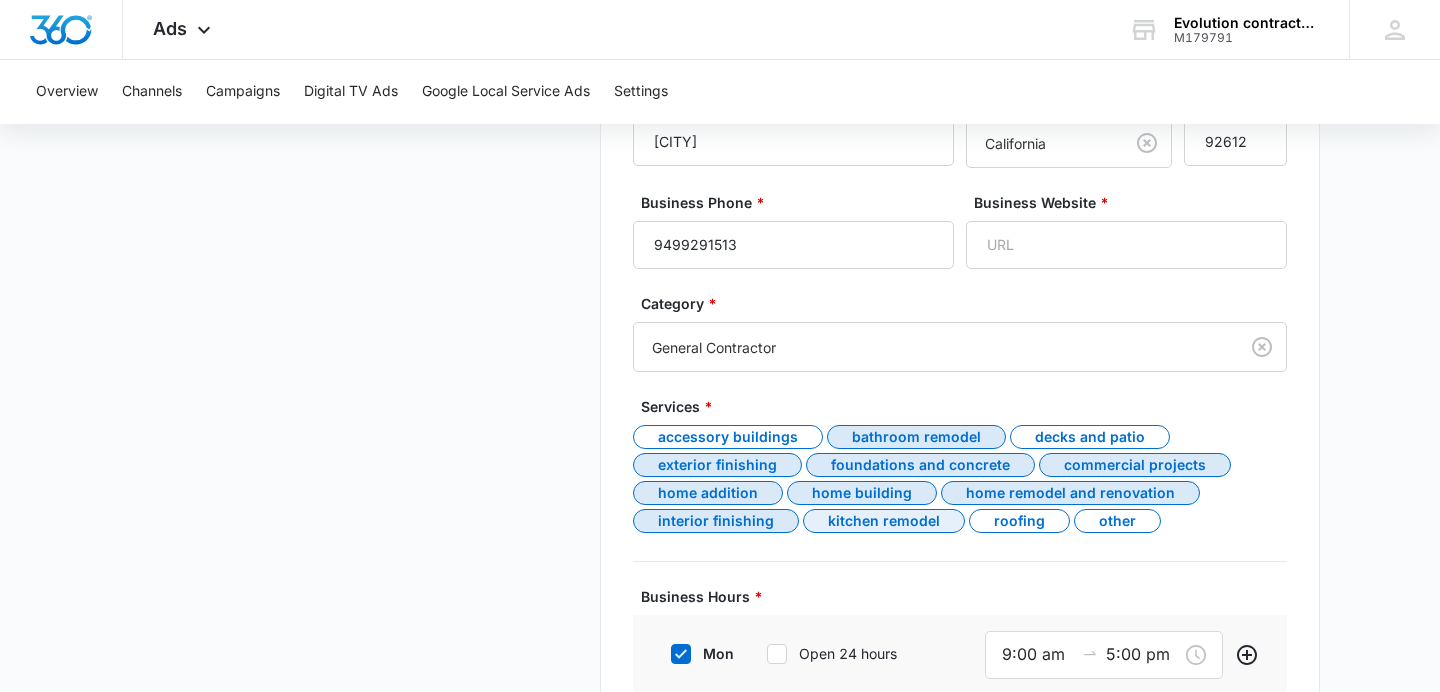 click on "Kitchen remodel" at bounding box center (884, 521) 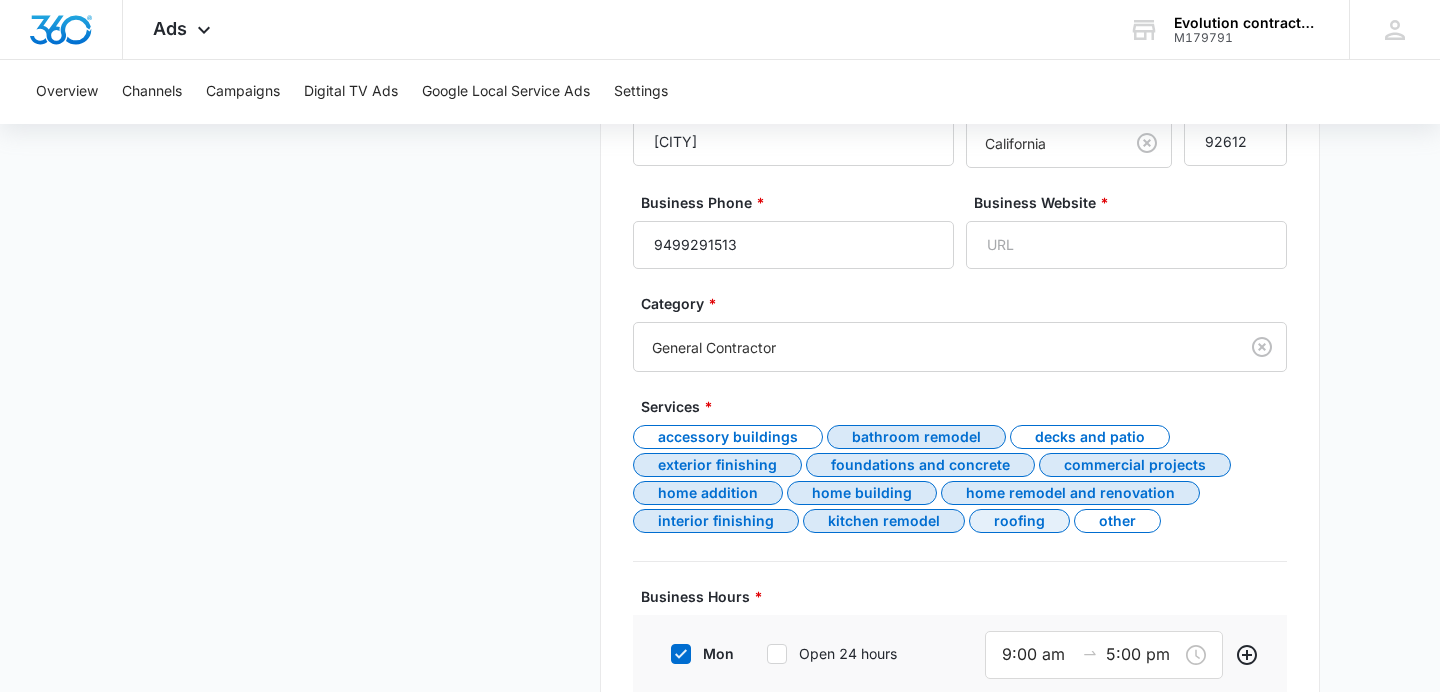 click on "Roofing" at bounding box center [1019, 521] 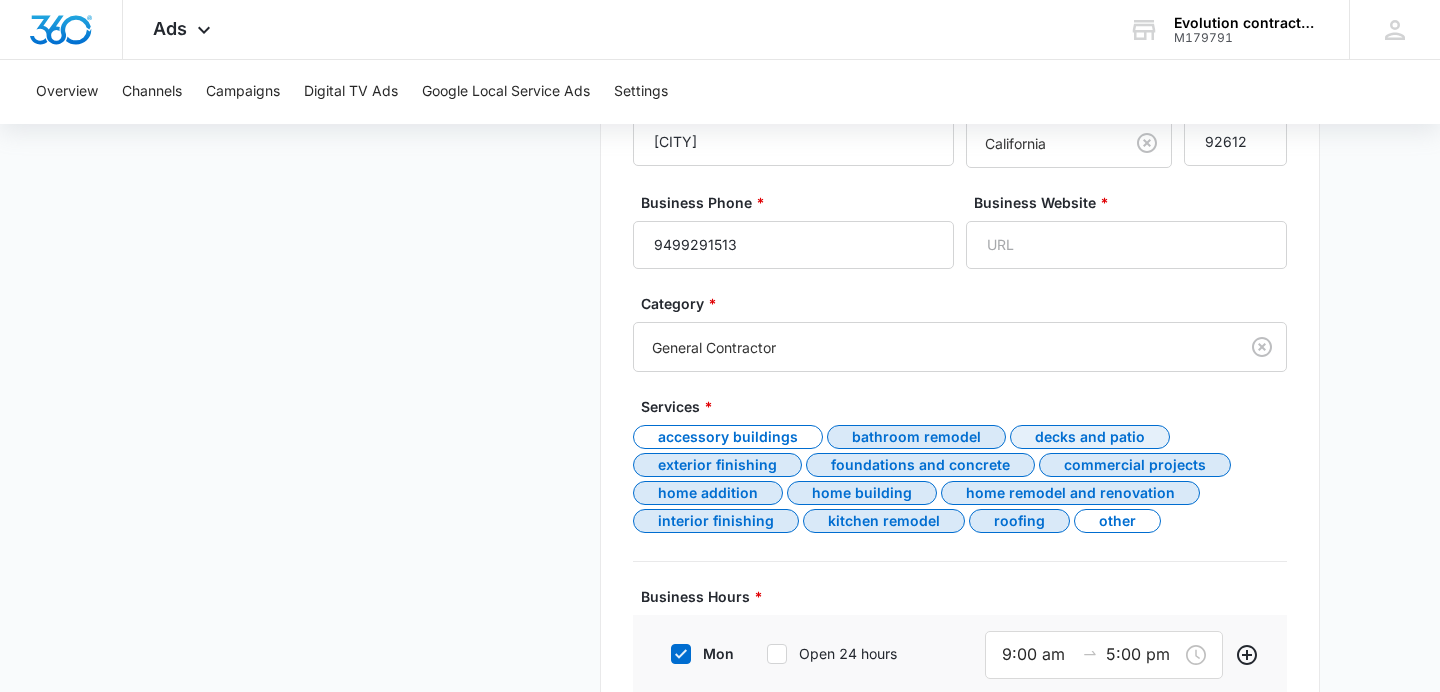 click on "Decks and patio" at bounding box center [1090, 437] 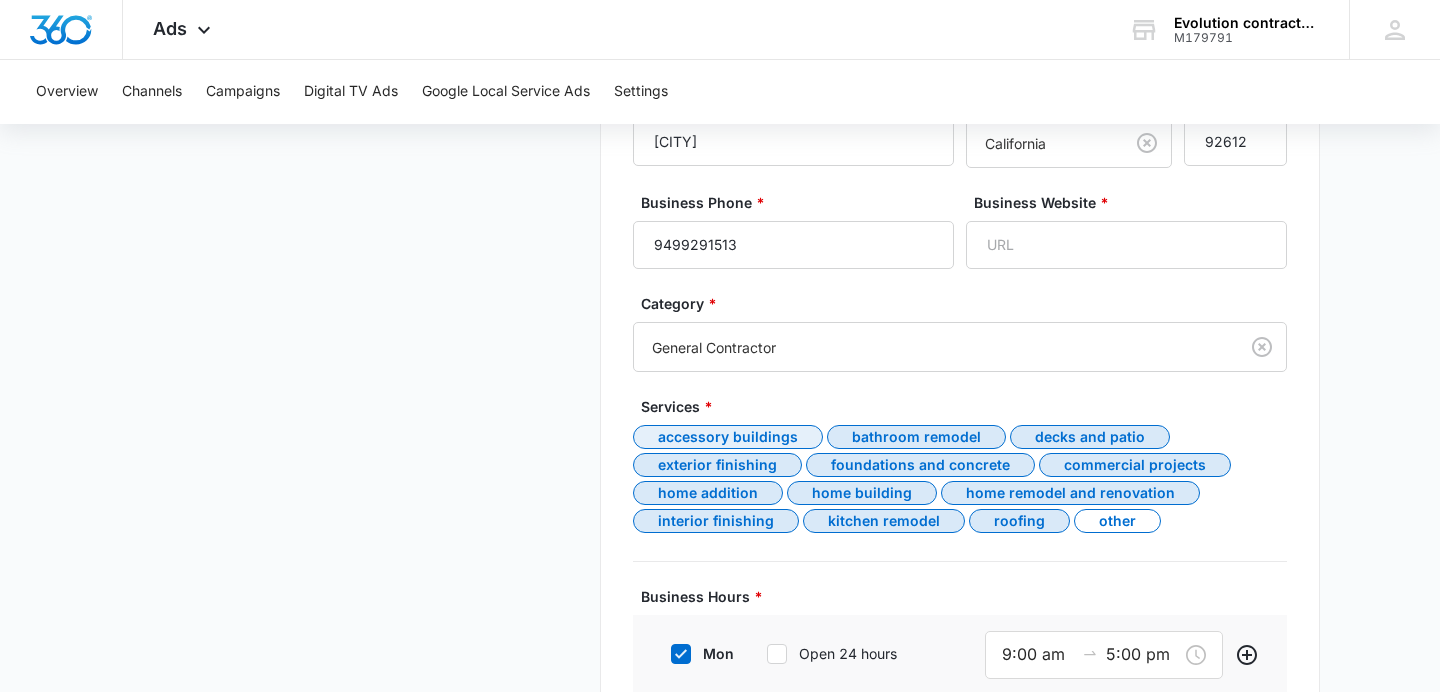 click on "Accessory buildings" at bounding box center (728, 437) 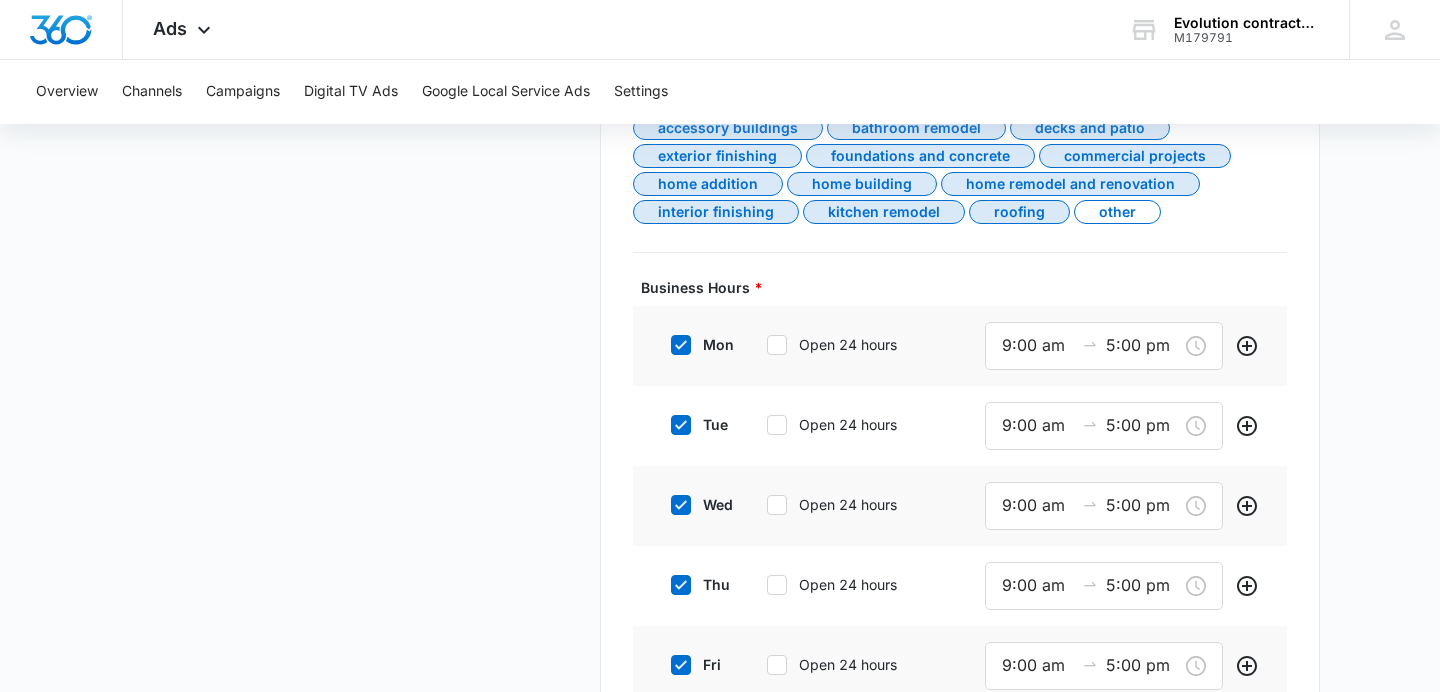 scroll, scrollTop: 816, scrollLeft: 0, axis: vertical 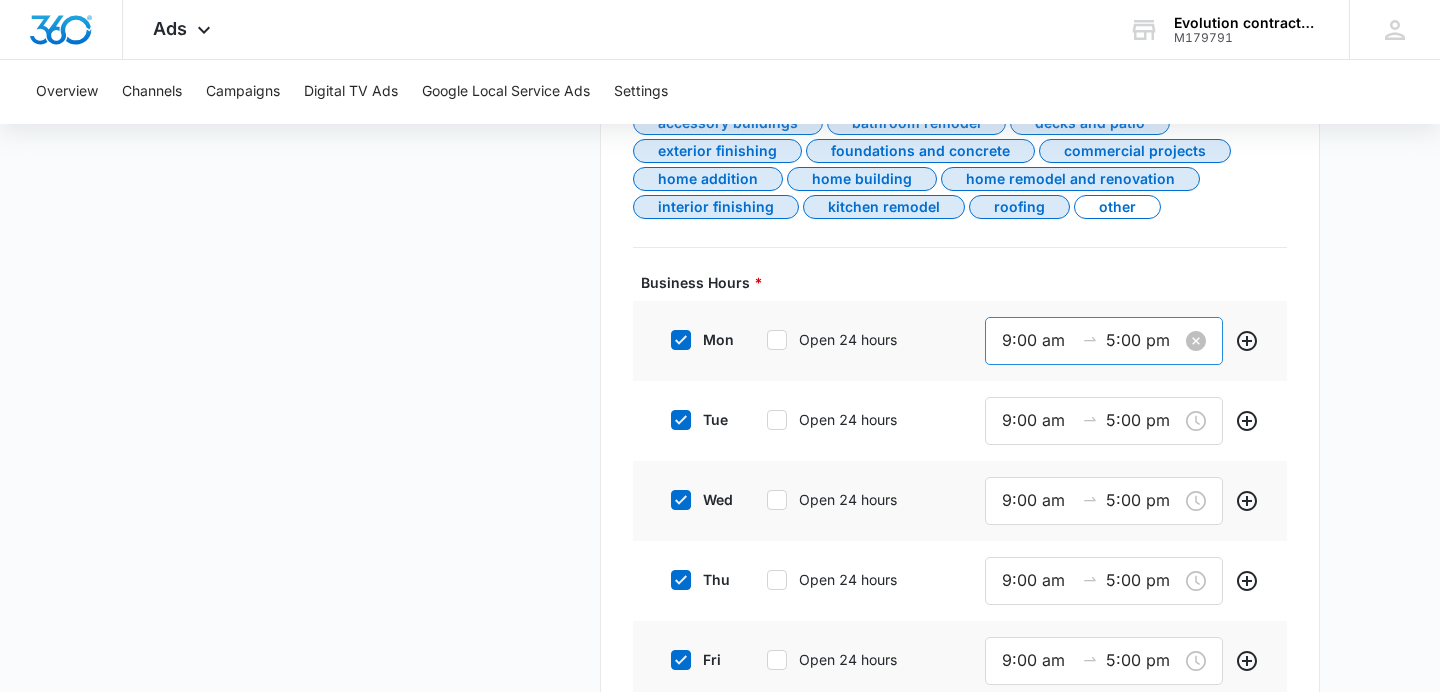 click on "9:00 am" at bounding box center [1038, 340] 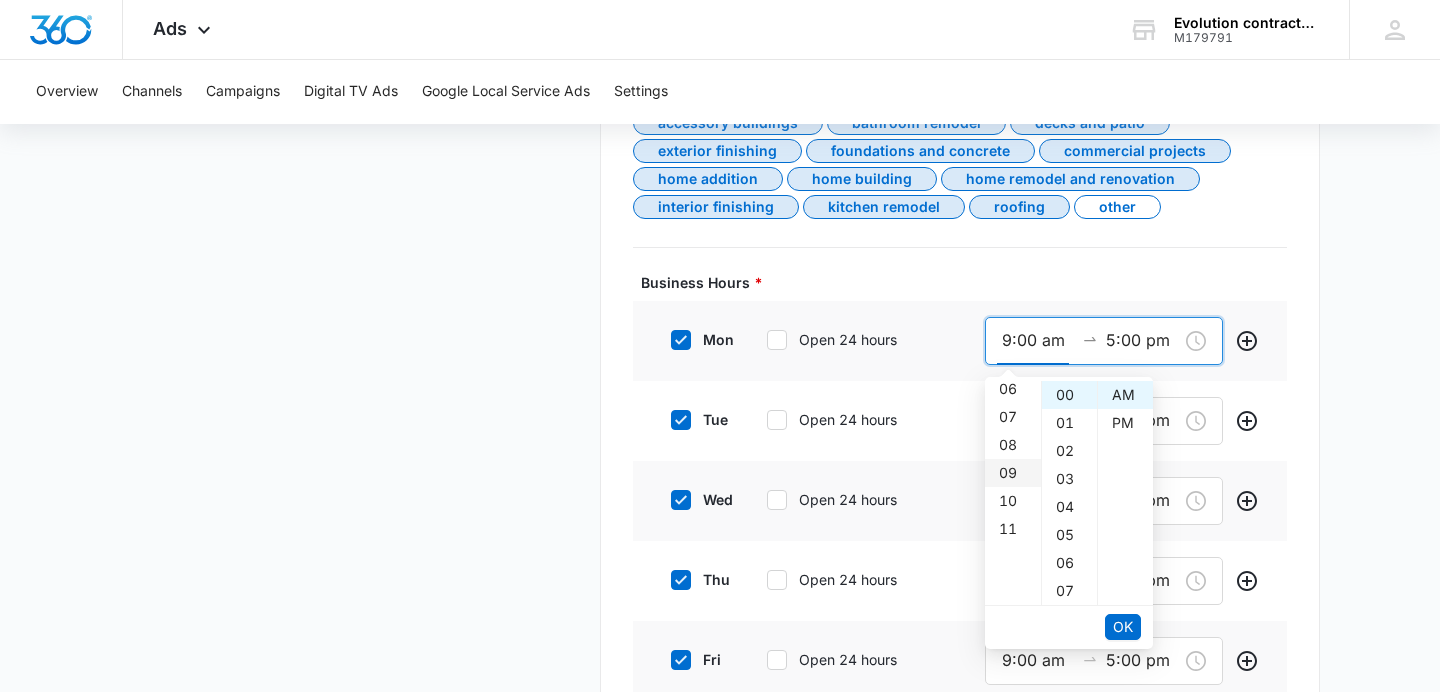 scroll, scrollTop: 169, scrollLeft: 0, axis: vertical 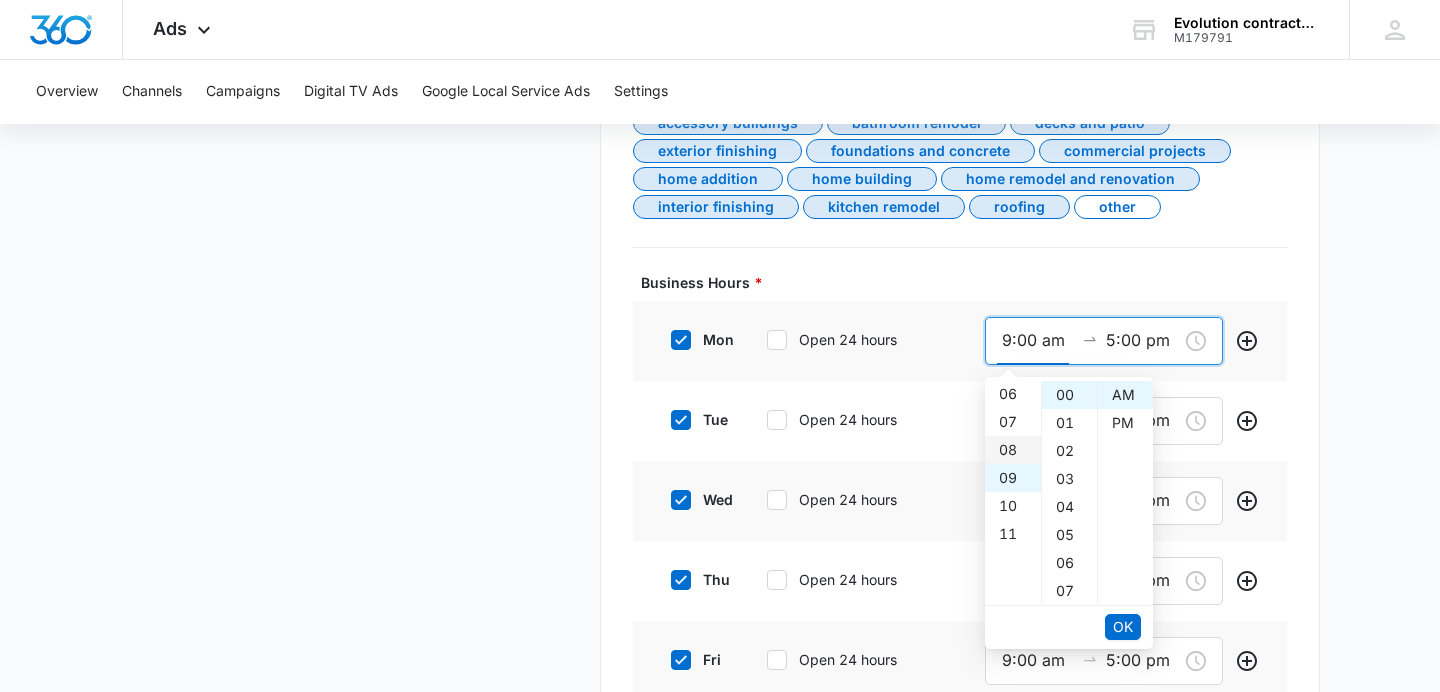 click on "08" at bounding box center [1013, 450] 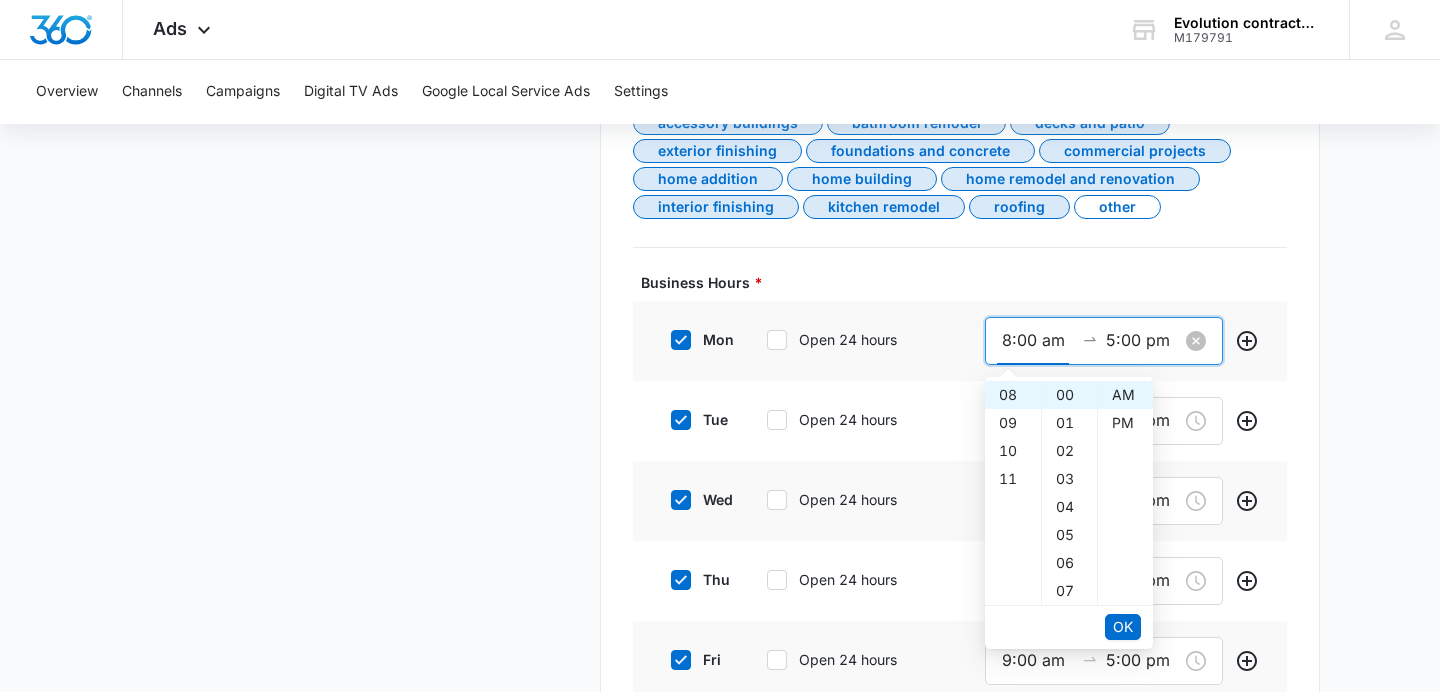click on "5:00 pm" at bounding box center [1142, 340] 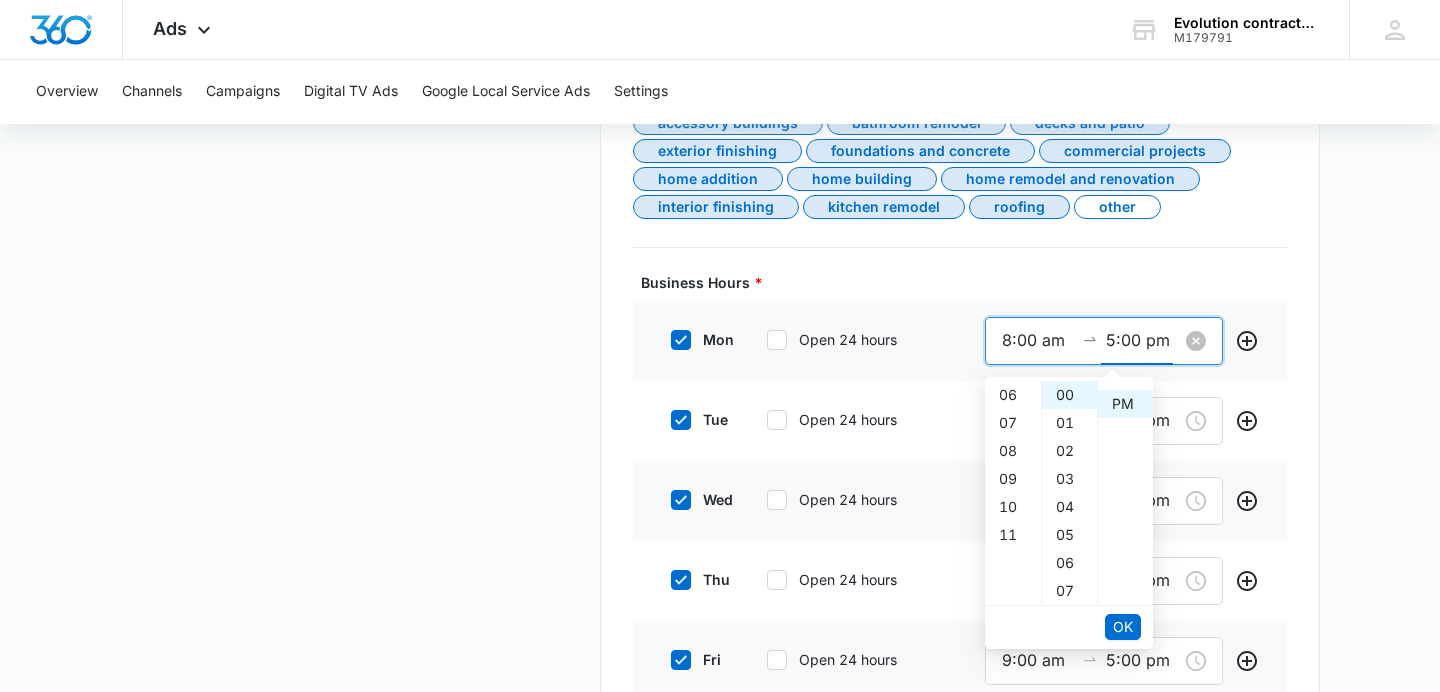 scroll, scrollTop: 140, scrollLeft: 0, axis: vertical 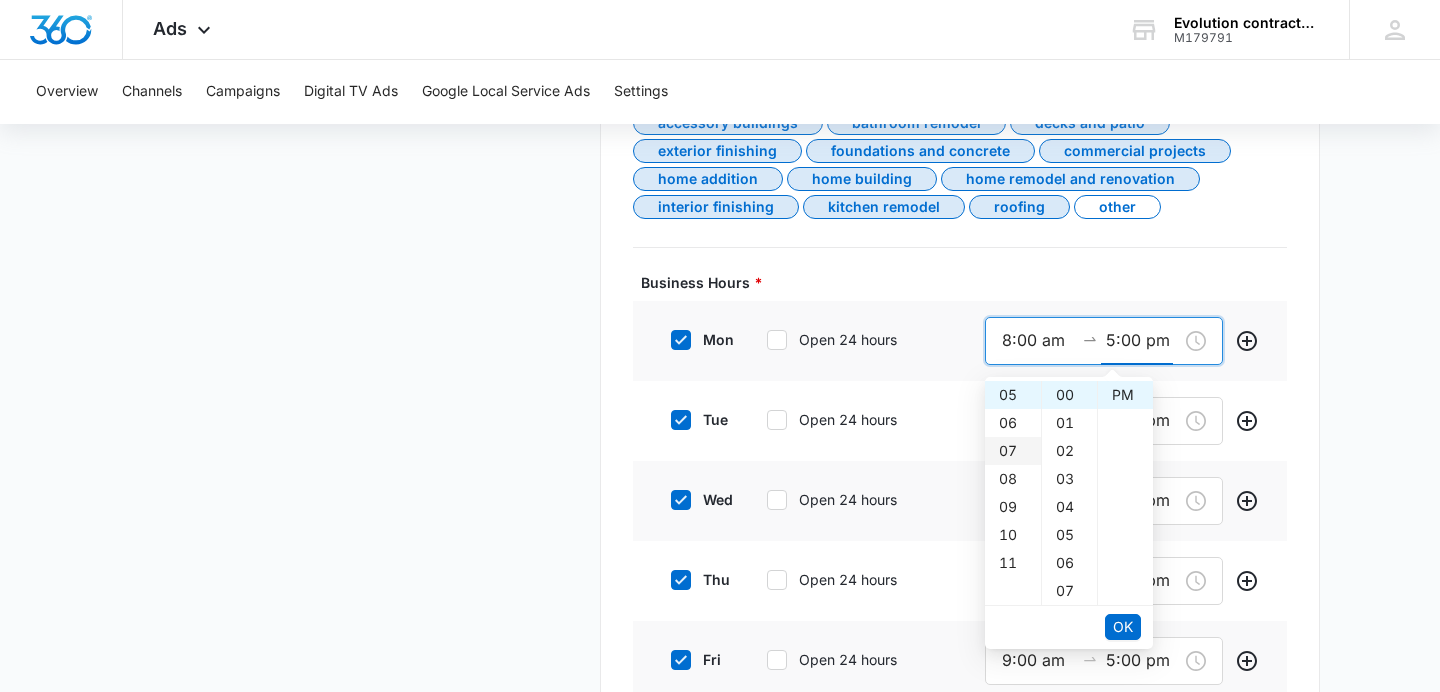 click on "07" at bounding box center [1013, 451] 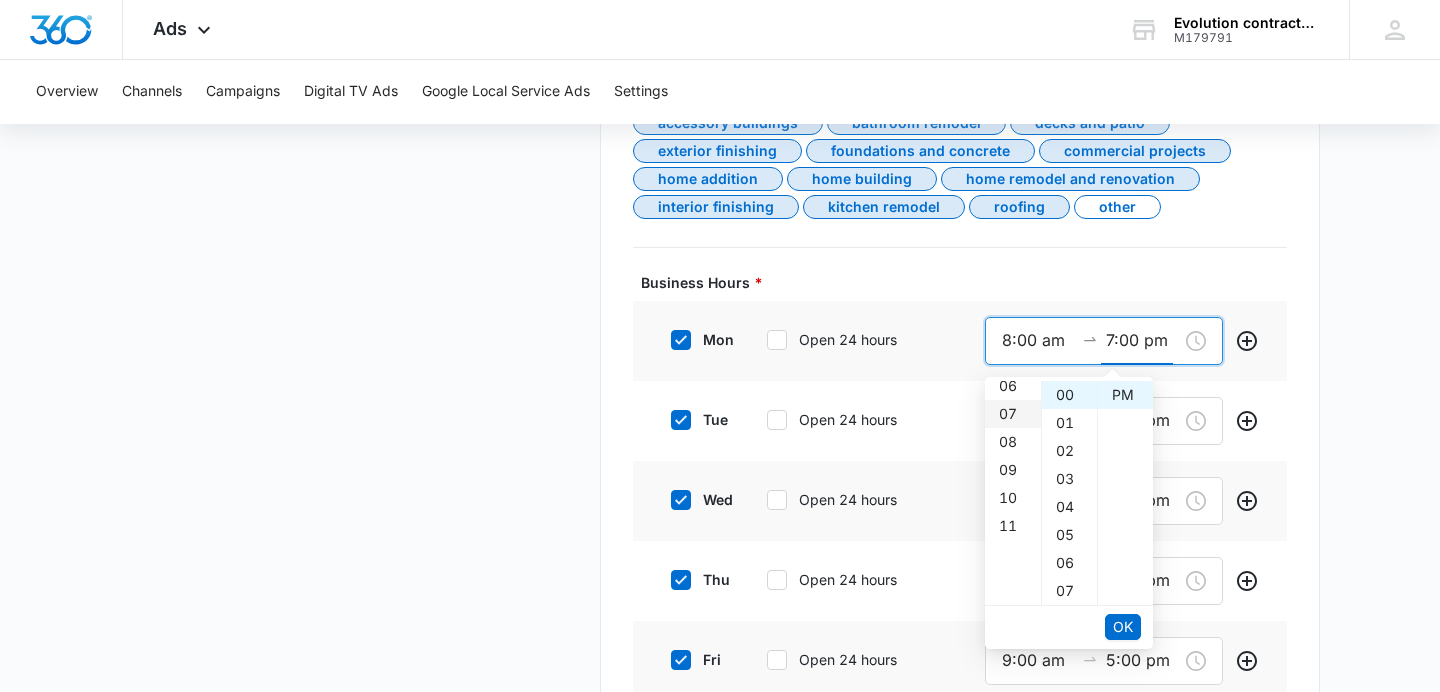 scroll, scrollTop: 196, scrollLeft: 0, axis: vertical 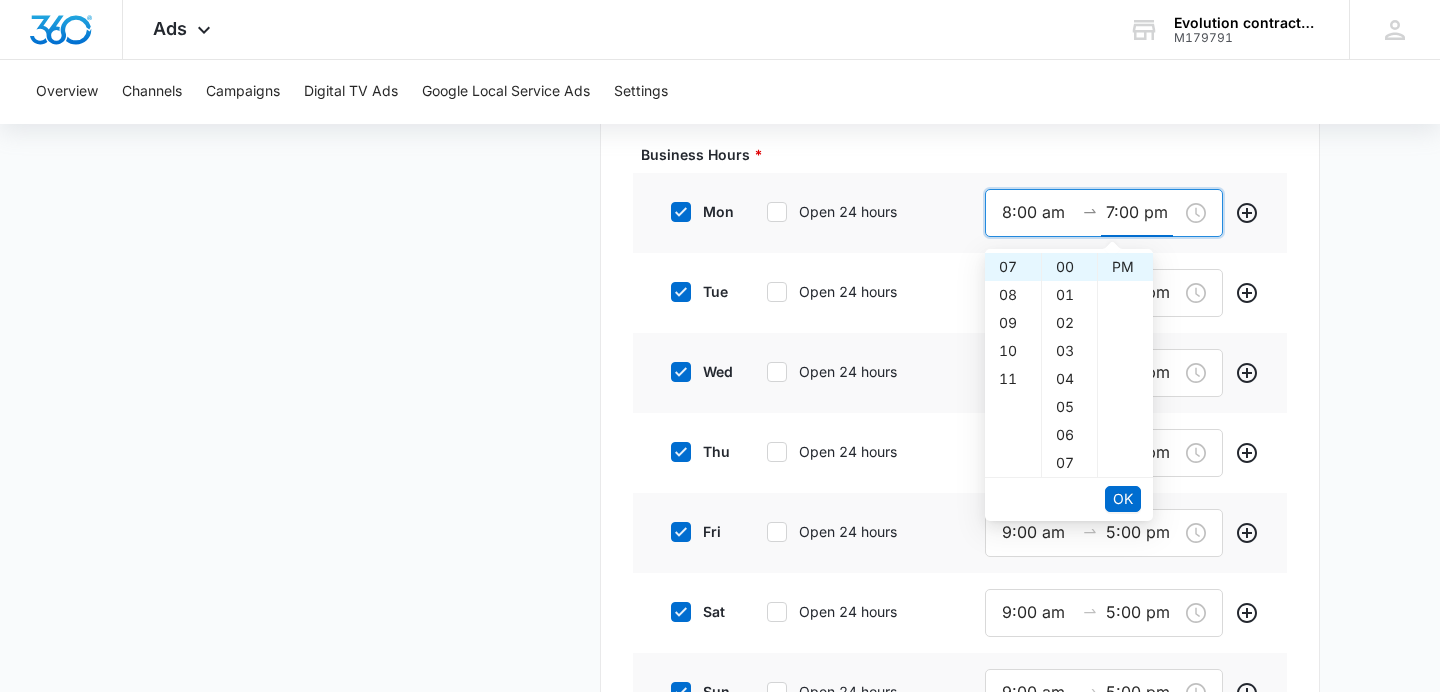type on "9:00 am" 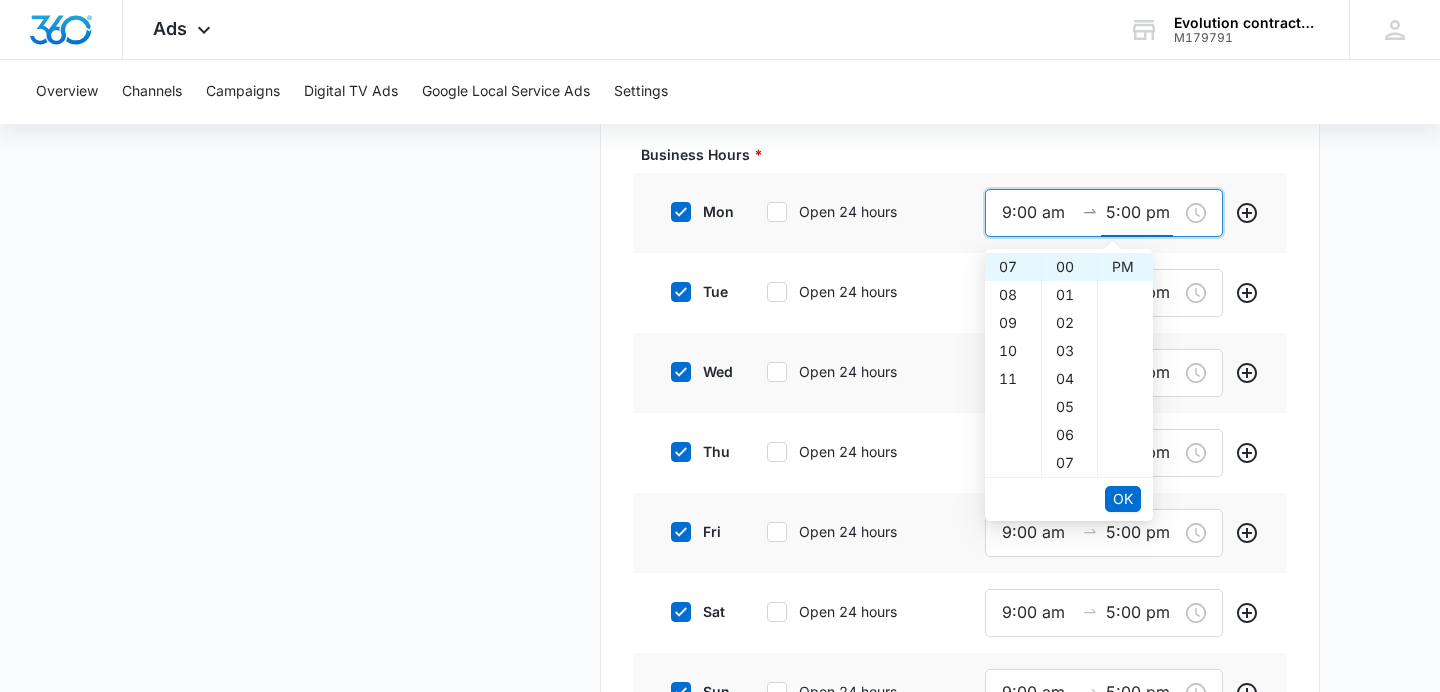 click on "Business Details To get started, enter your business location's name and select the category and services you offer. Please note that this form is for U.S. registered businesses only. Google Business Profile Name * Evolution Contractors LLC Business EST Date * 2021 Address 1 * 3395 Michelson Dr Address 2 apt 2403 City * [CITY] State * [STATE] Postal Code * 92612 Business Phone * [PHONE] Business Website * Category * General Contractor Services * Accessory buildings Bathroom remodel Decks and patio Exterior finishing Foundations and concrete Commercial projects Home addition Home building Home remodel and renovation Interior finishing Kitchen remodel Roofing Other Business Hours * mon Open 24 hours 9:00 am 5:00 pm tue Open 24 hours 9:00 am 5:00 pm wed Open 24 hours 9:00 am 5:00 pm thu Open 24 hours 9:00 am 5:00 pm fri Open 24 hours 9:00 am 5:00 pm sat Open 24 hours 9:00 am 5:00 pm sun Open 24 hours 9:00 am 5:00 pm" at bounding box center [960, 47] 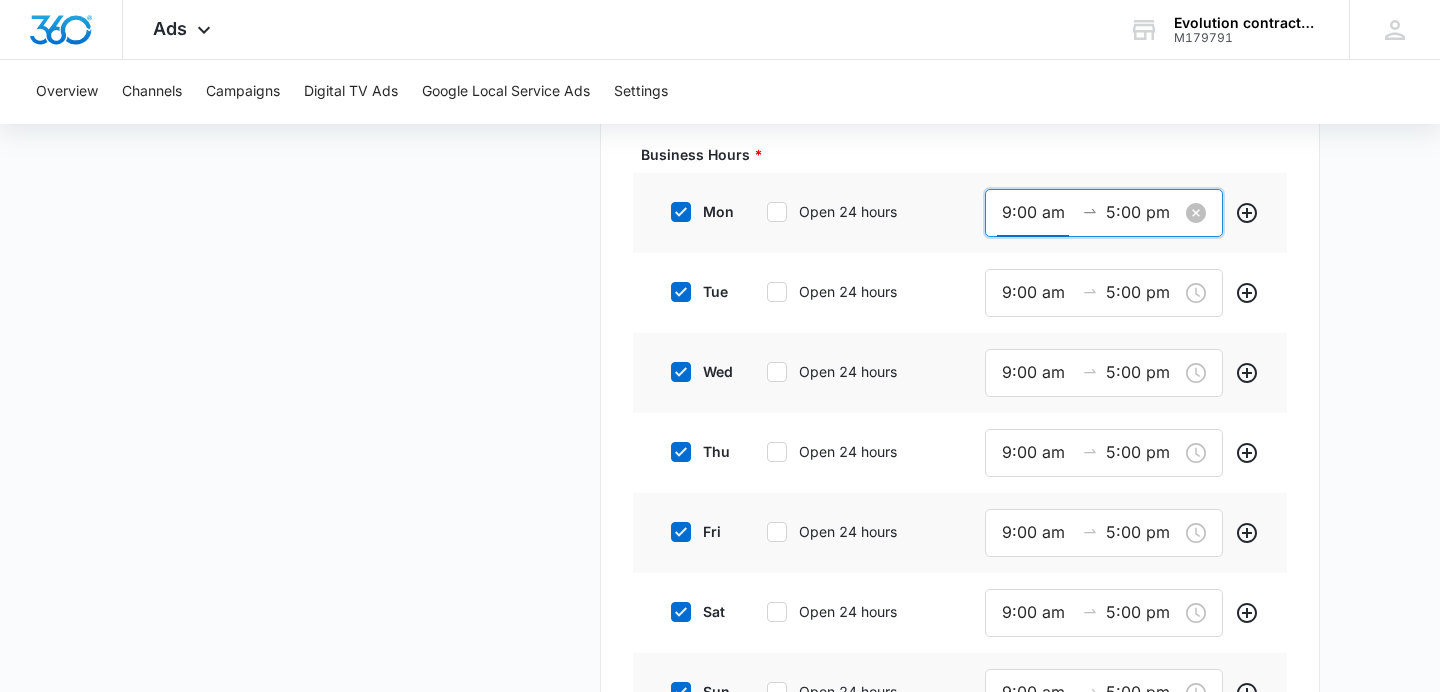 click on "9:00 am" at bounding box center (1038, 212) 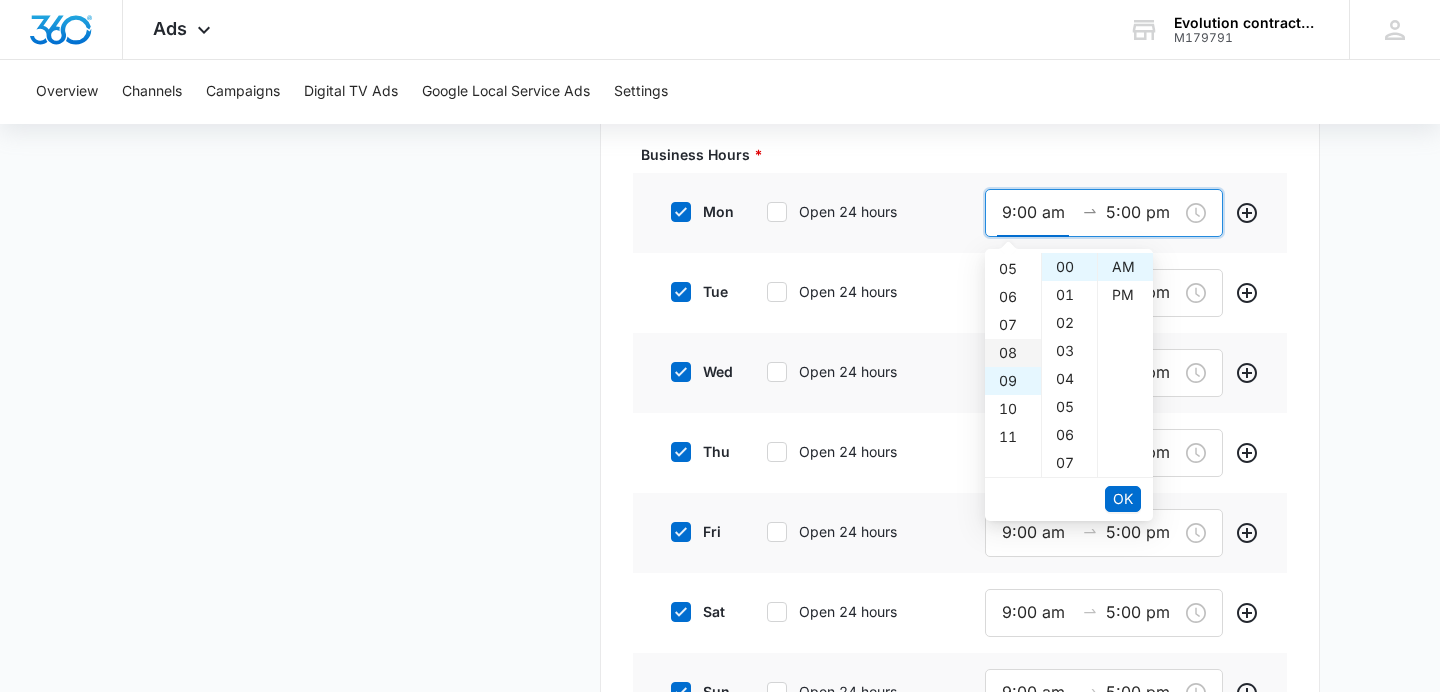 click on "08" at bounding box center (1013, 353) 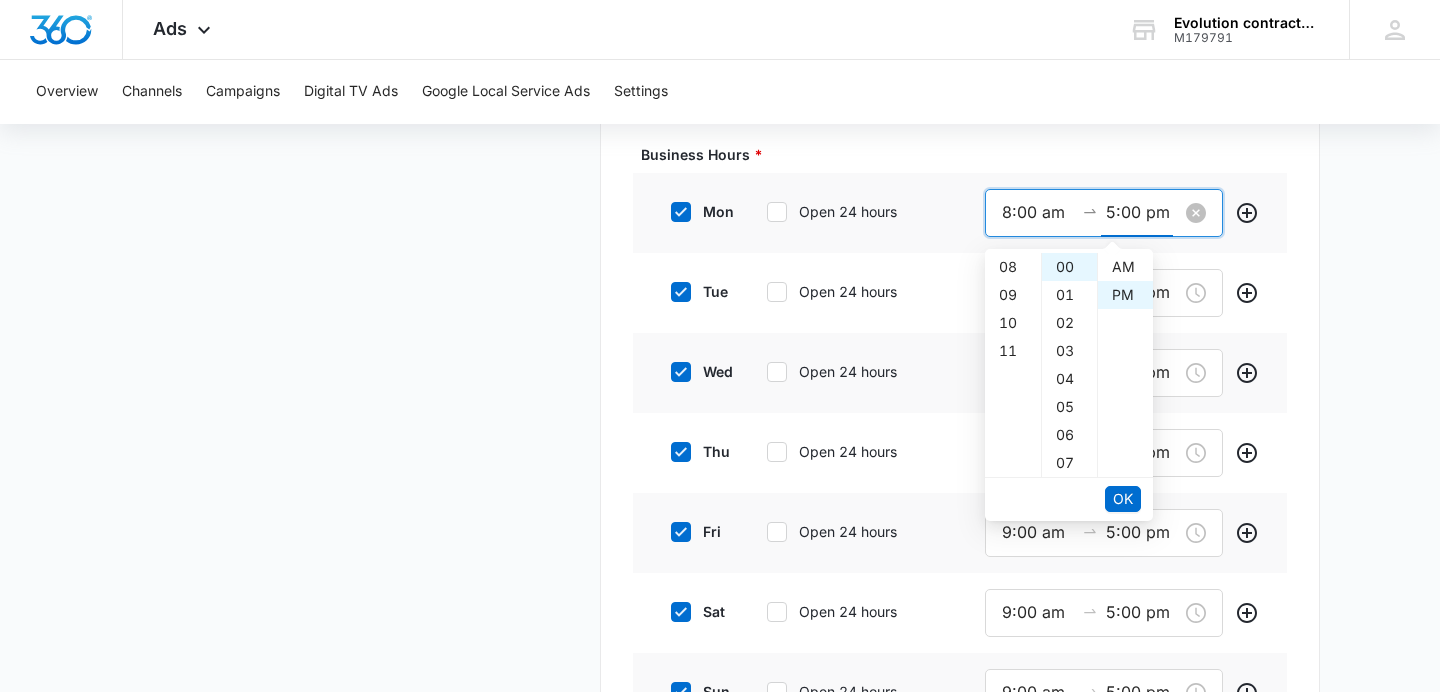 click on "5:00 pm" at bounding box center [1142, 212] 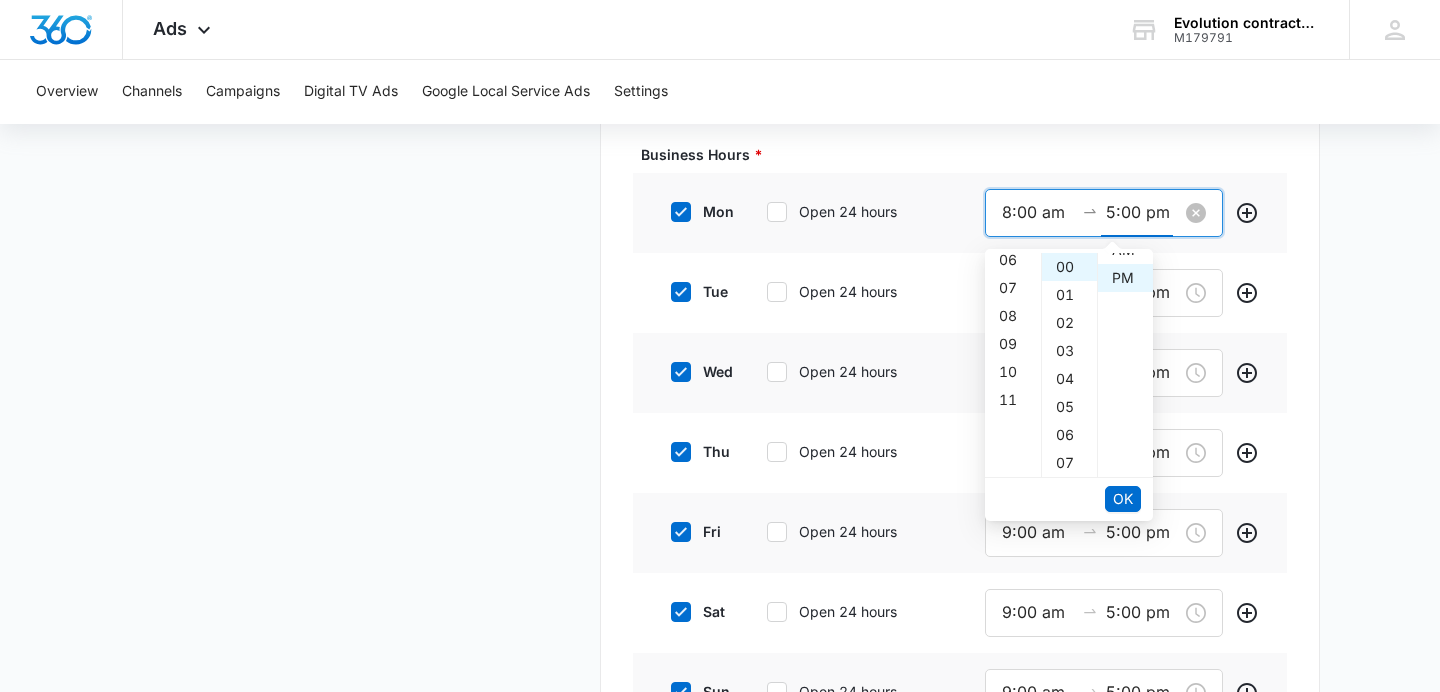 scroll, scrollTop: 140, scrollLeft: 0, axis: vertical 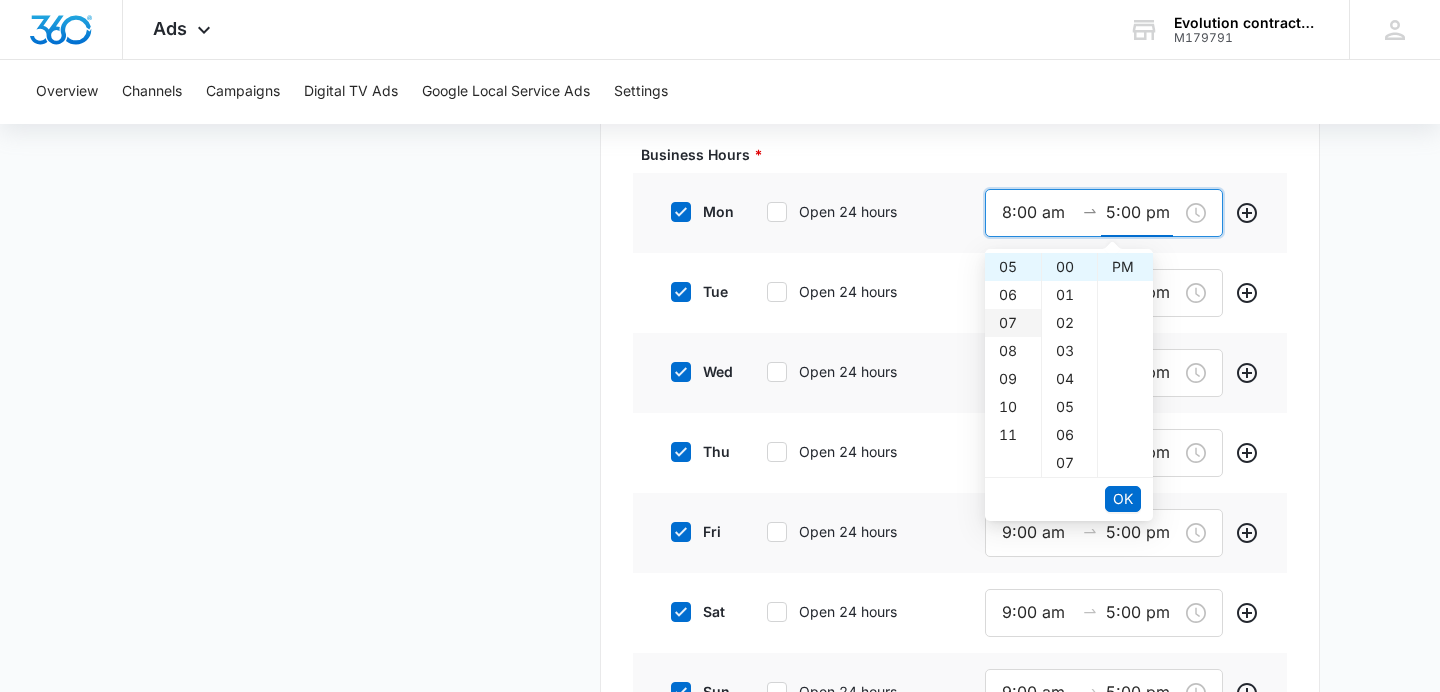 click on "07" at bounding box center (1013, 323) 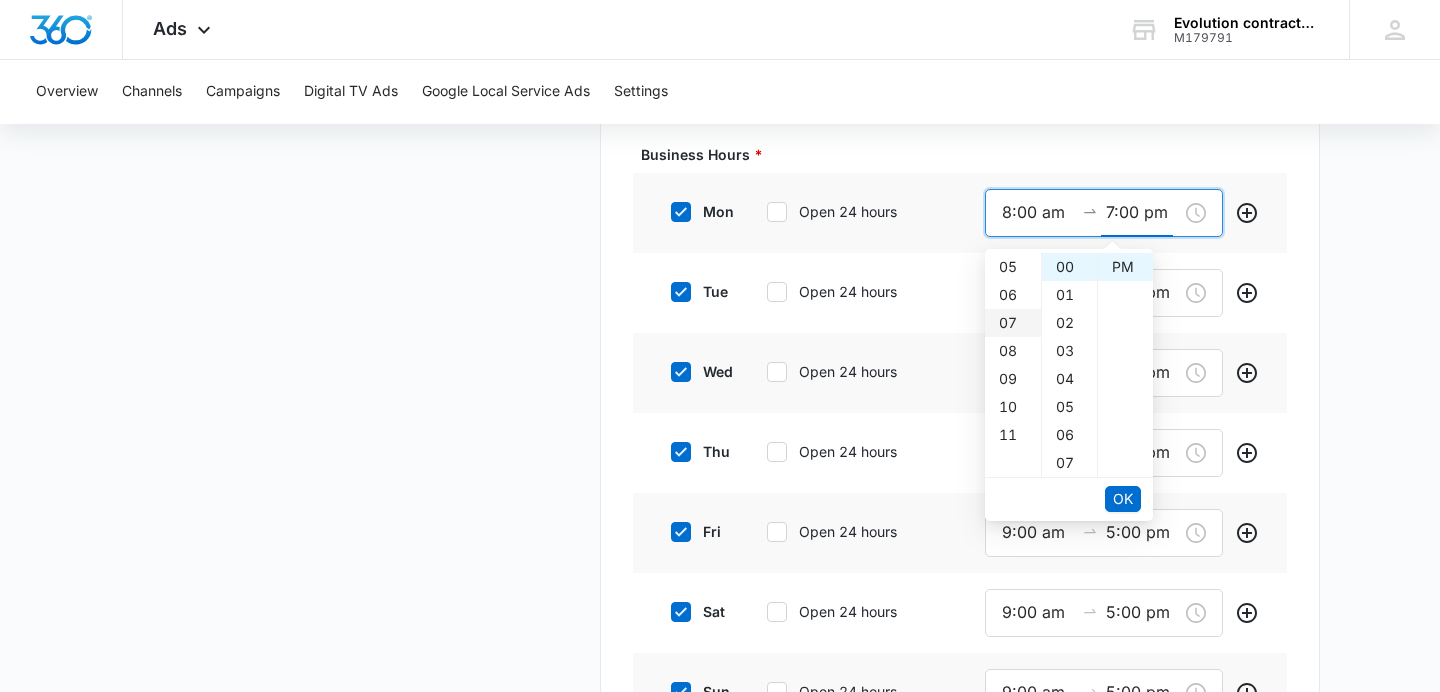 scroll, scrollTop: 196, scrollLeft: 0, axis: vertical 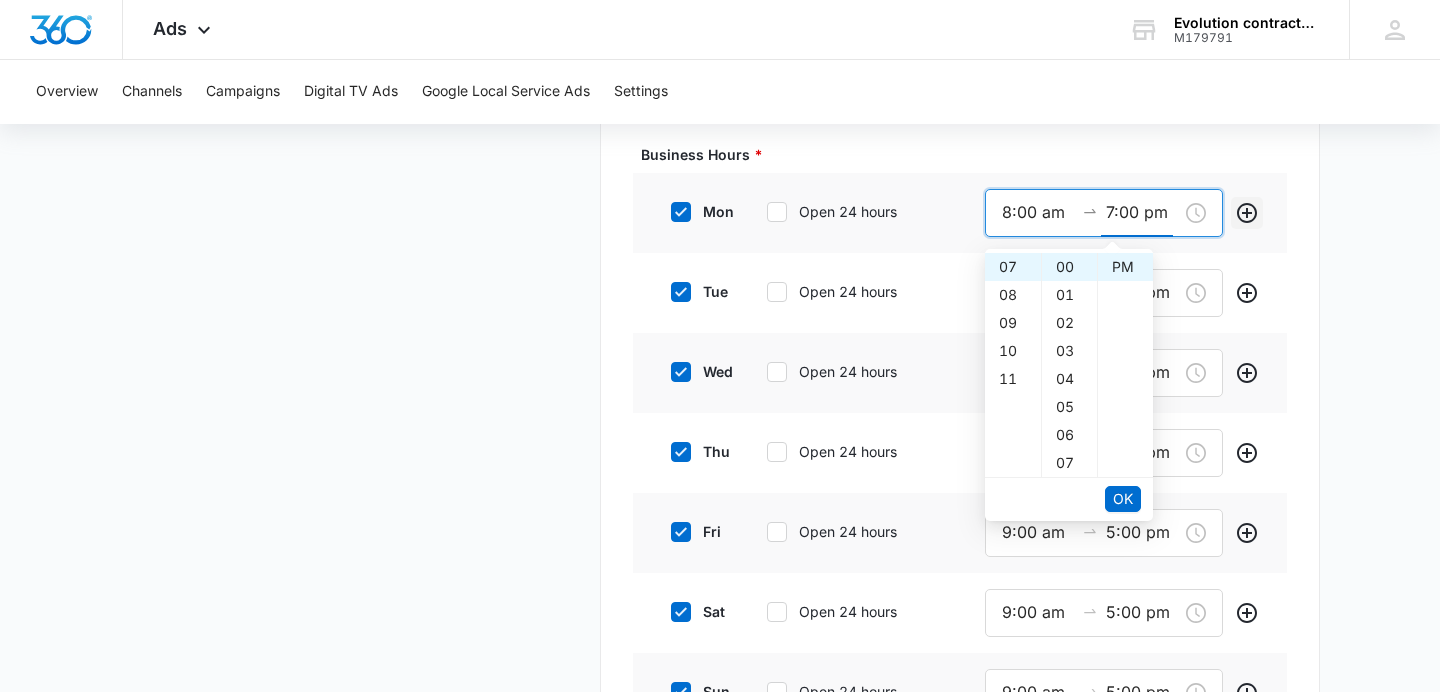 type on "9:00 am" 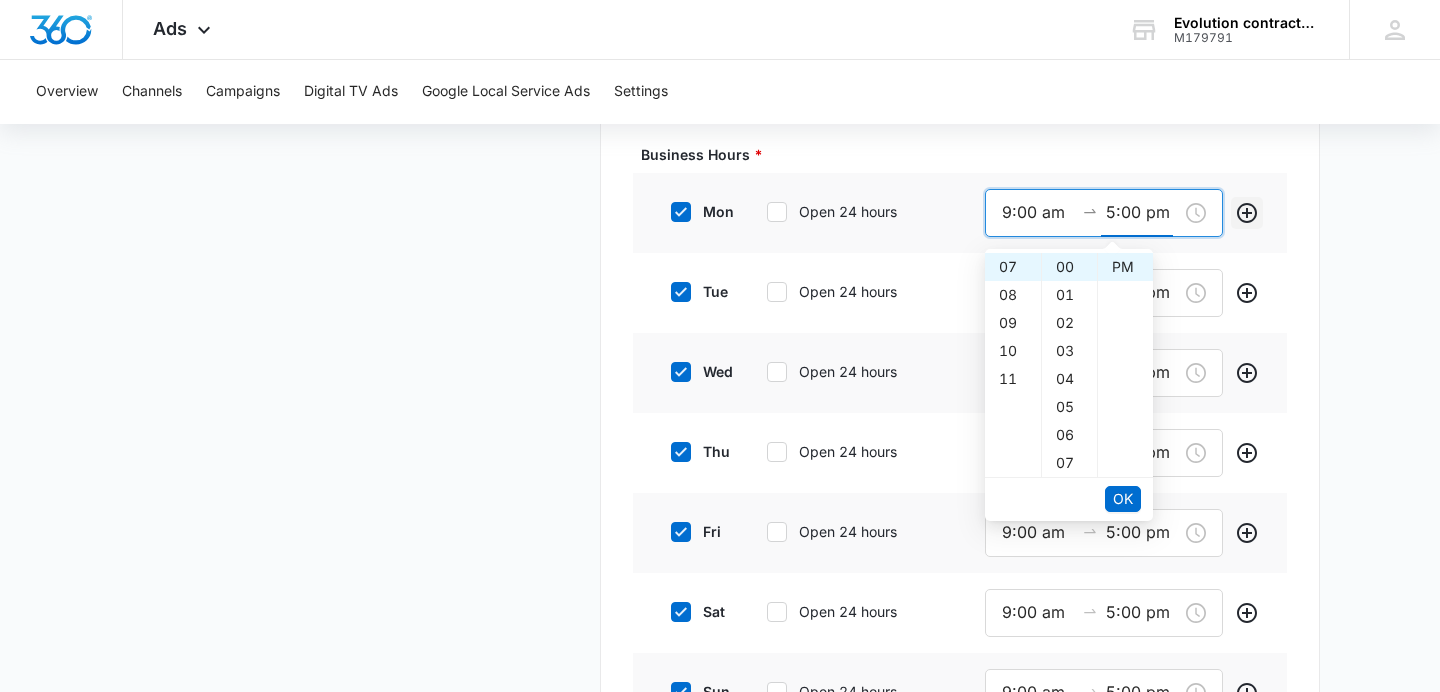 click at bounding box center (1247, 213) 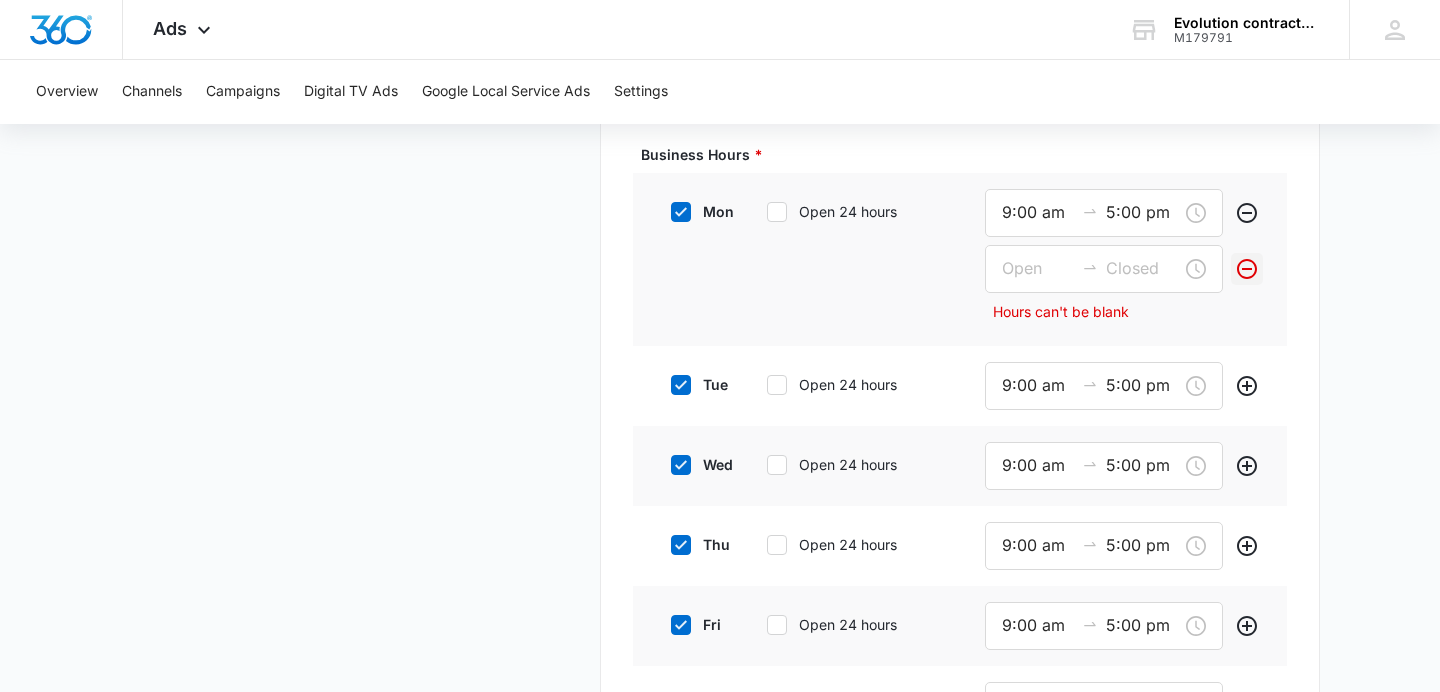 click 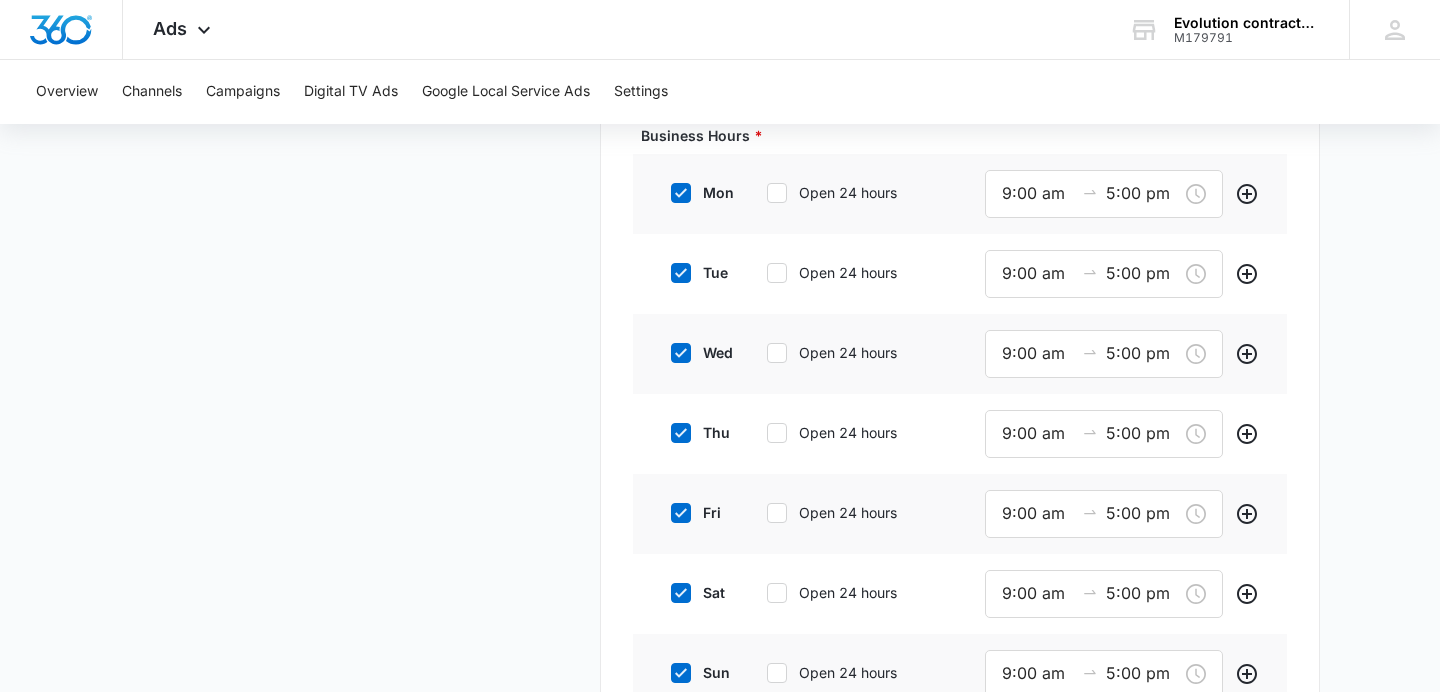 scroll, scrollTop: 1066, scrollLeft: 0, axis: vertical 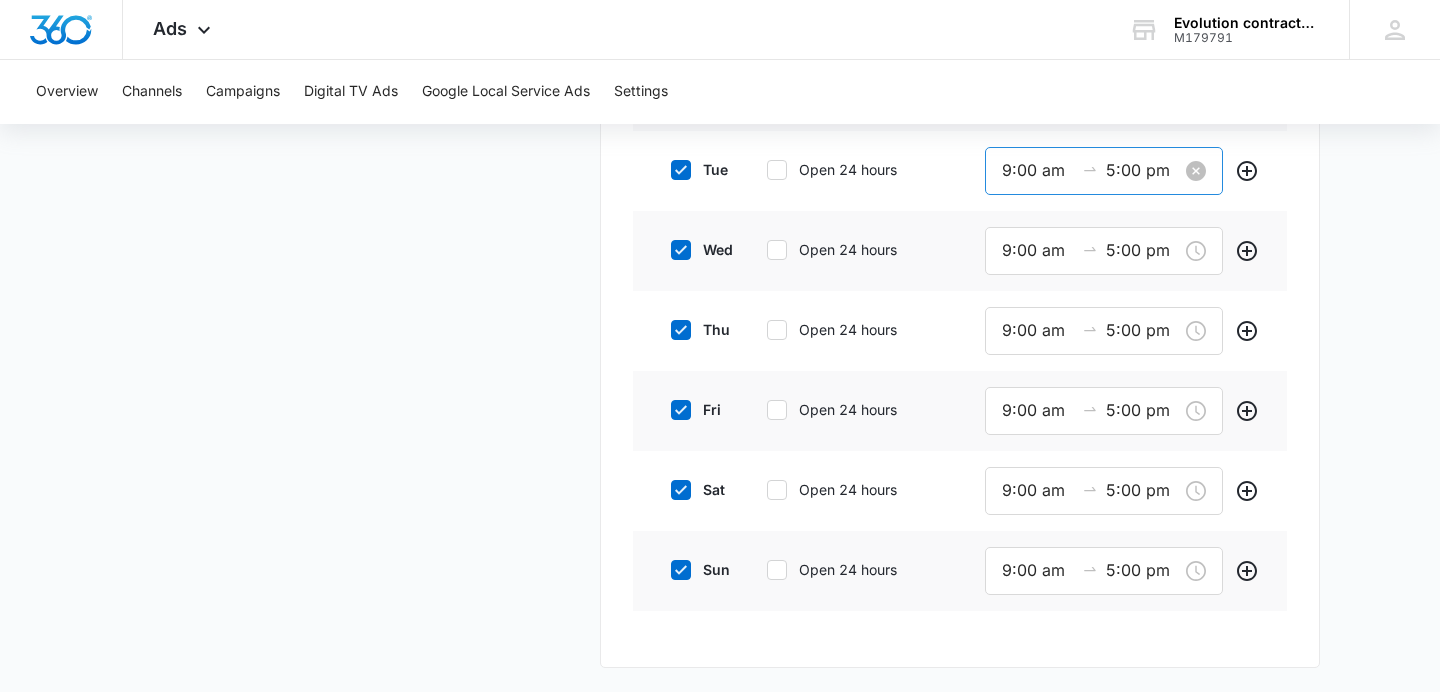 click 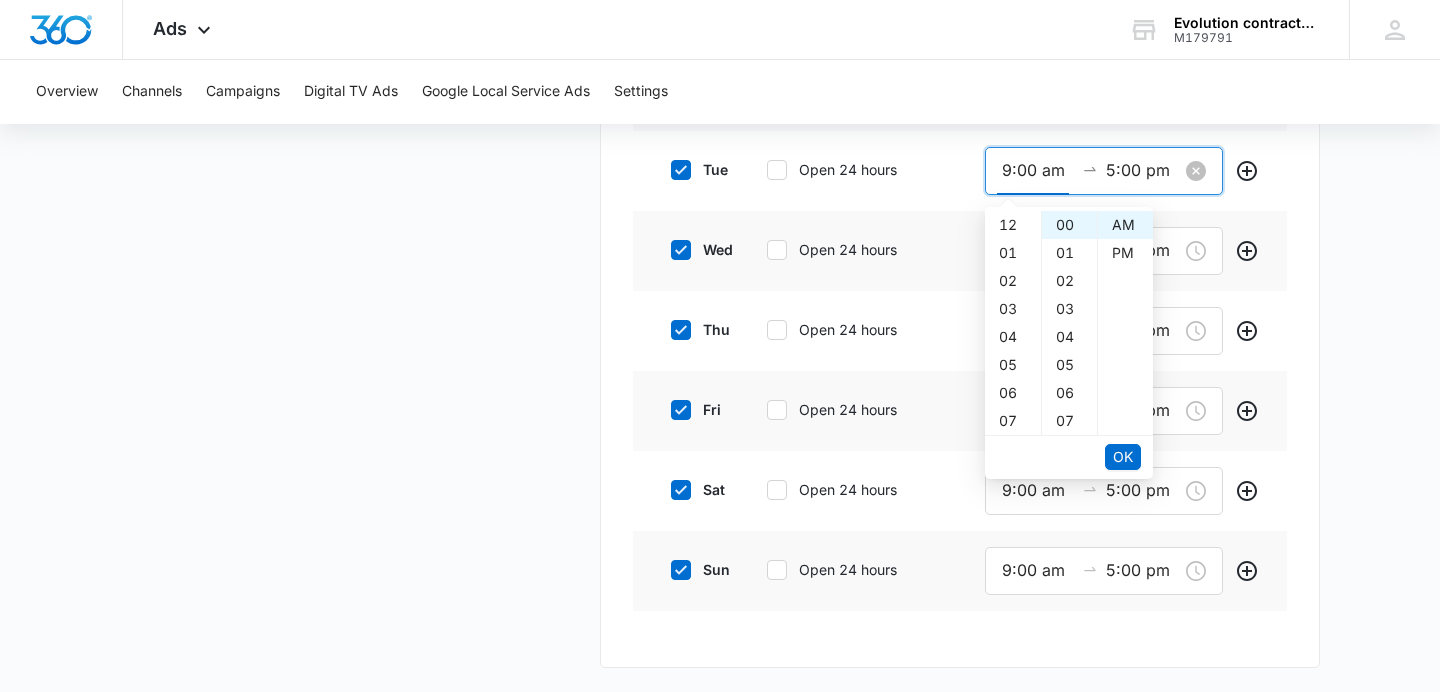 scroll, scrollTop: 252, scrollLeft: 0, axis: vertical 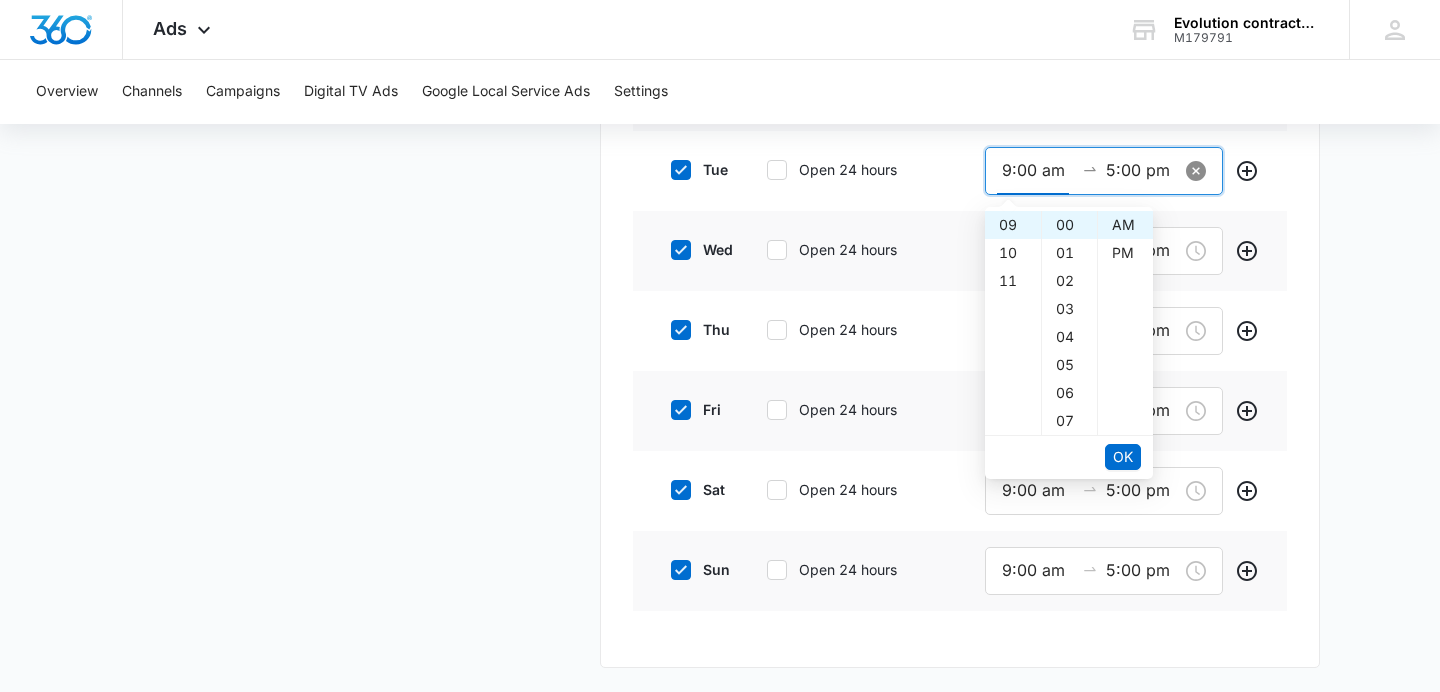 type 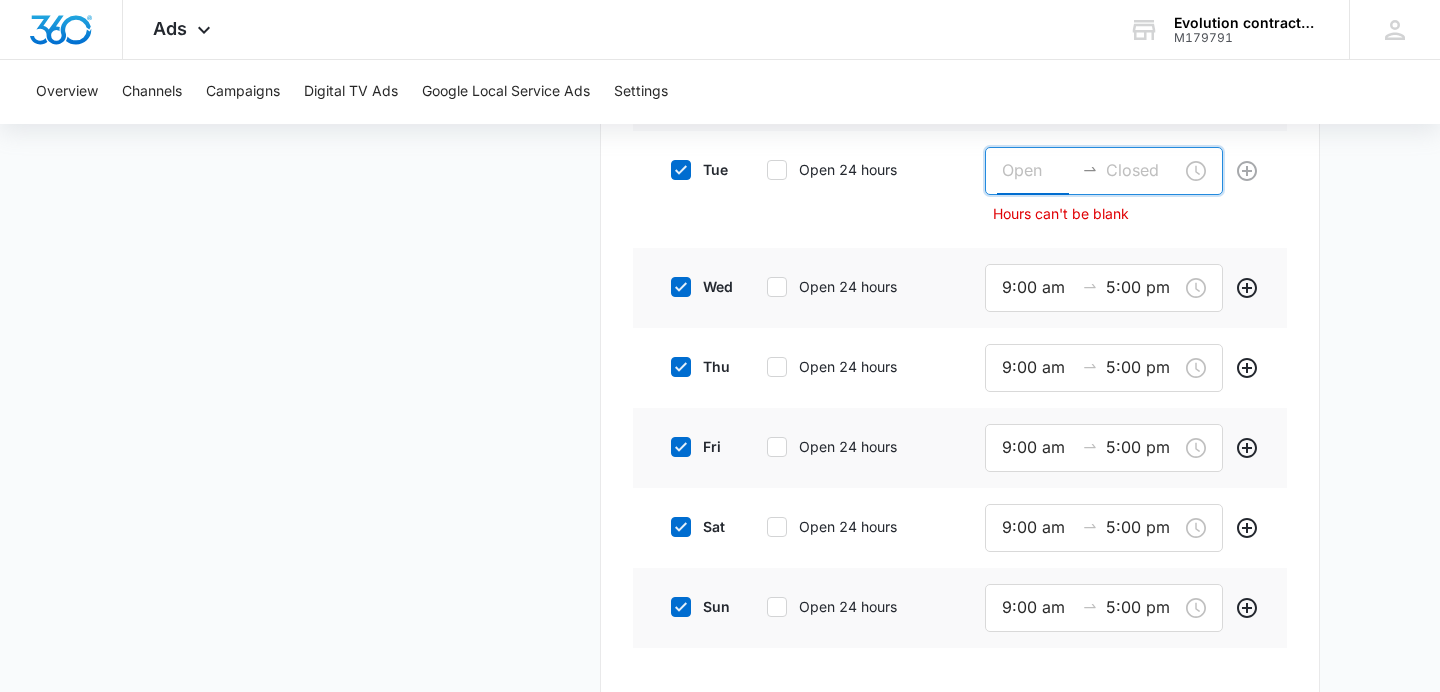 click at bounding box center (1038, 170) 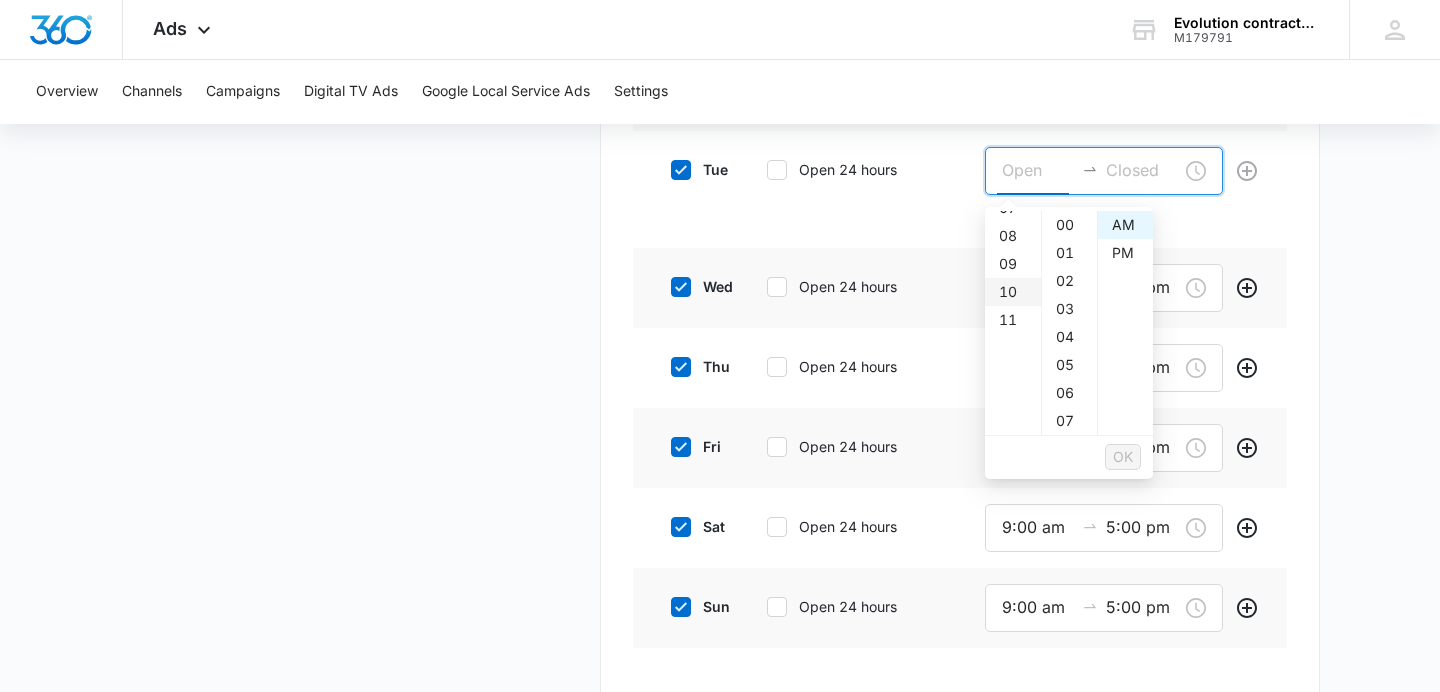 scroll, scrollTop: 9, scrollLeft: 0, axis: vertical 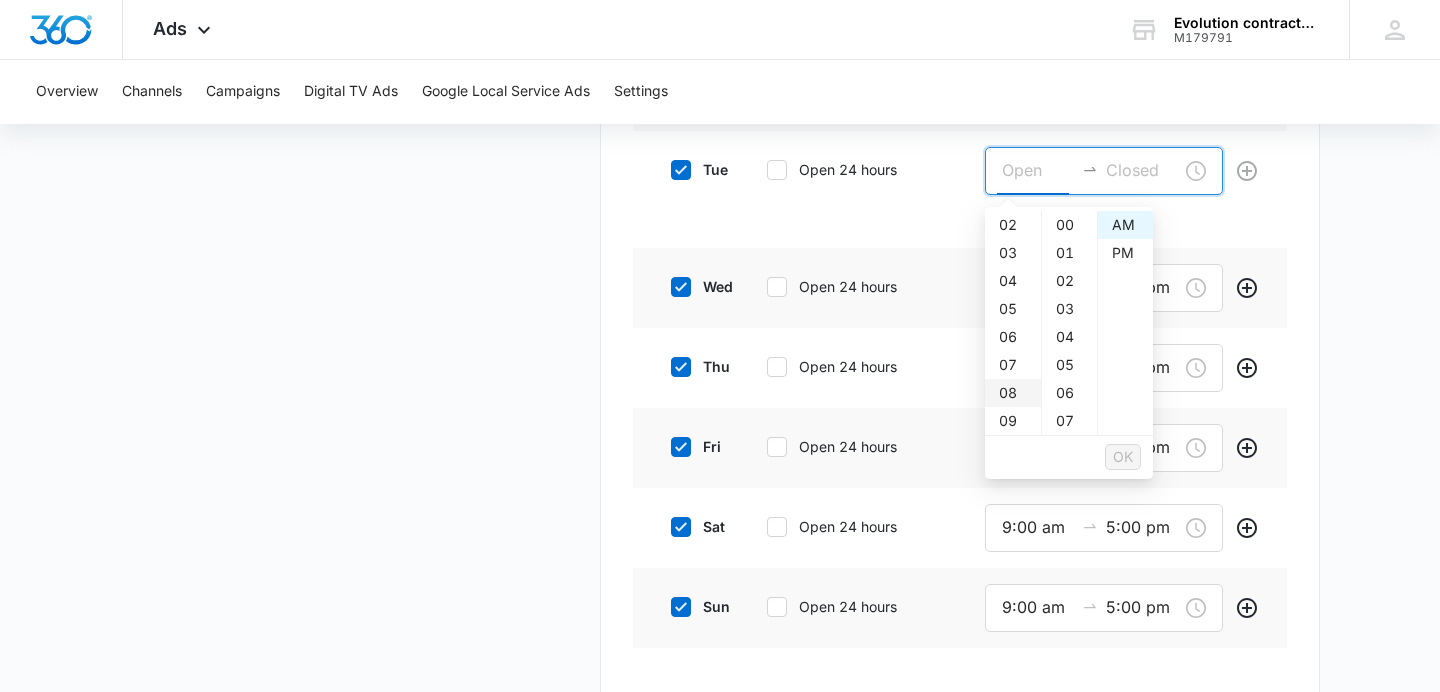 click on "08" at bounding box center (1013, 393) 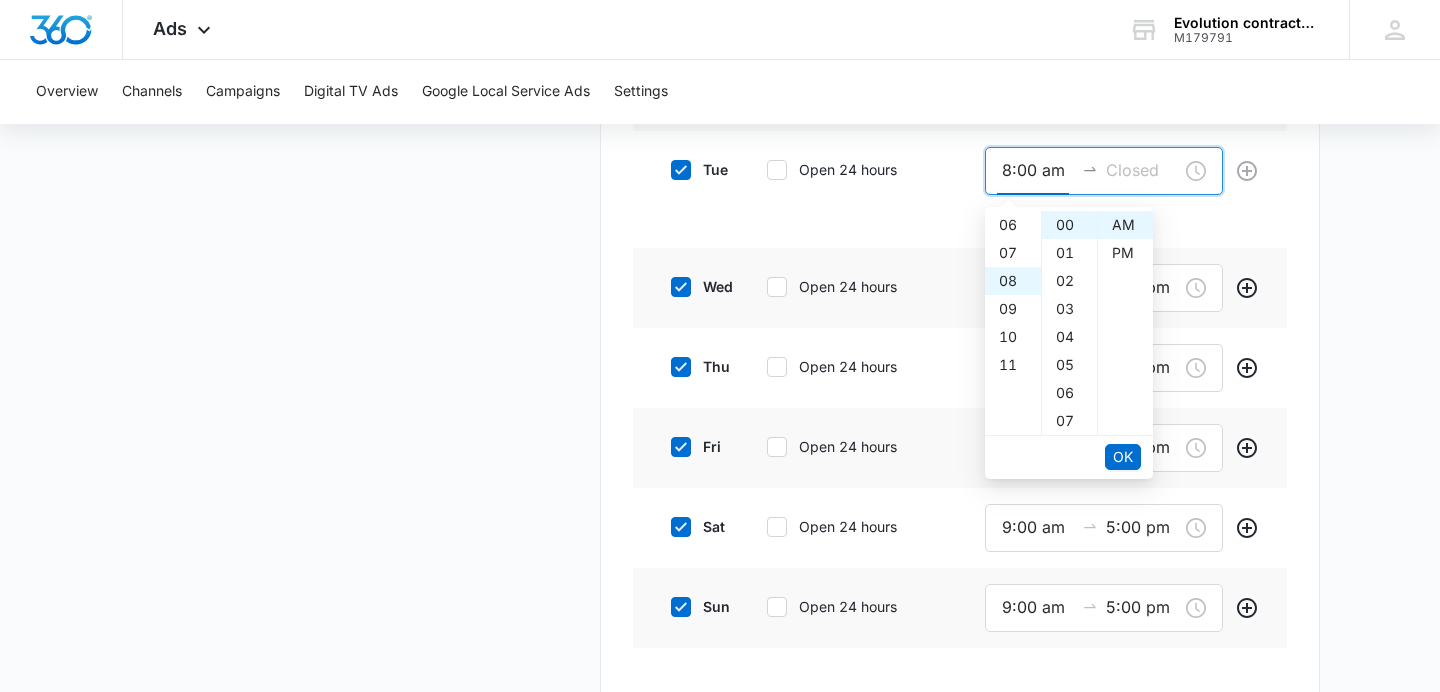 scroll, scrollTop: 224, scrollLeft: 0, axis: vertical 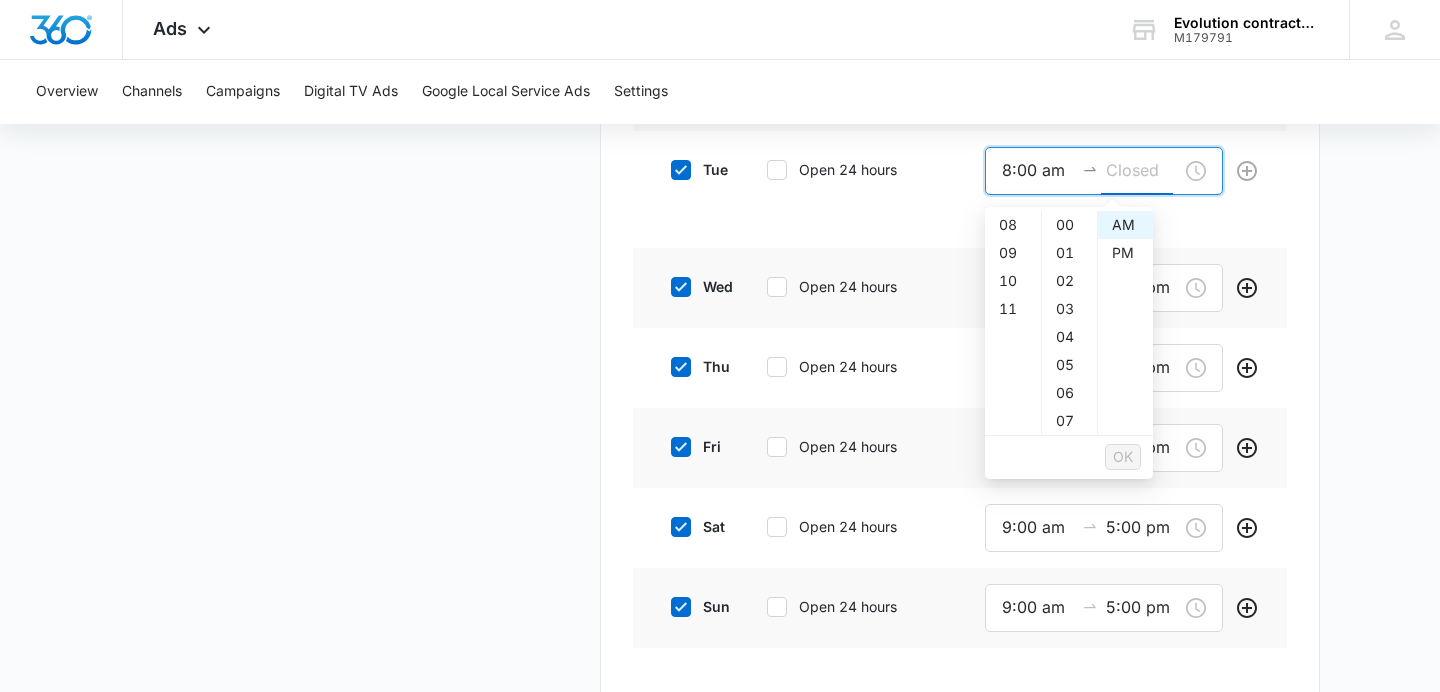 click at bounding box center (1142, 170) 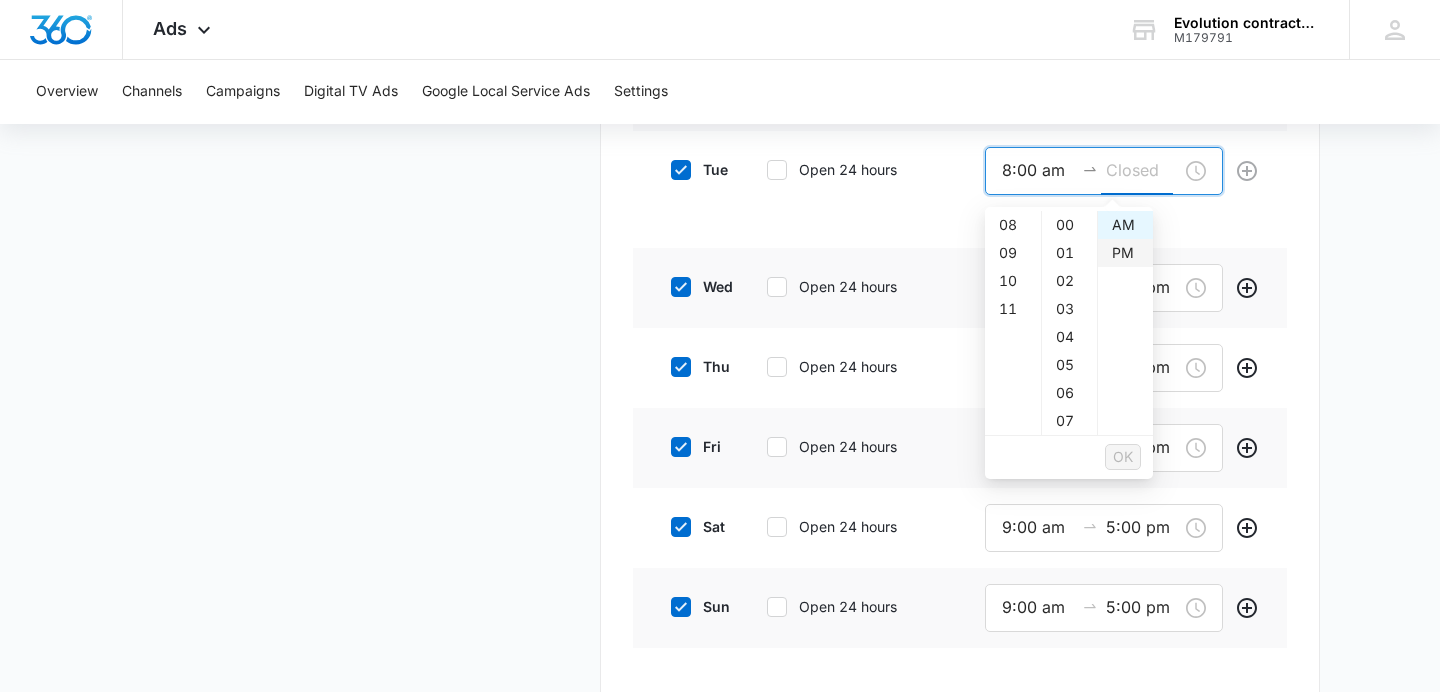 click on "PM" at bounding box center (1125, 253) 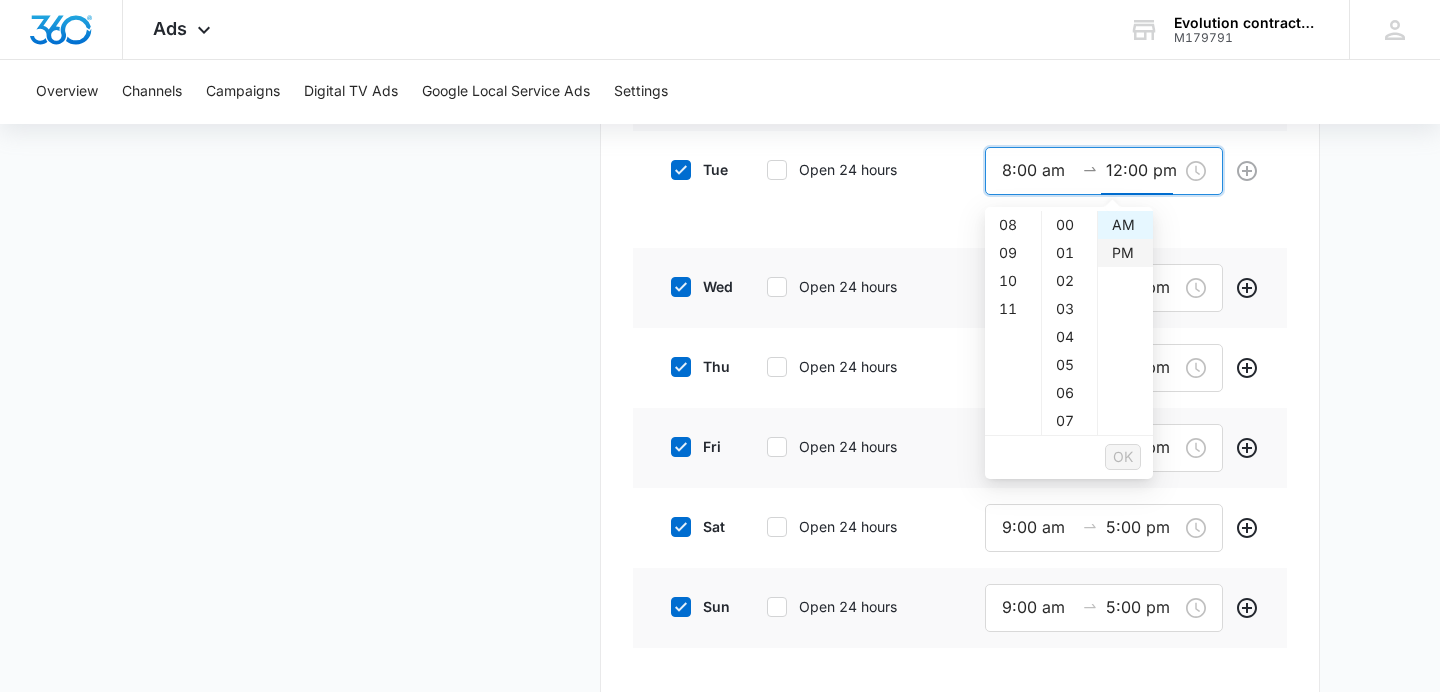 scroll, scrollTop: 75, scrollLeft: 0, axis: vertical 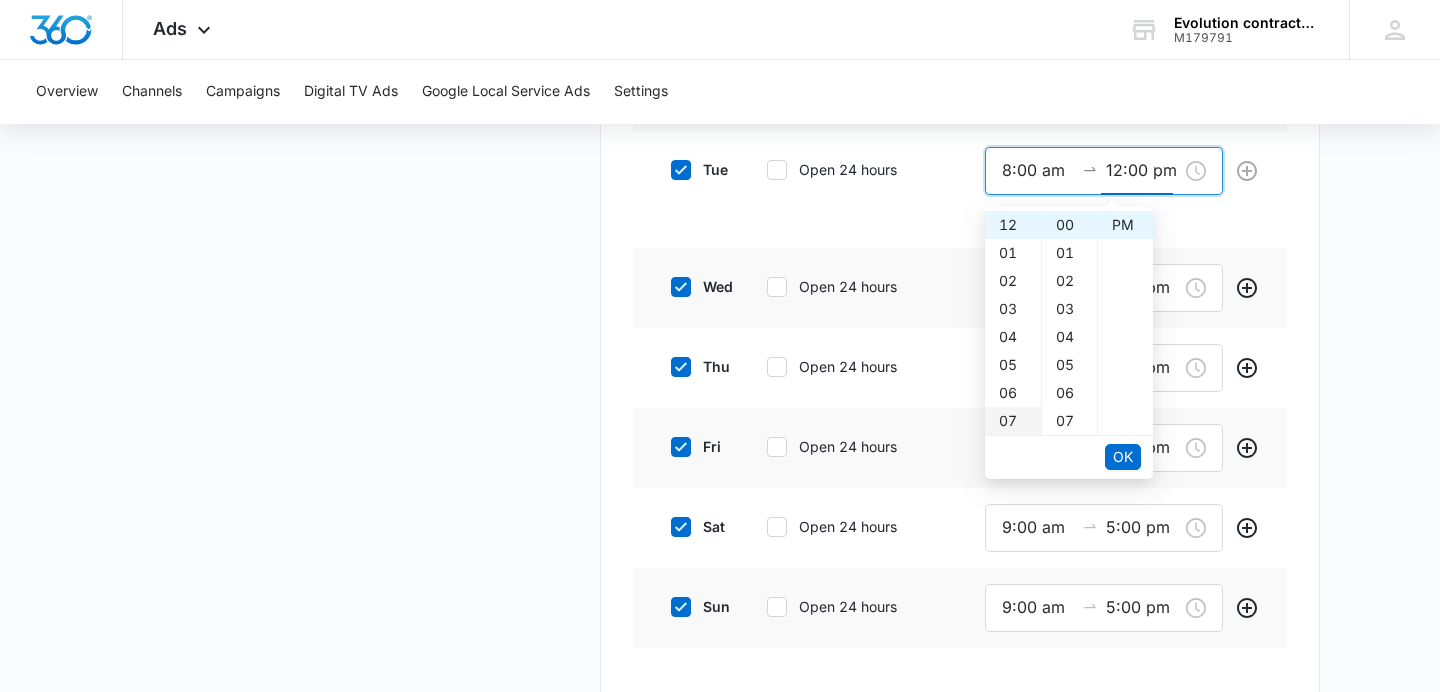 click on "07" at bounding box center (1013, 421) 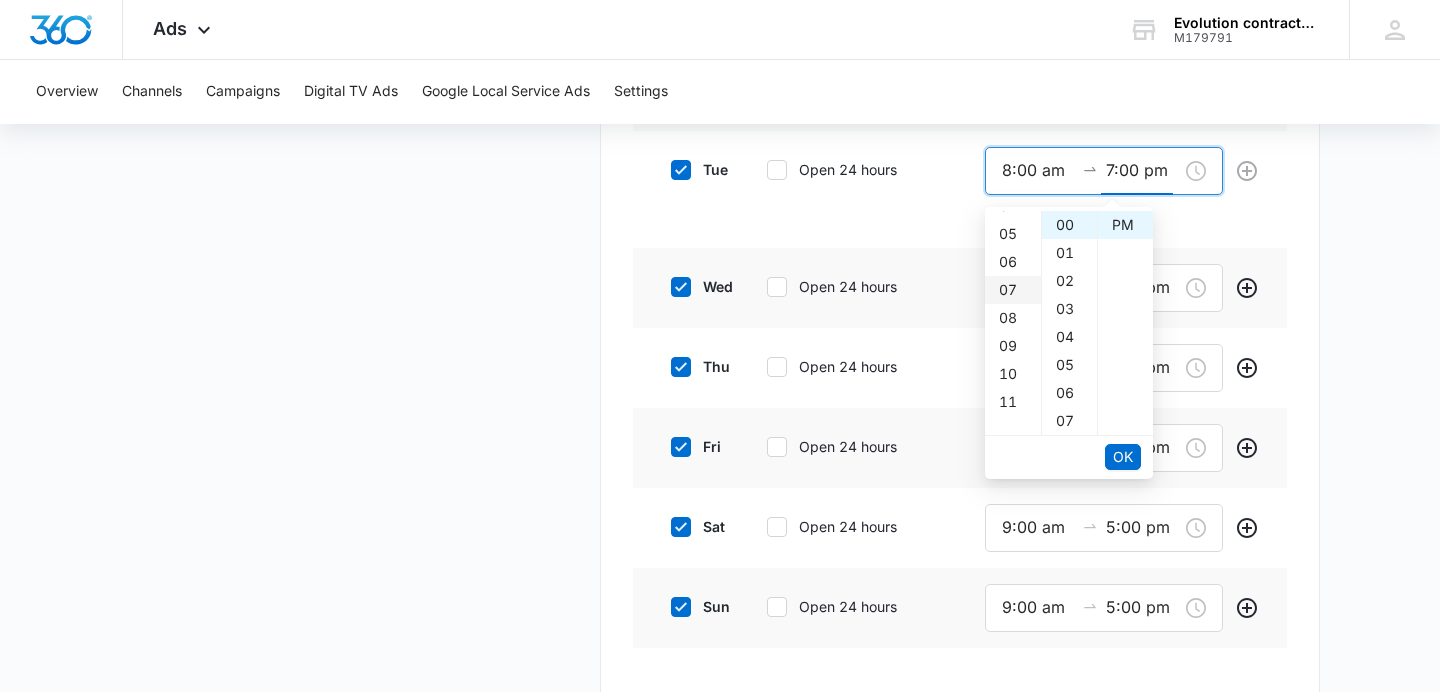 scroll, scrollTop: 196, scrollLeft: 0, axis: vertical 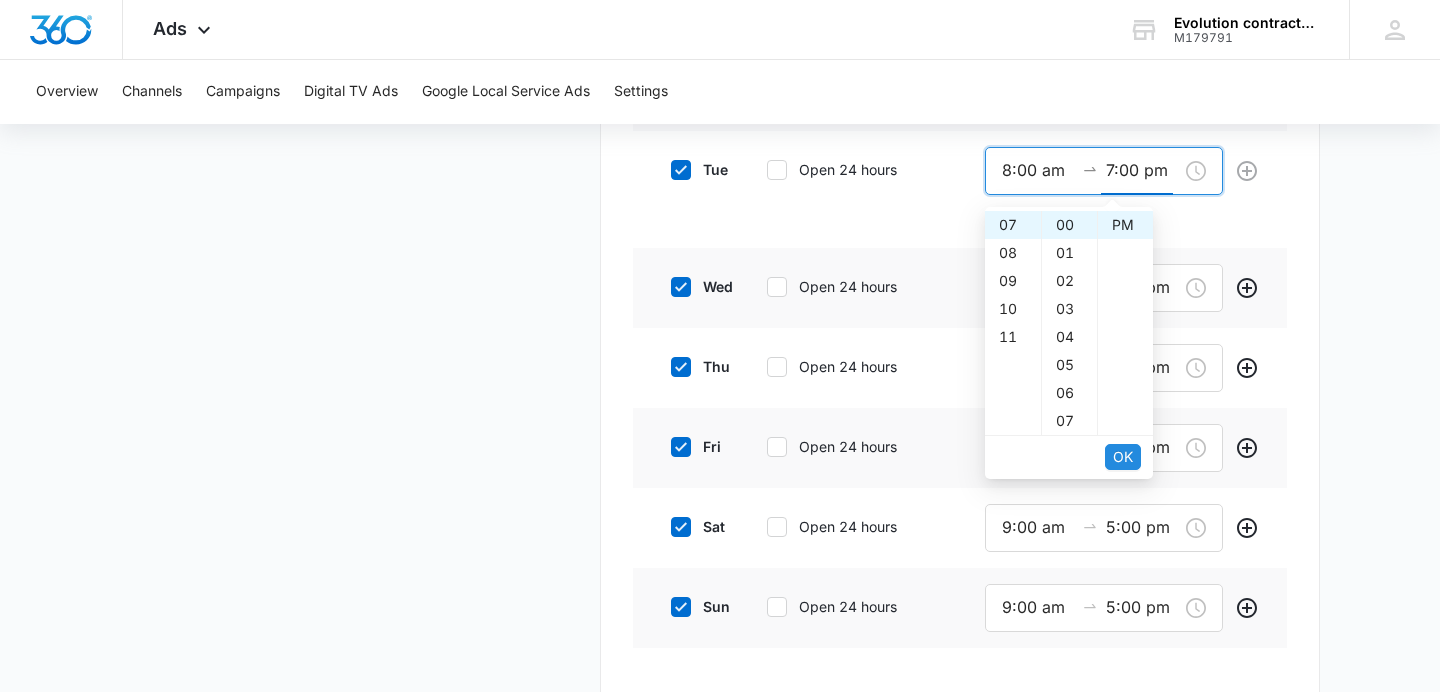 click on "OK" at bounding box center [1123, 457] 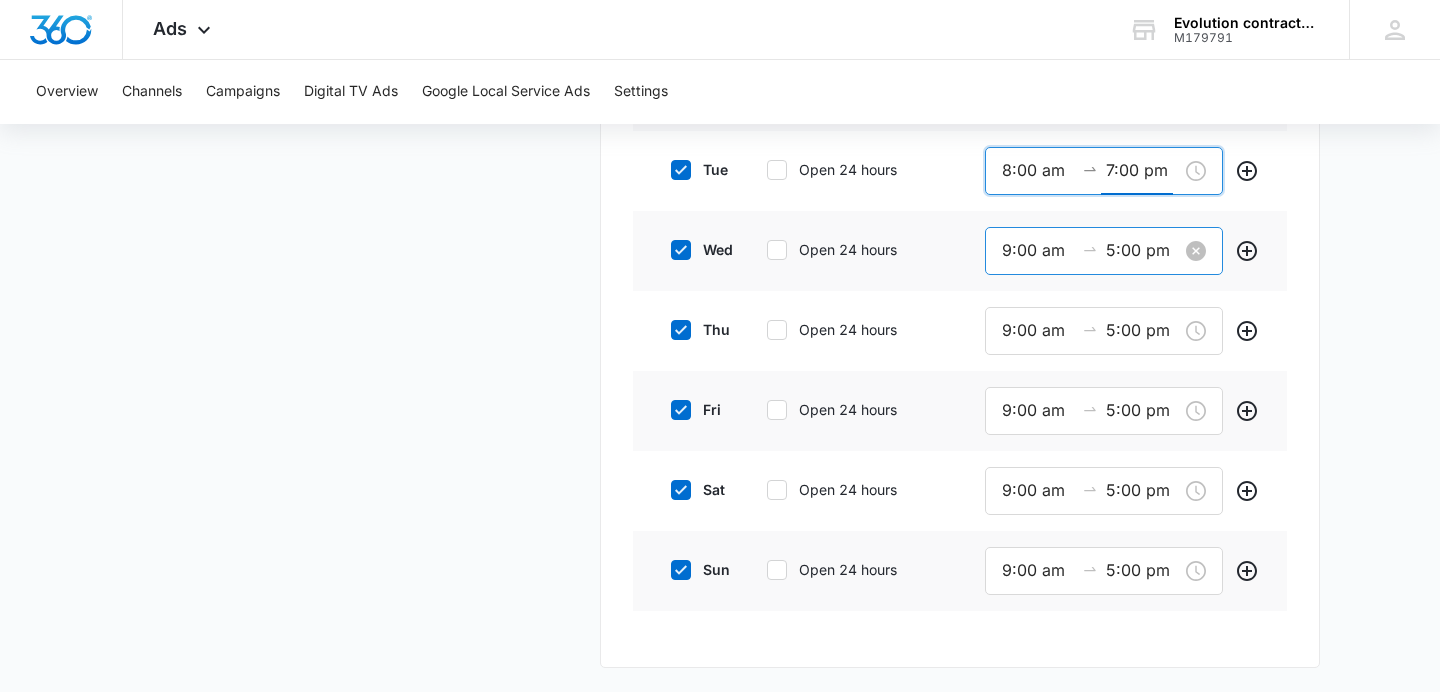 click on "9:00 am" at bounding box center [1038, 250] 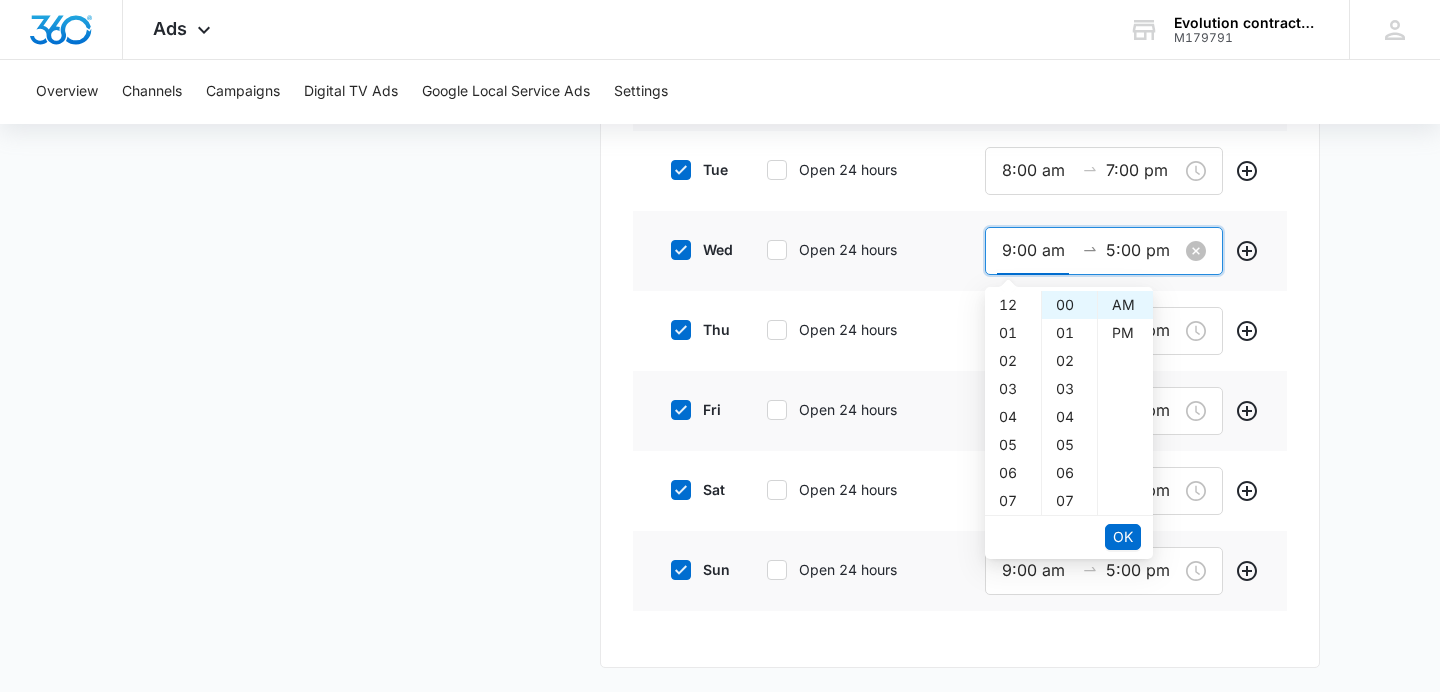 scroll, scrollTop: 252, scrollLeft: 0, axis: vertical 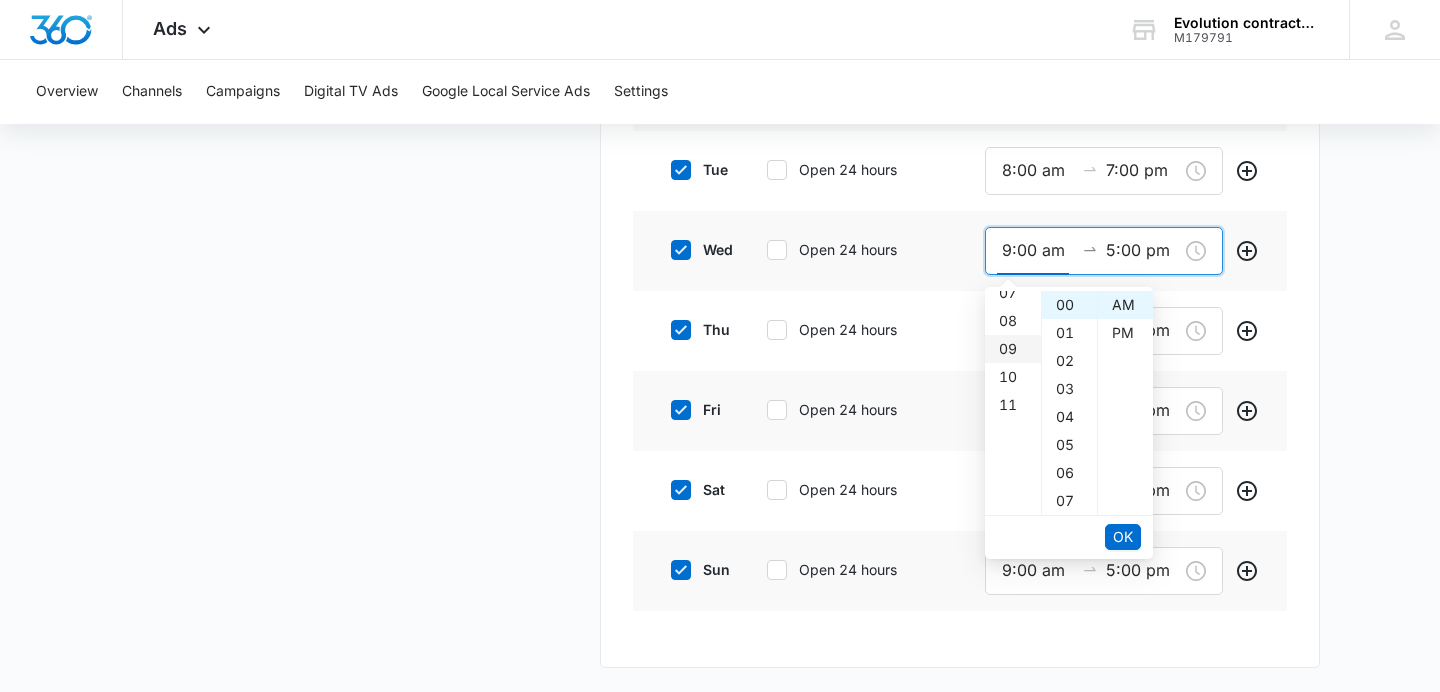 click on "08" at bounding box center [1013, 321] 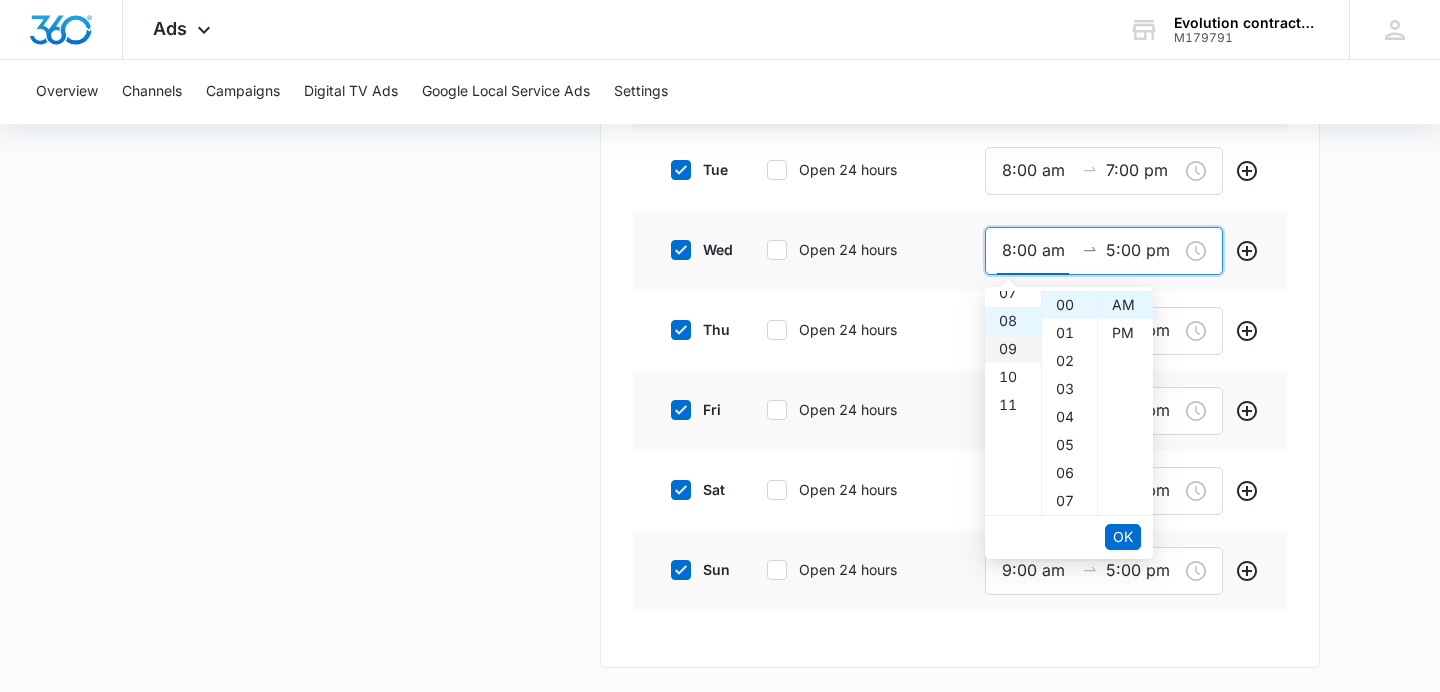 scroll, scrollTop: 224, scrollLeft: 0, axis: vertical 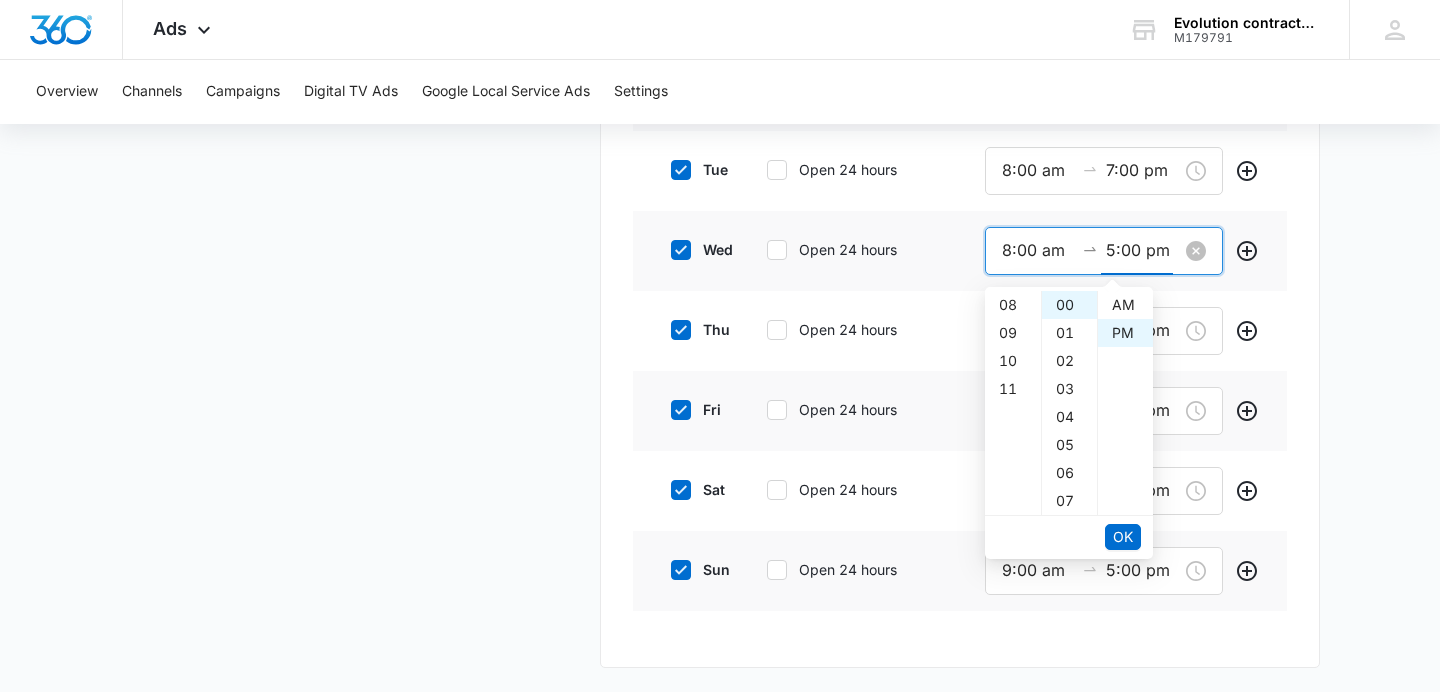 click on "5:00 pm" at bounding box center [1142, 250] 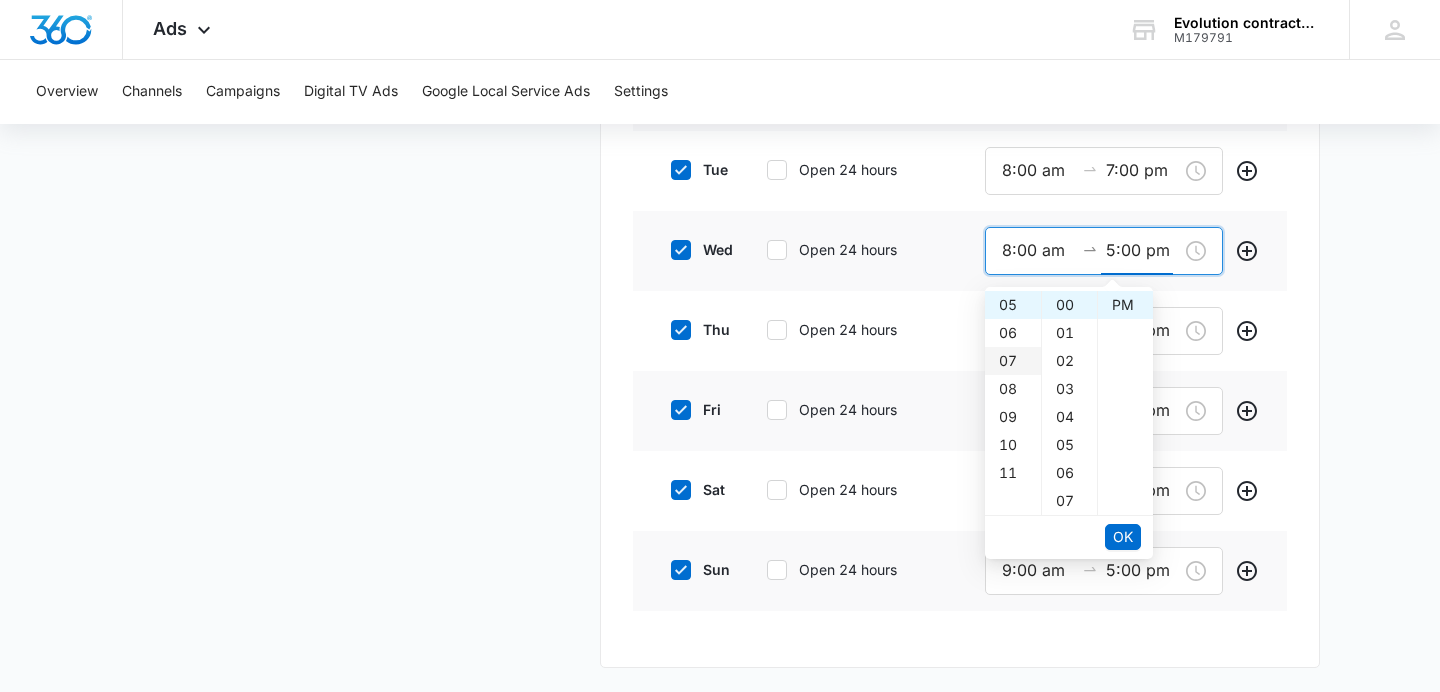 click on "07" at bounding box center [1013, 361] 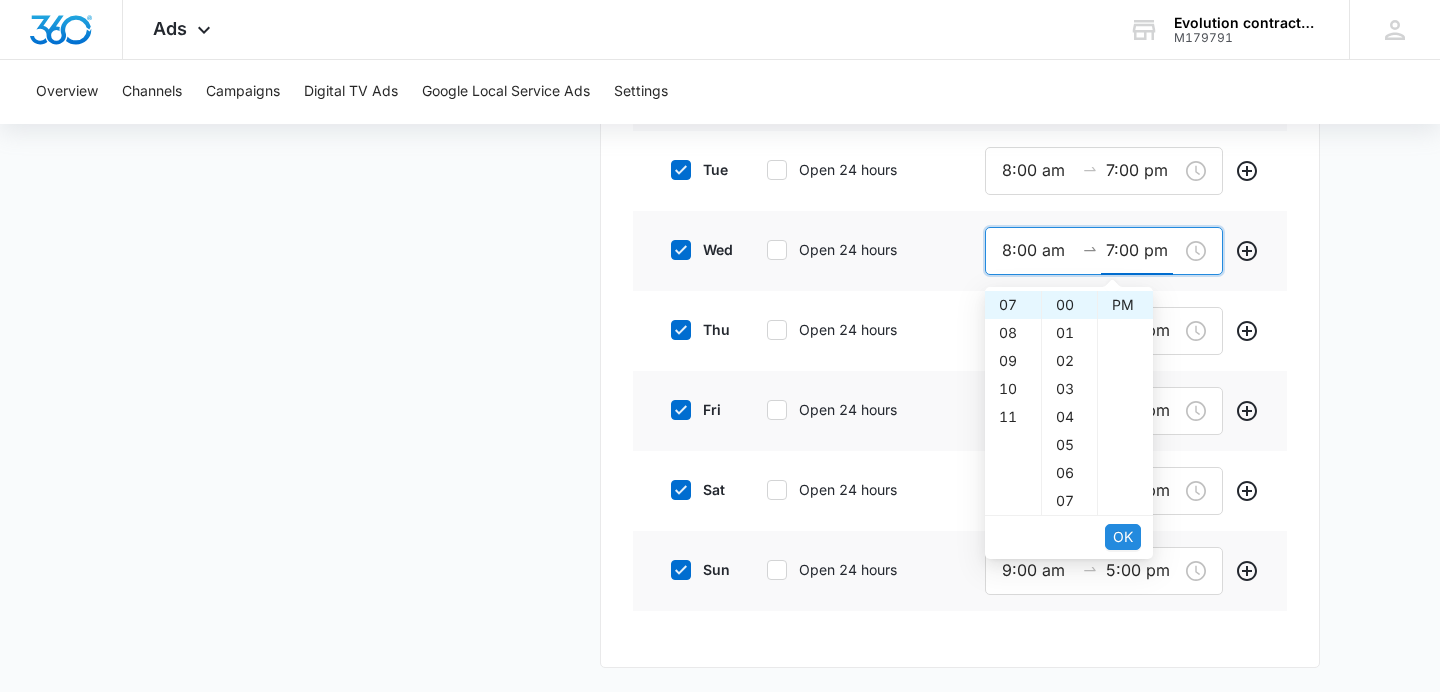 click on "OK" at bounding box center (1123, 537) 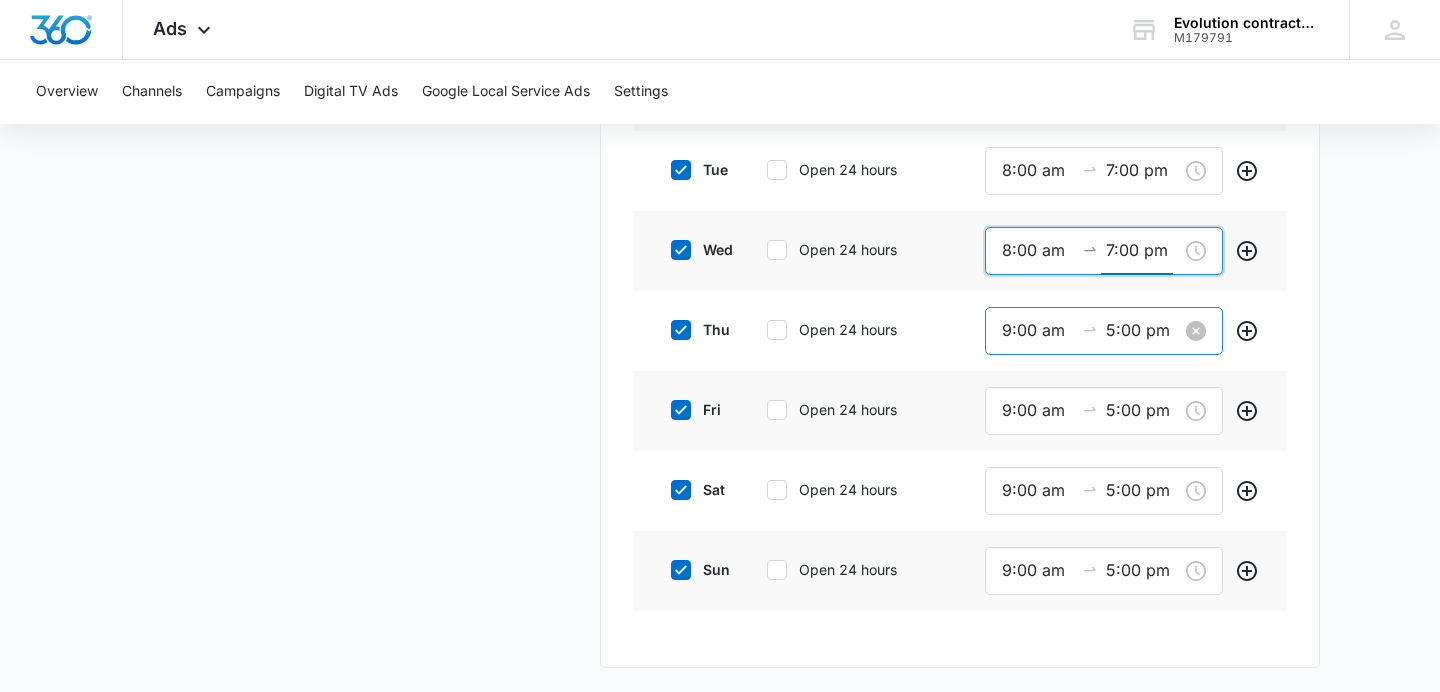 click on "9:00 am" at bounding box center (1038, 330) 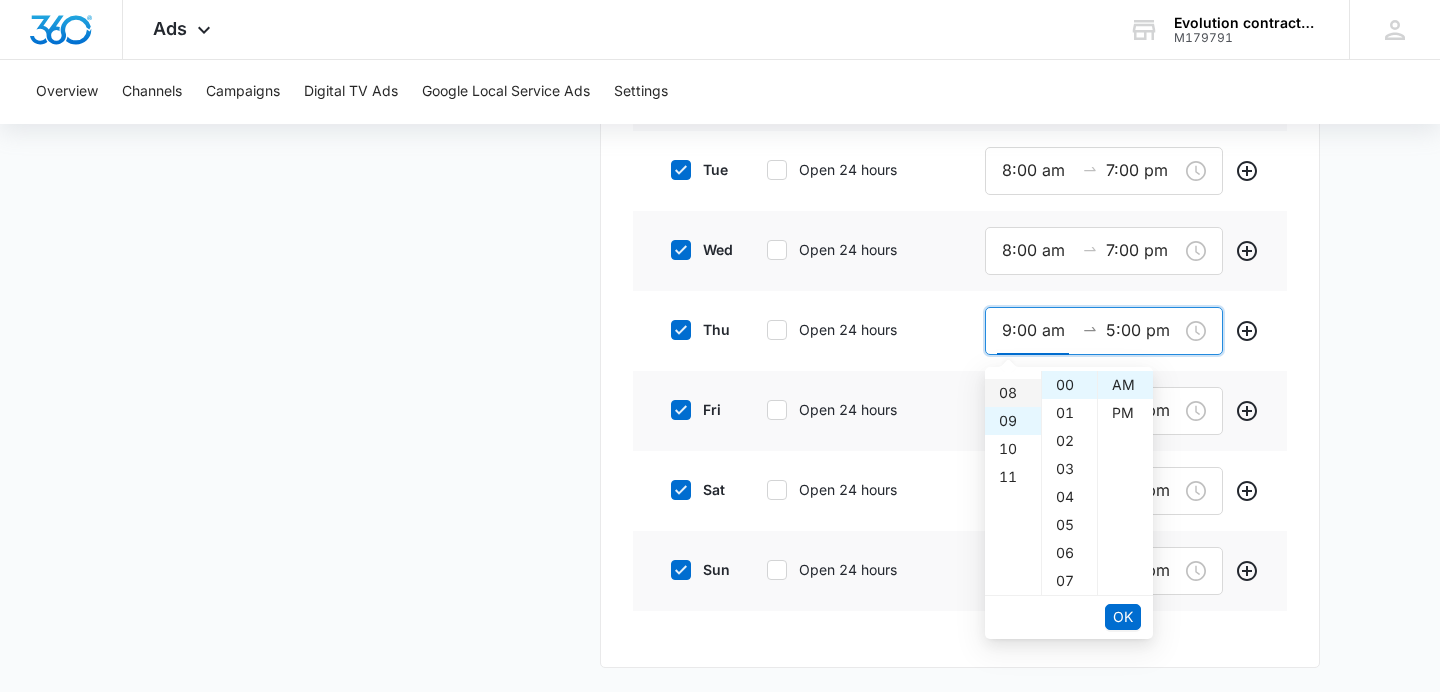 click on "08" at bounding box center [1013, 393] 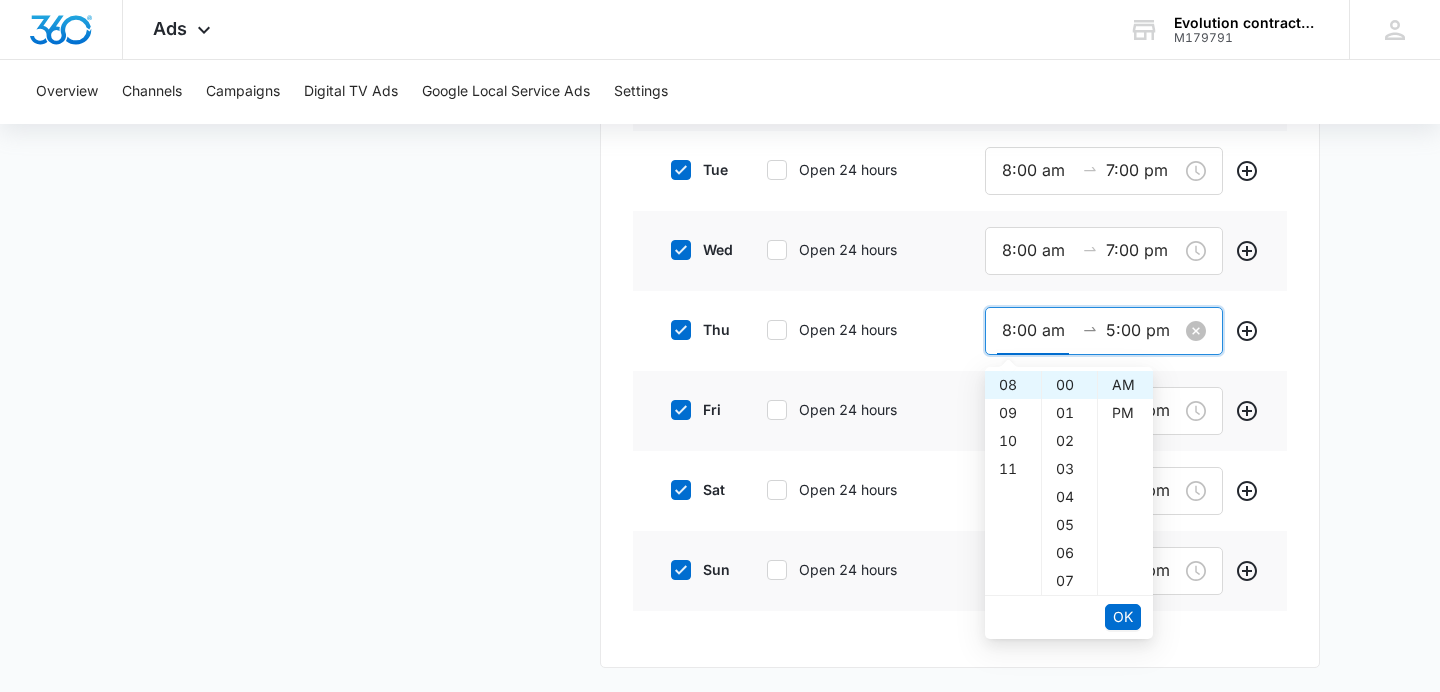 click on "5:00 pm" at bounding box center [1142, 330] 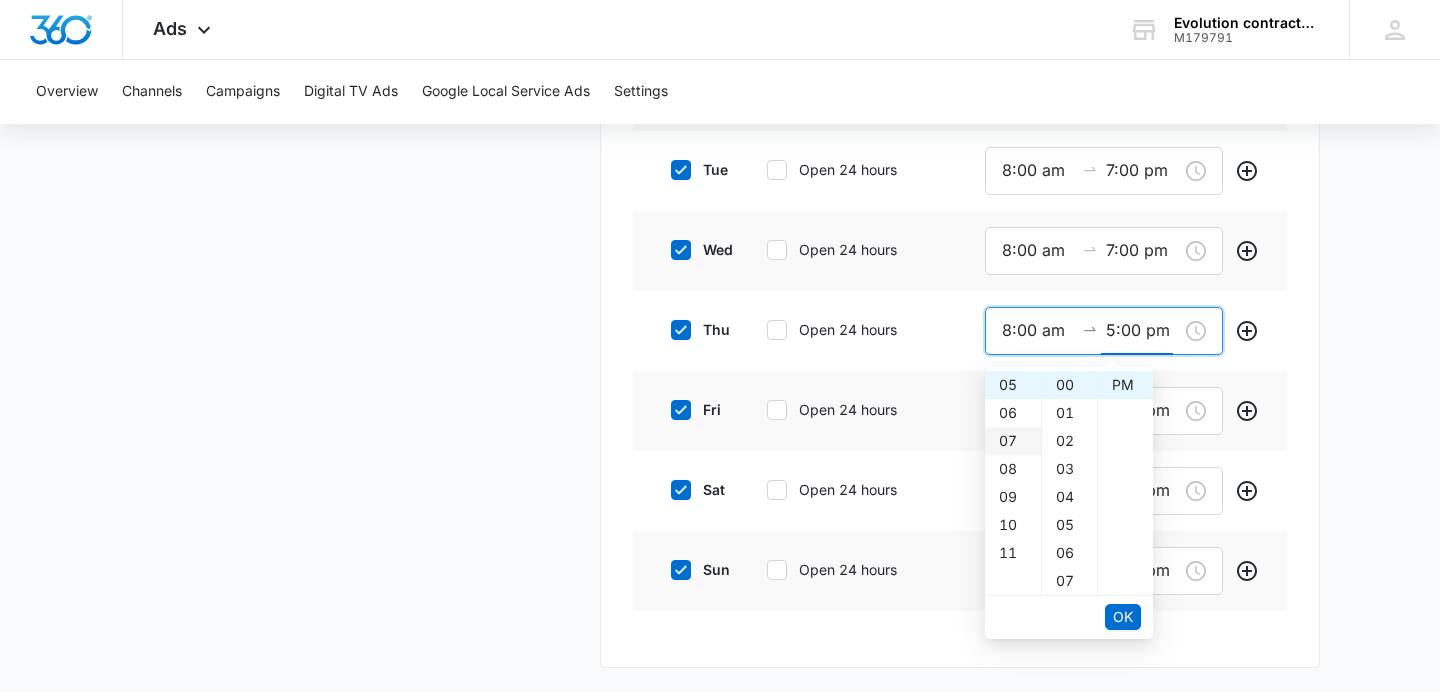 click on "07" at bounding box center [1013, 441] 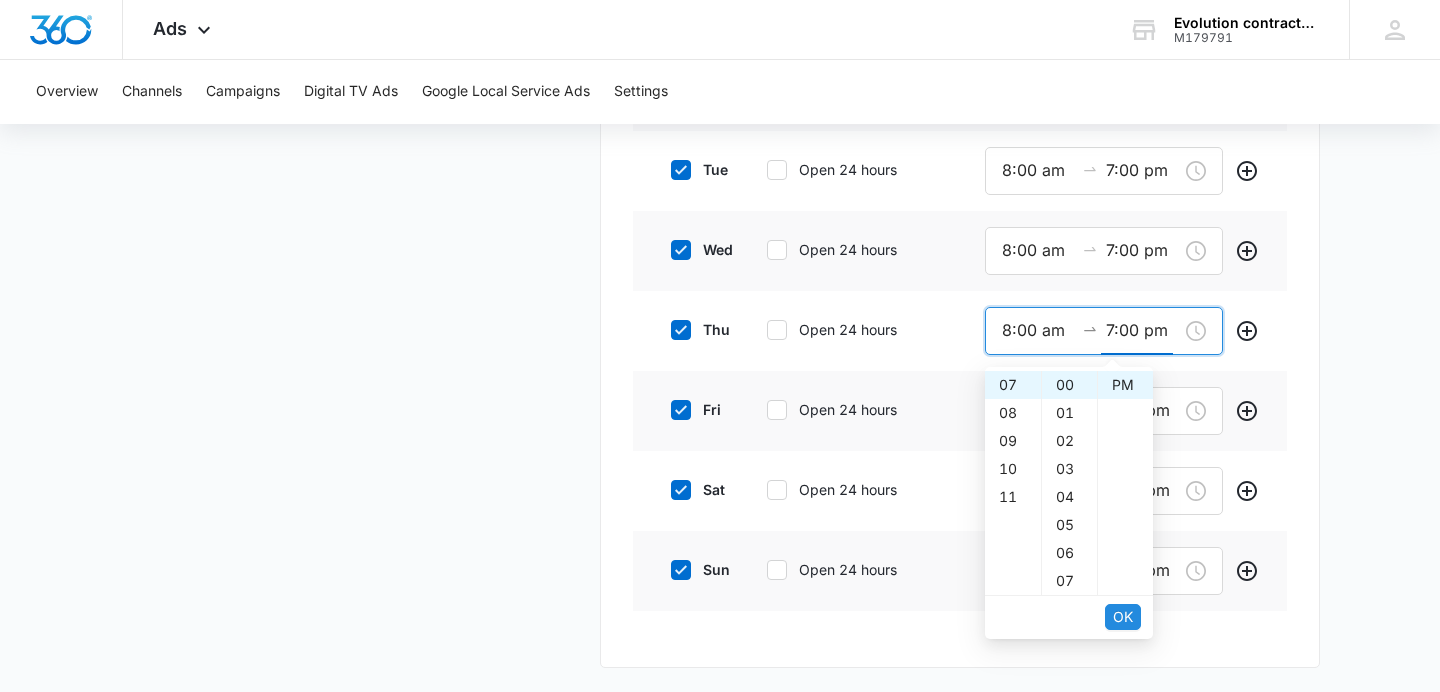 click on "OK" at bounding box center [1123, 617] 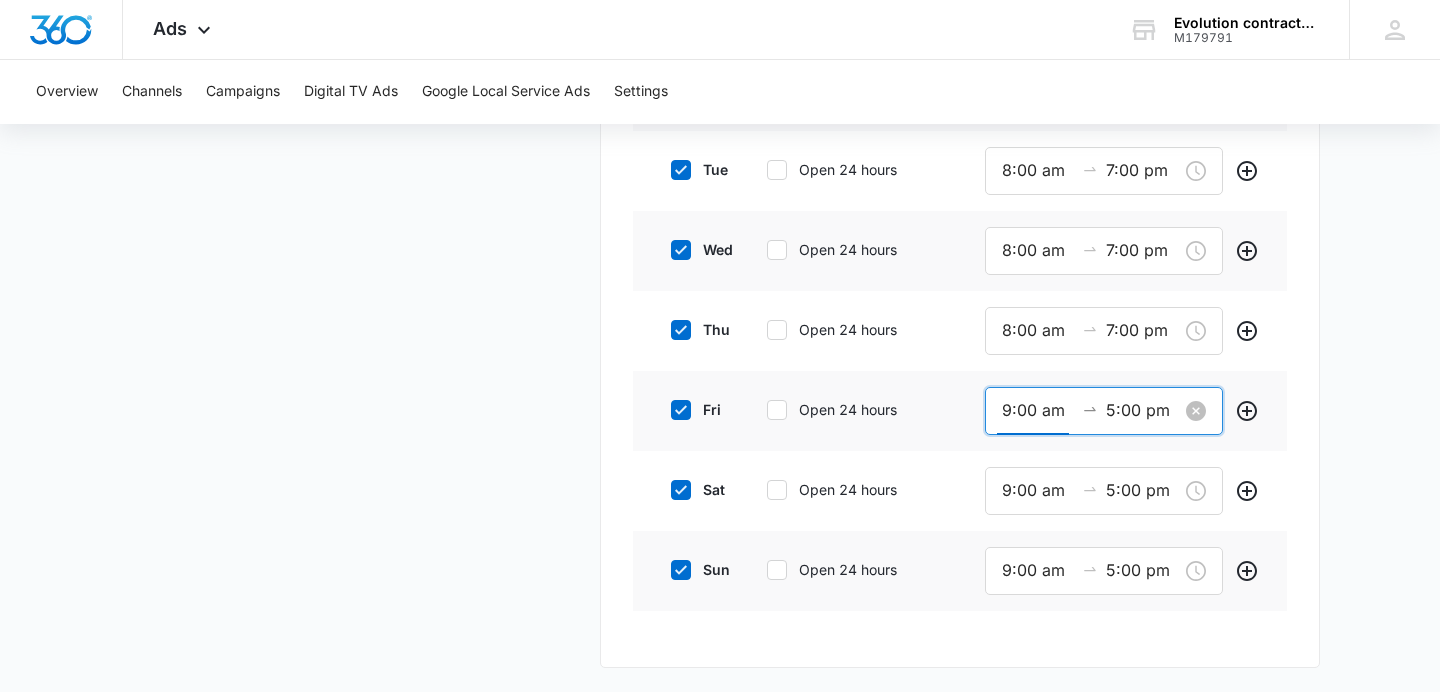 click on "9:00 am" at bounding box center [1038, 410] 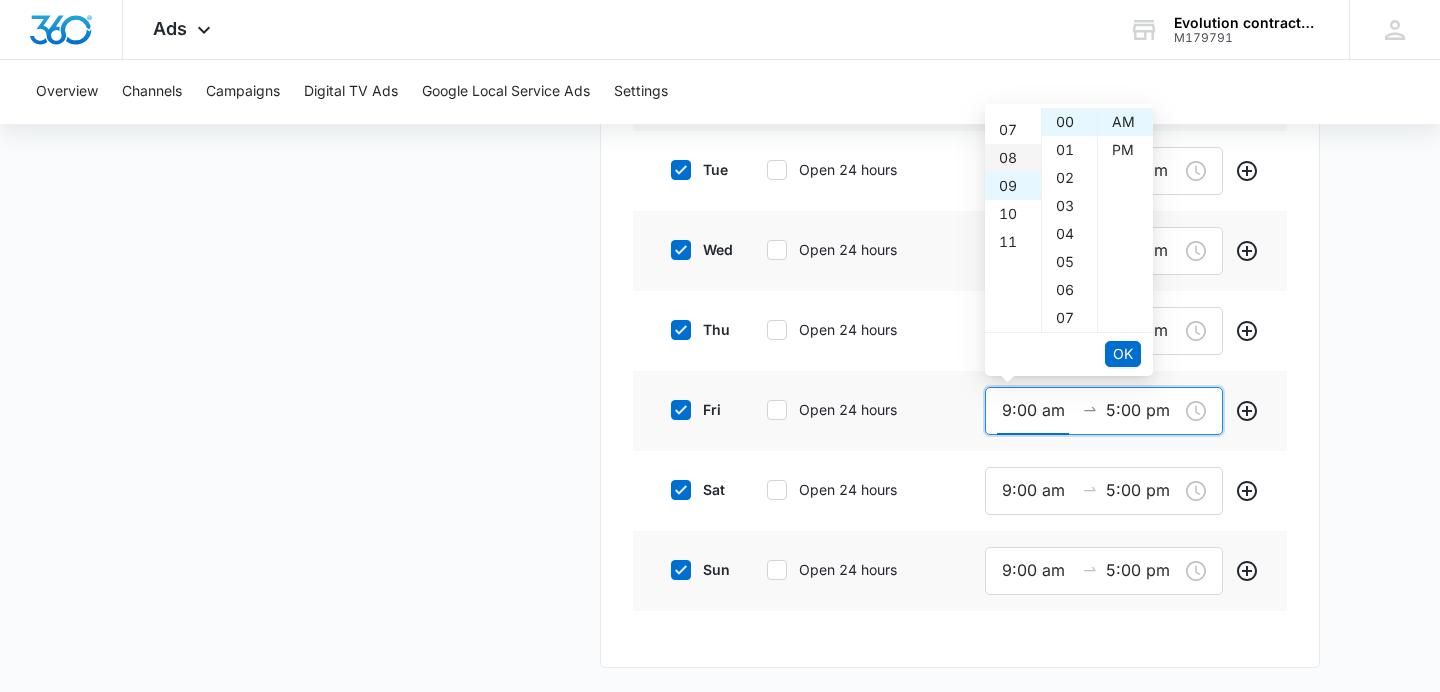 click on "08" at bounding box center (1013, 158) 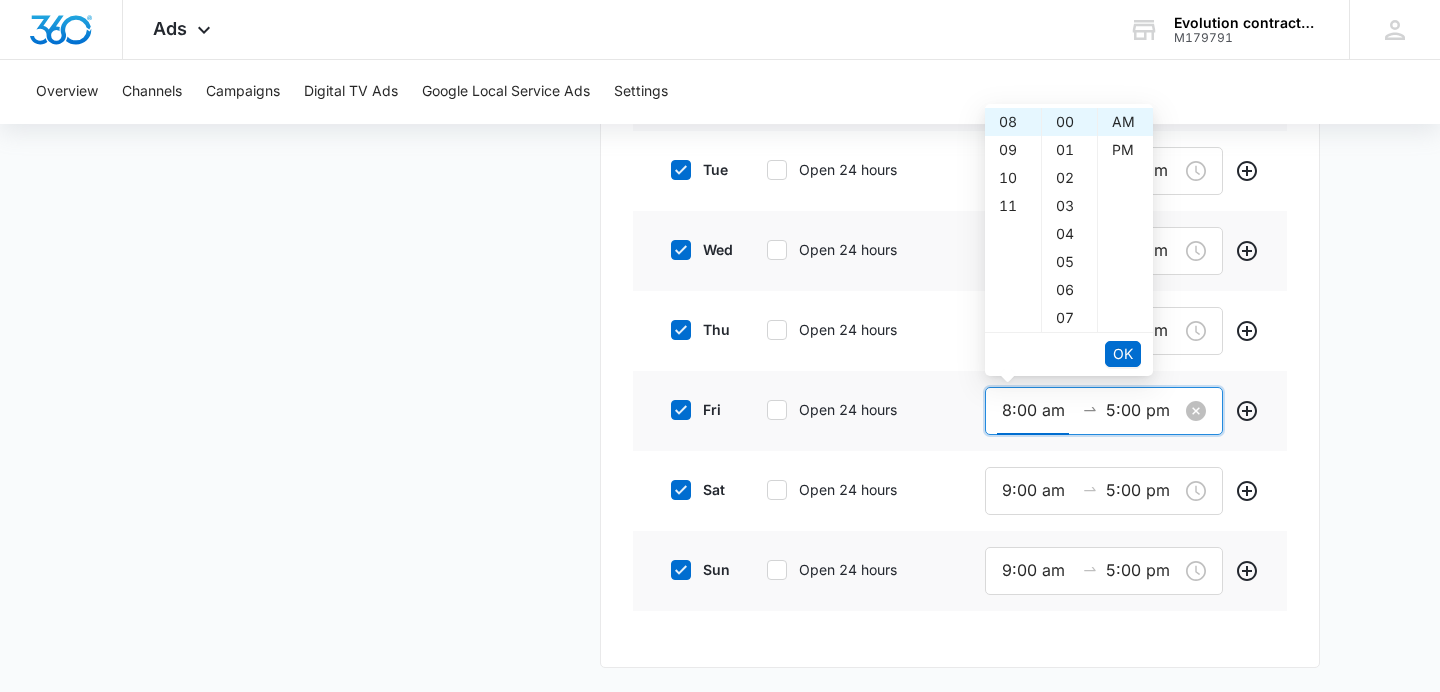 click on "5:00 pm" at bounding box center (1142, 410) 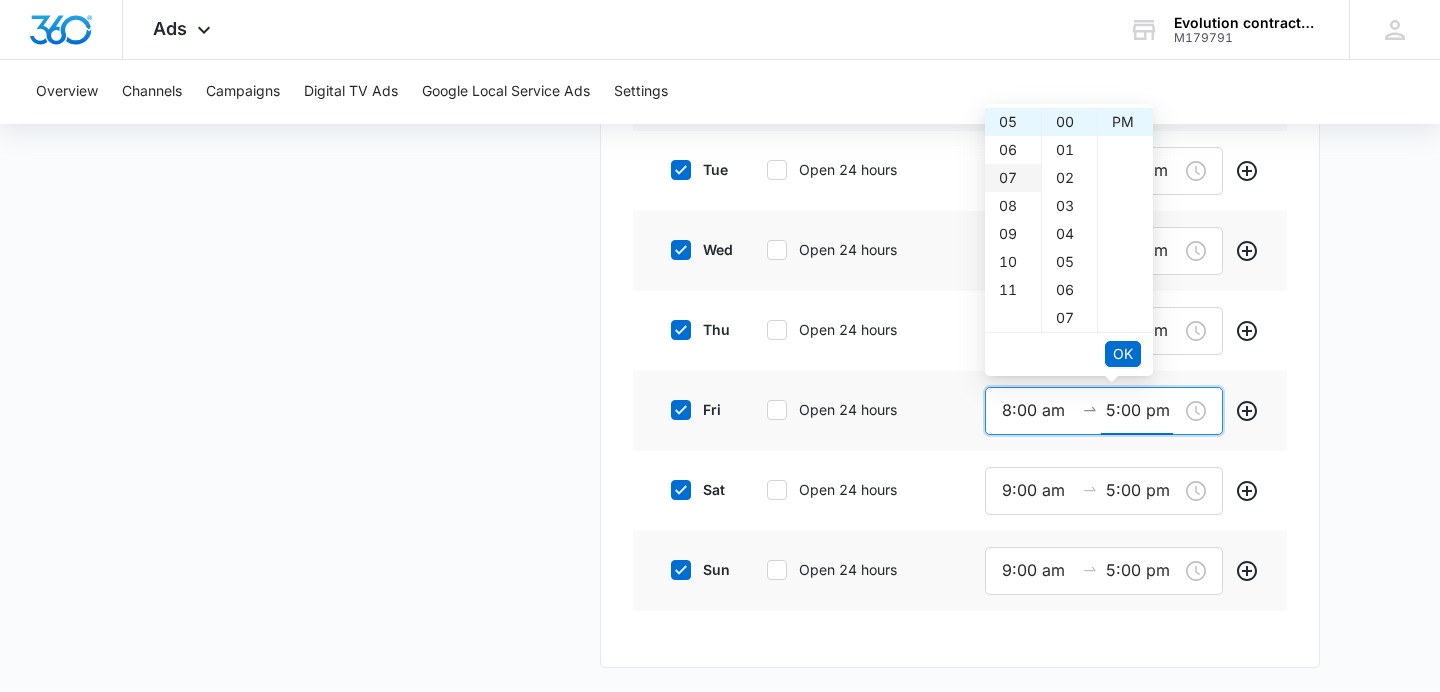 click on "07" at bounding box center (1013, 178) 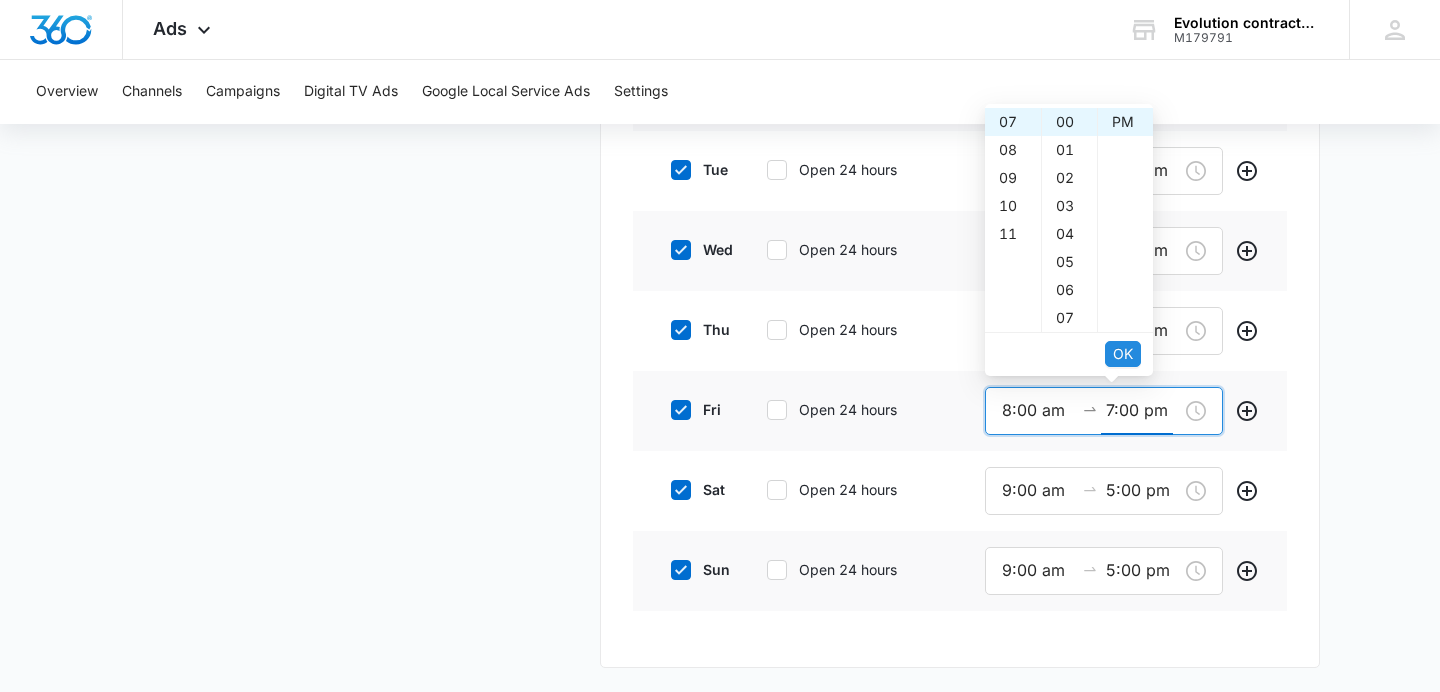 click on "OK" at bounding box center [1123, 354] 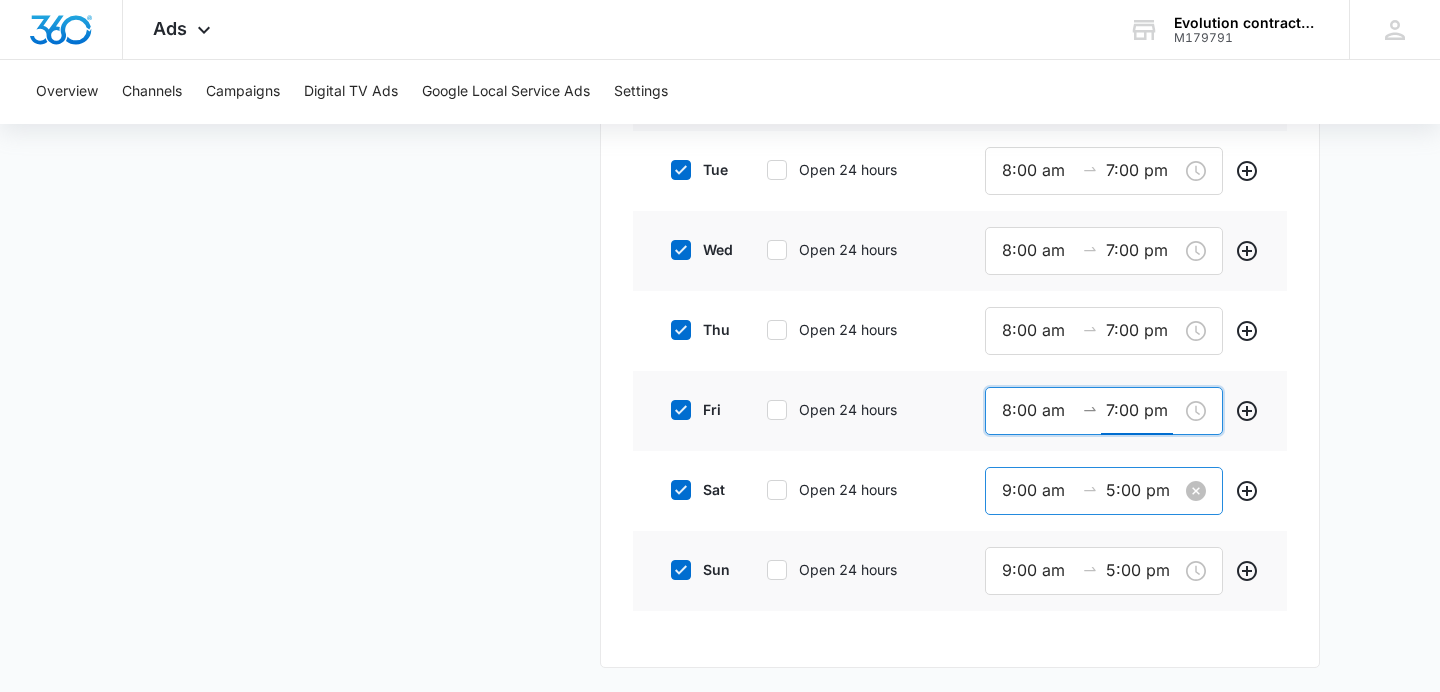 click on "9:00 am" at bounding box center (1038, 490) 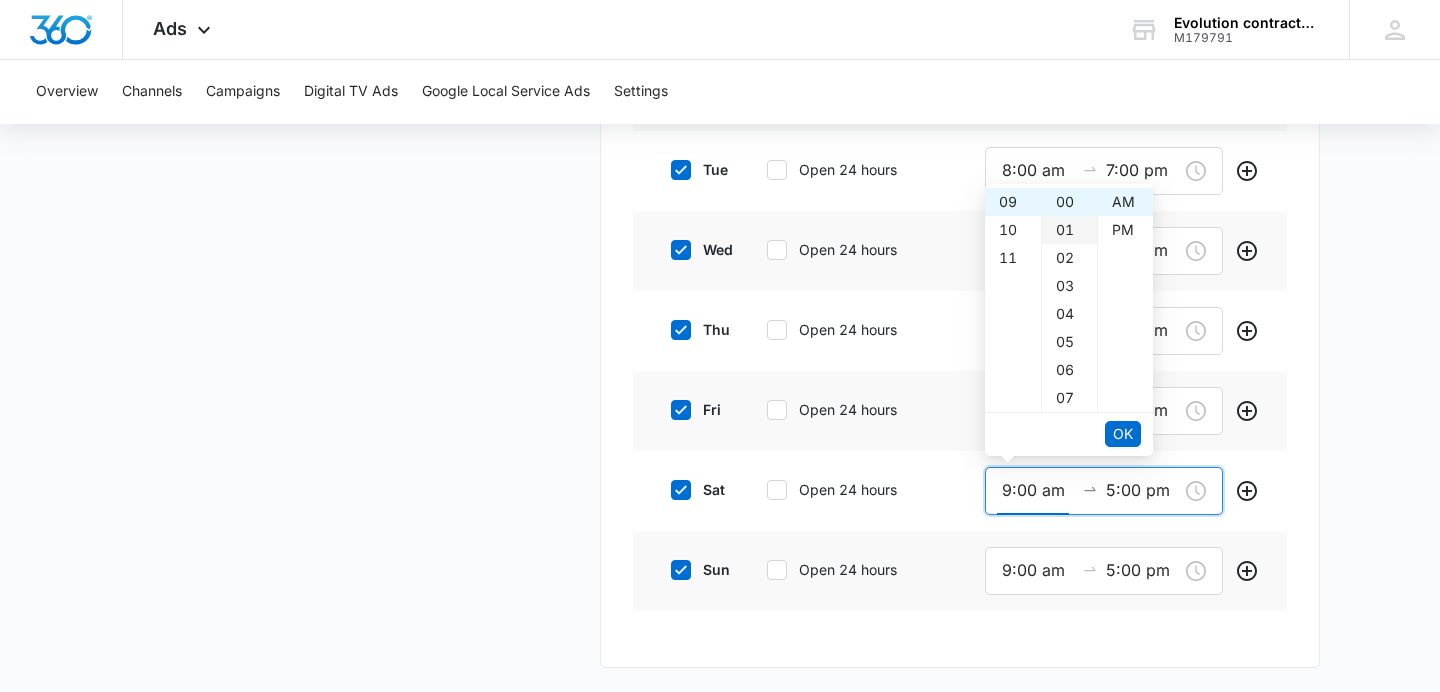 scroll, scrollTop: 1054, scrollLeft: 0, axis: vertical 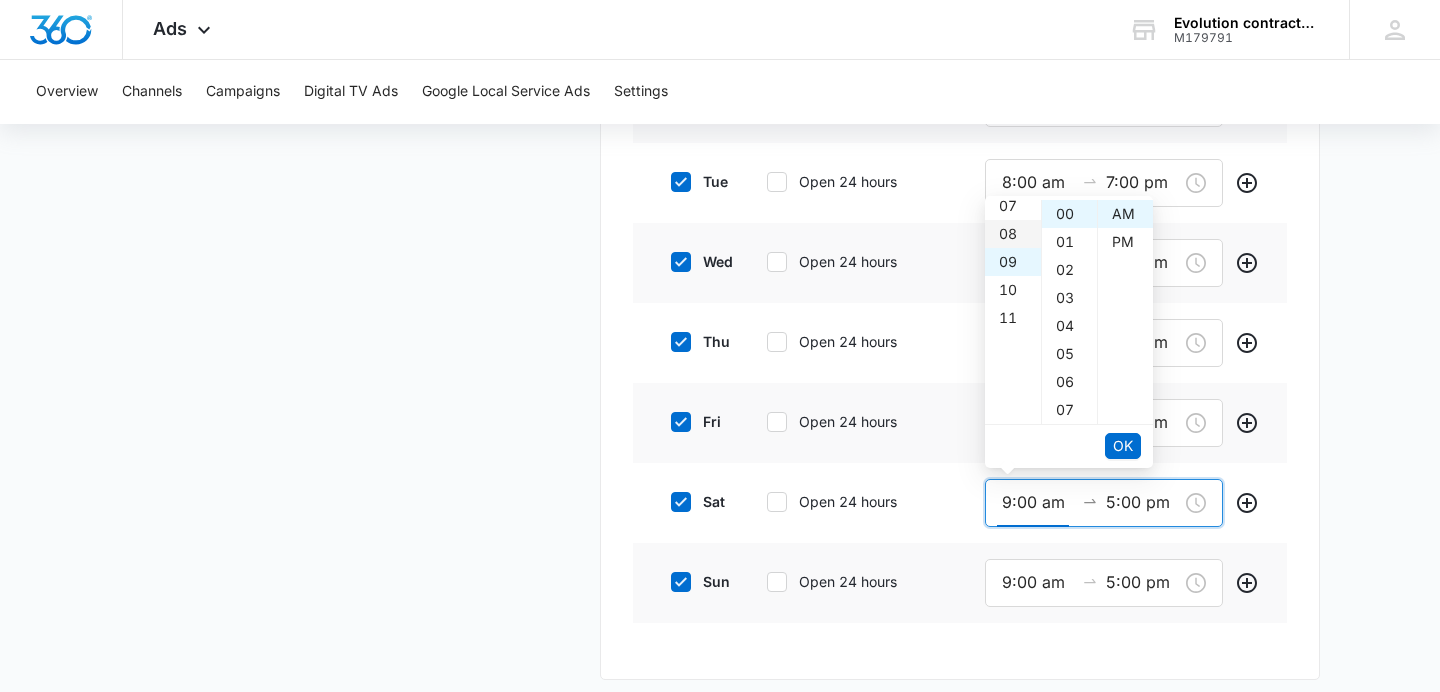 click on "08" at bounding box center (1013, 234) 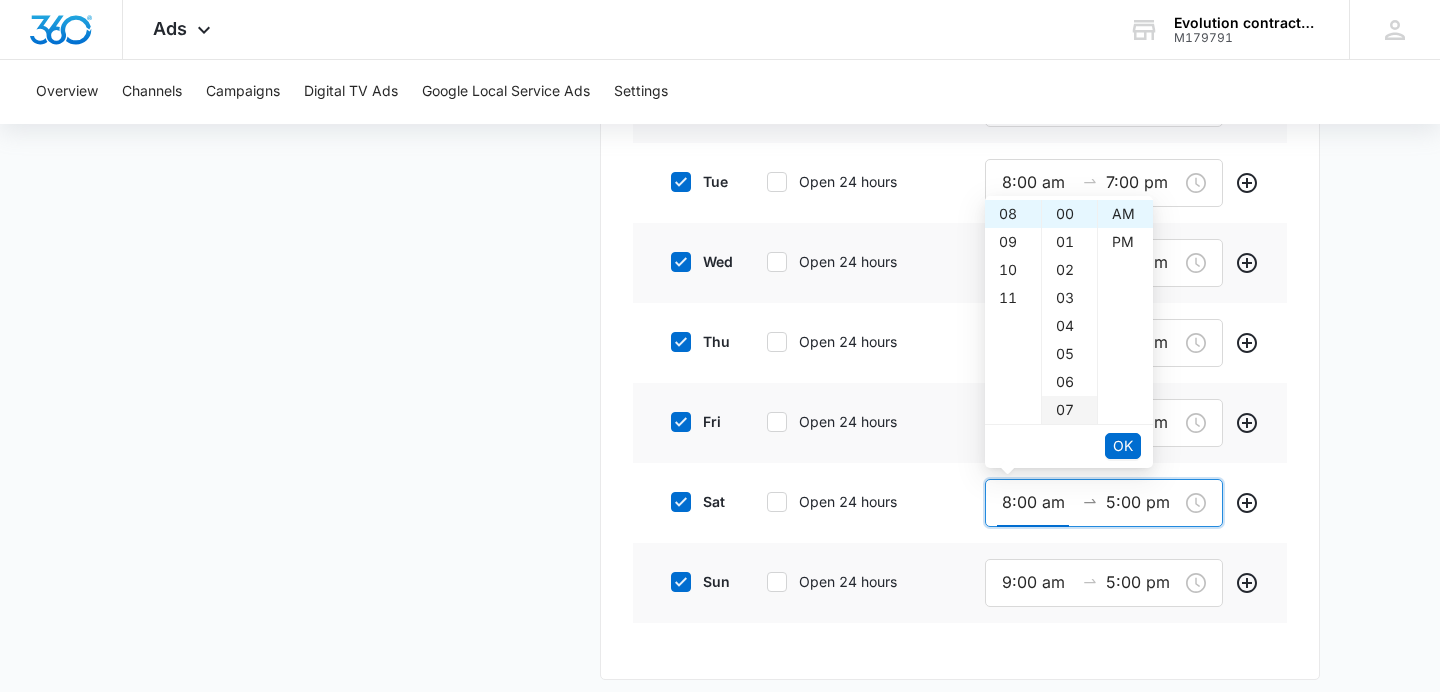 click on "07" at bounding box center [1069, 410] 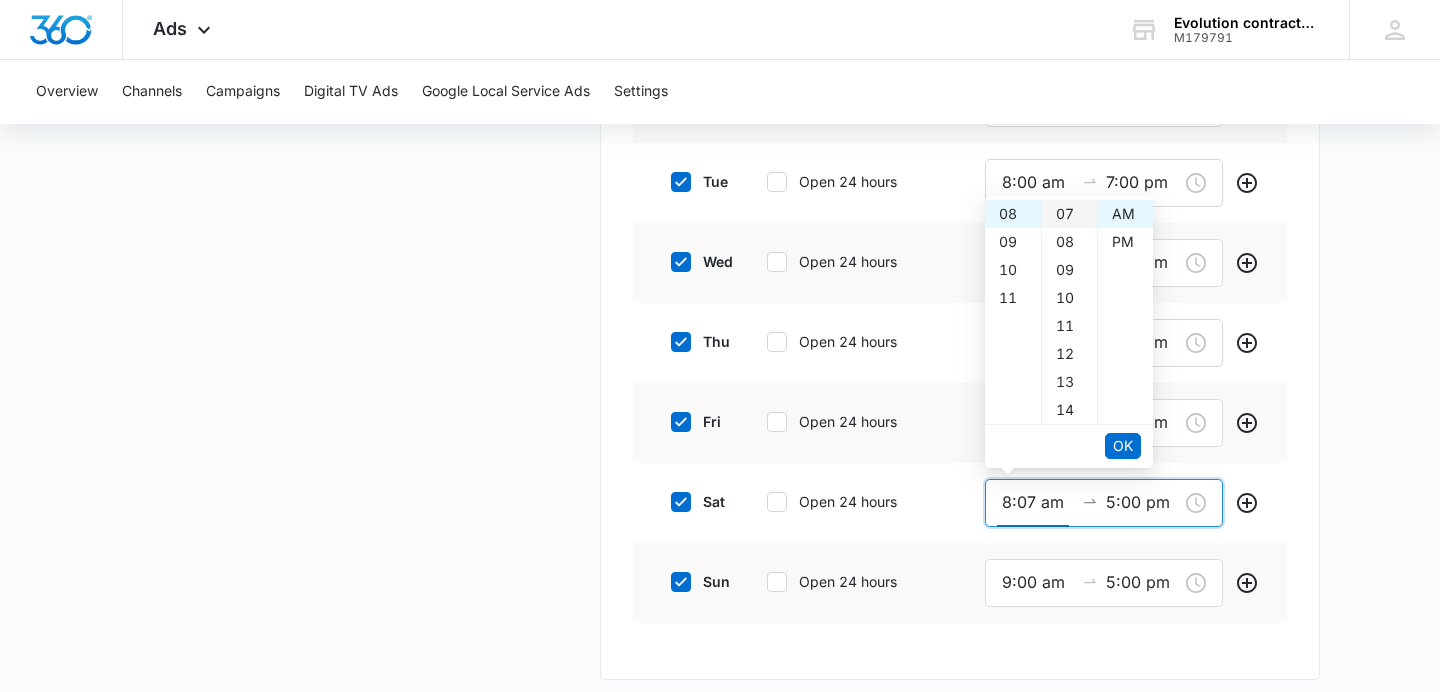 click on "07" at bounding box center (1069, 214) 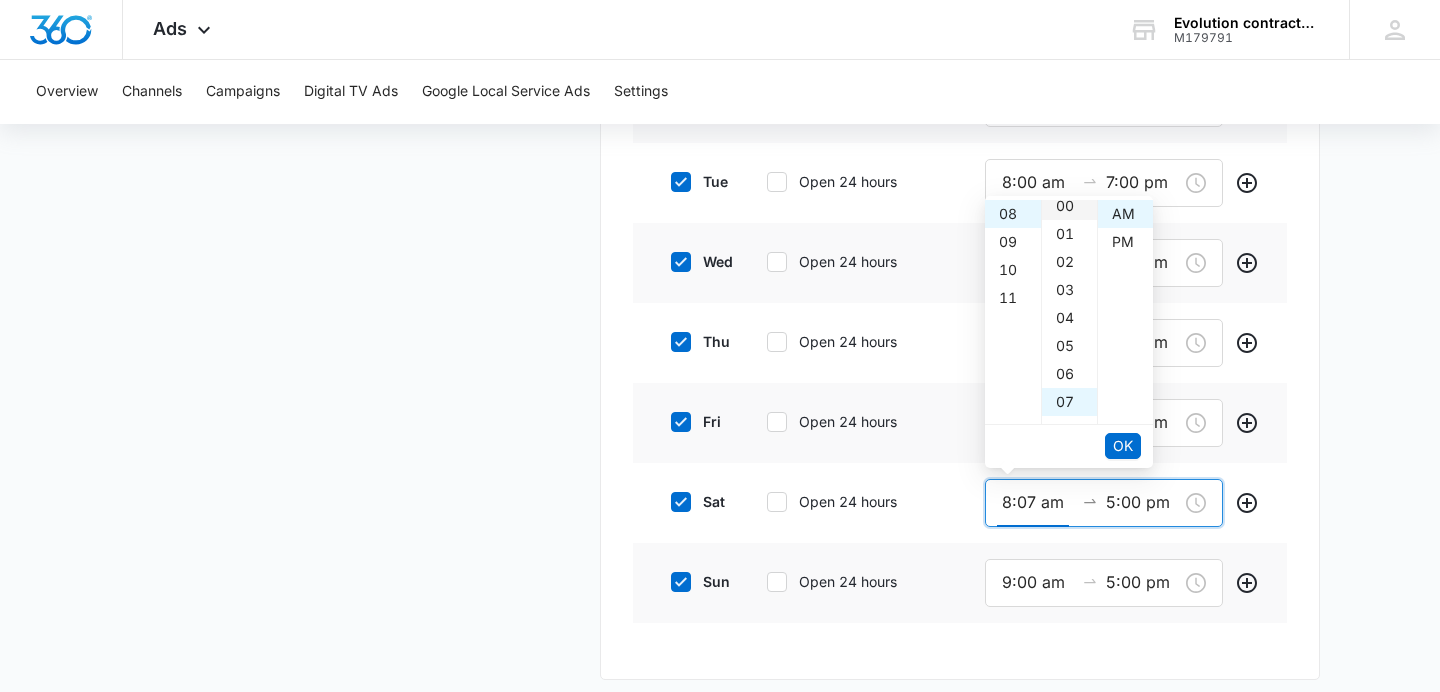 click on "00" at bounding box center (1069, 206) 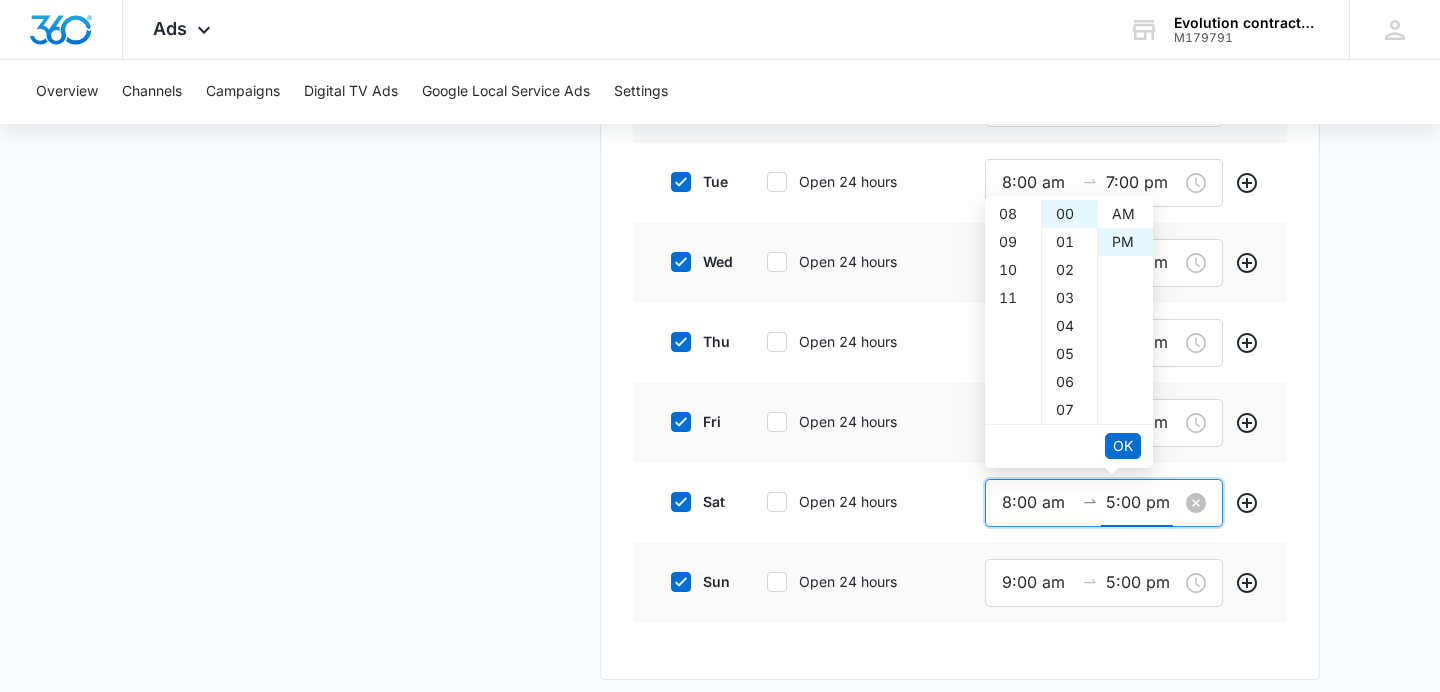 click on "5:00 pm" at bounding box center [1142, 502] 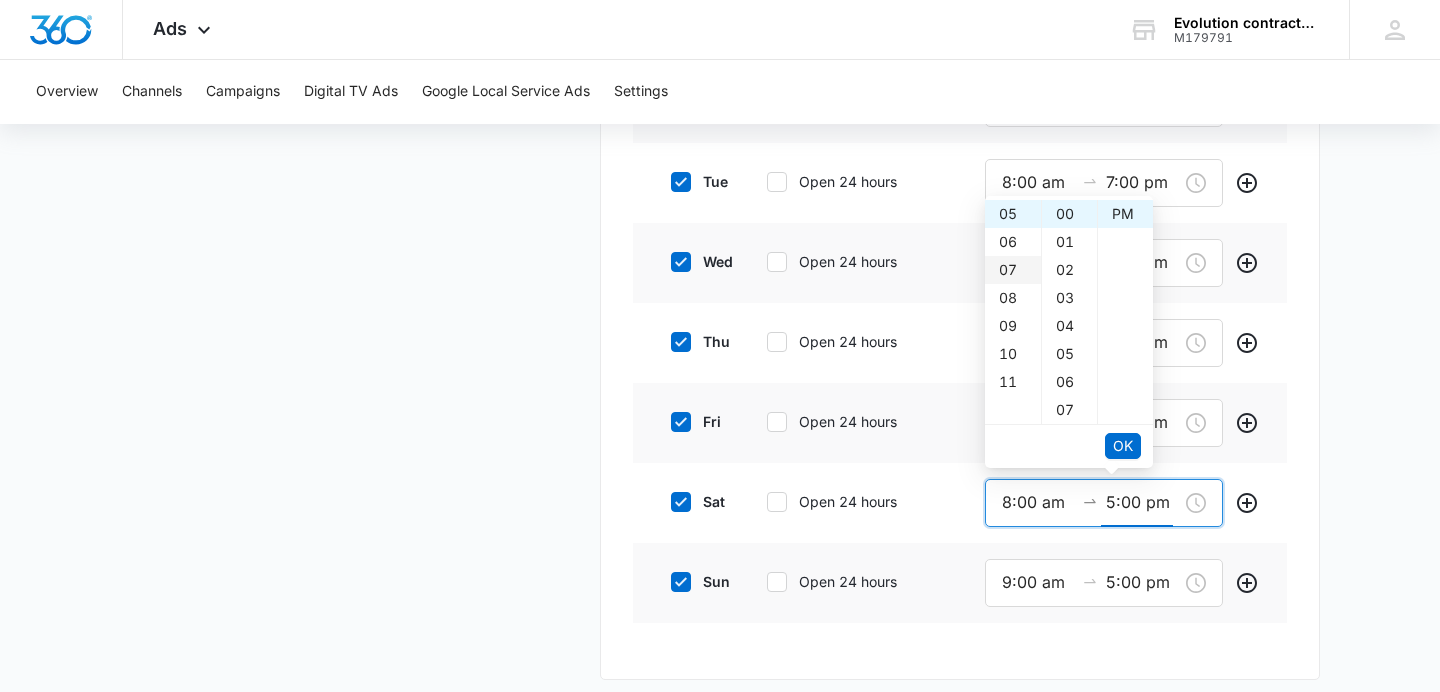 click on "07" at bounding box center (1013, 270) 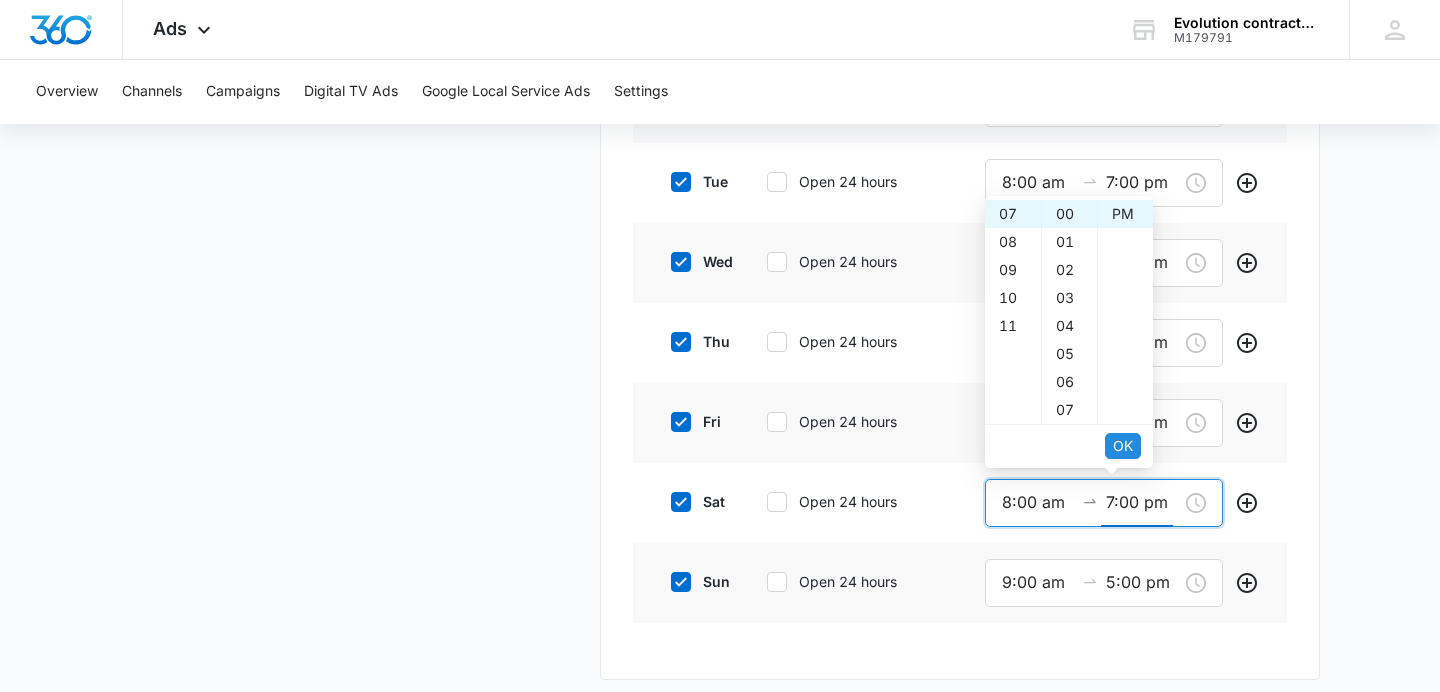 click on "OK" at bounding box center (1123, 446) 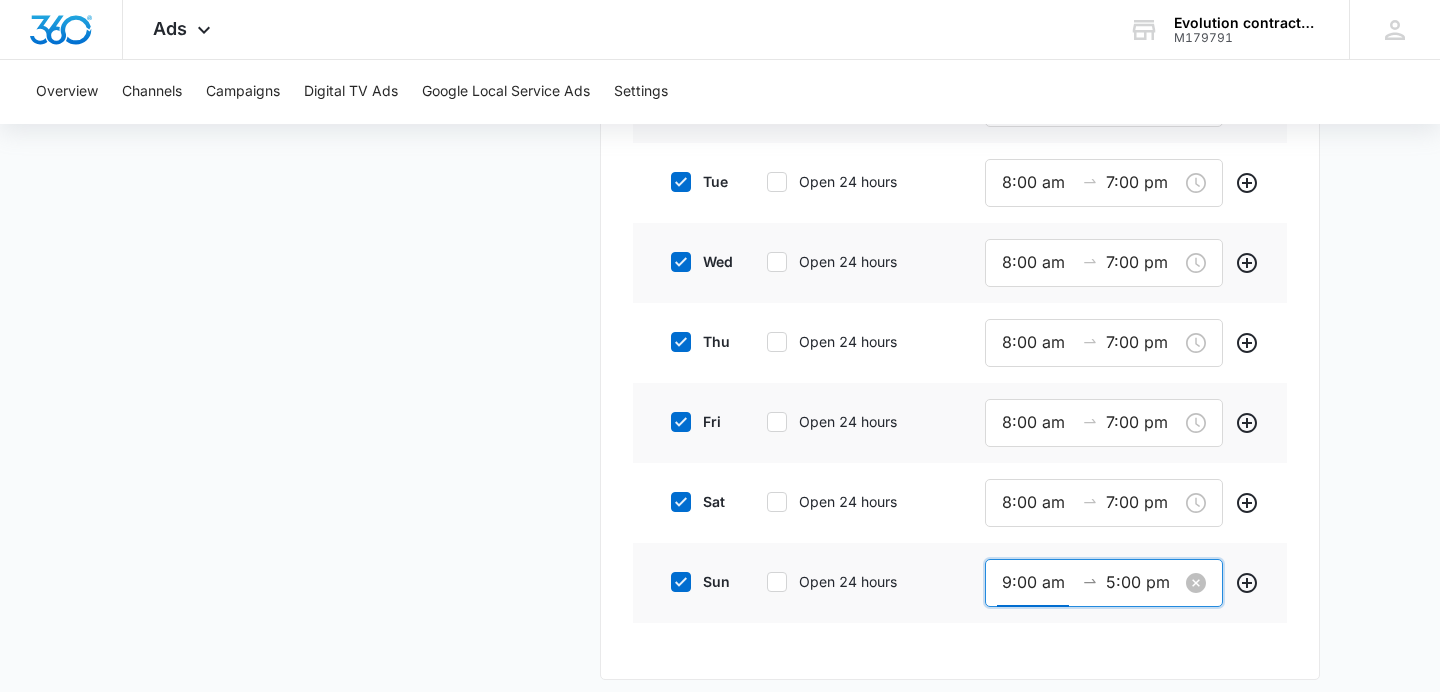 click on "9:00 am" at bounding box center (1038, 582) 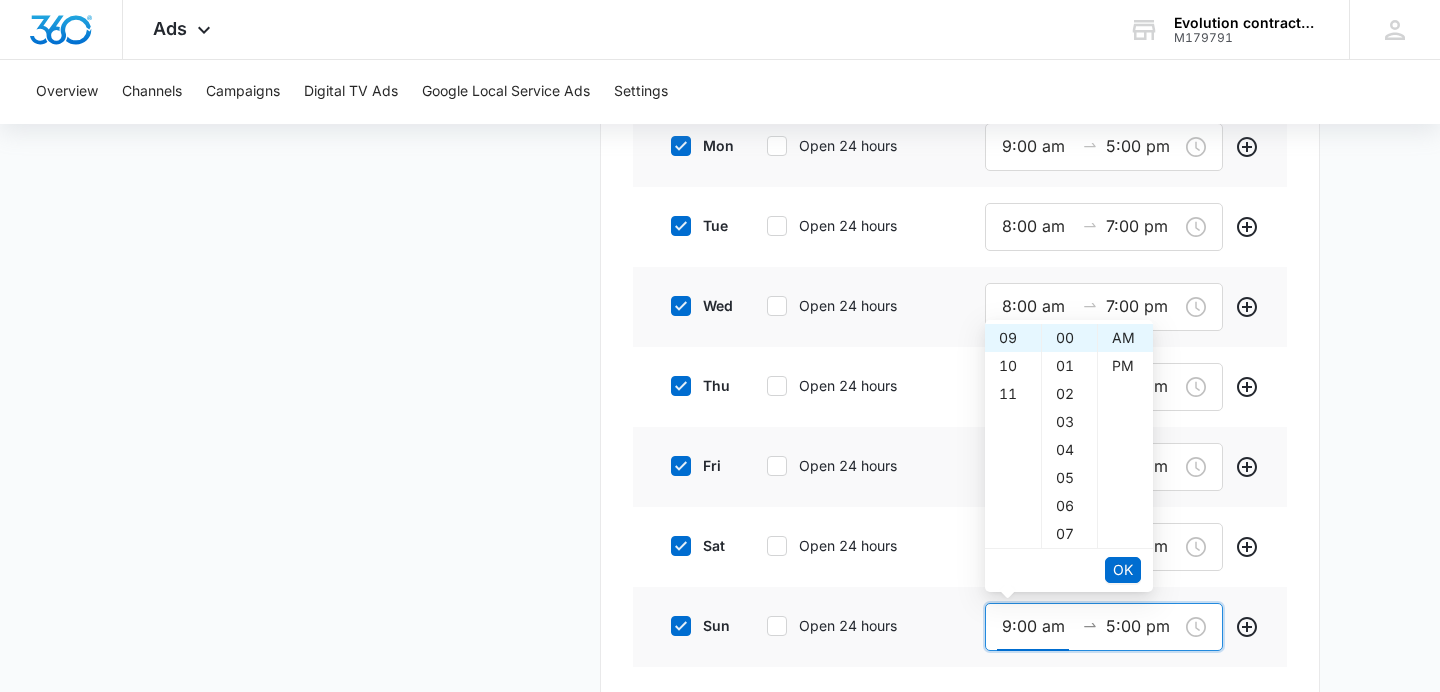 click on "sat Open 24 hours 8:00 am 7:00 pm" at bounding box center [960, 547] 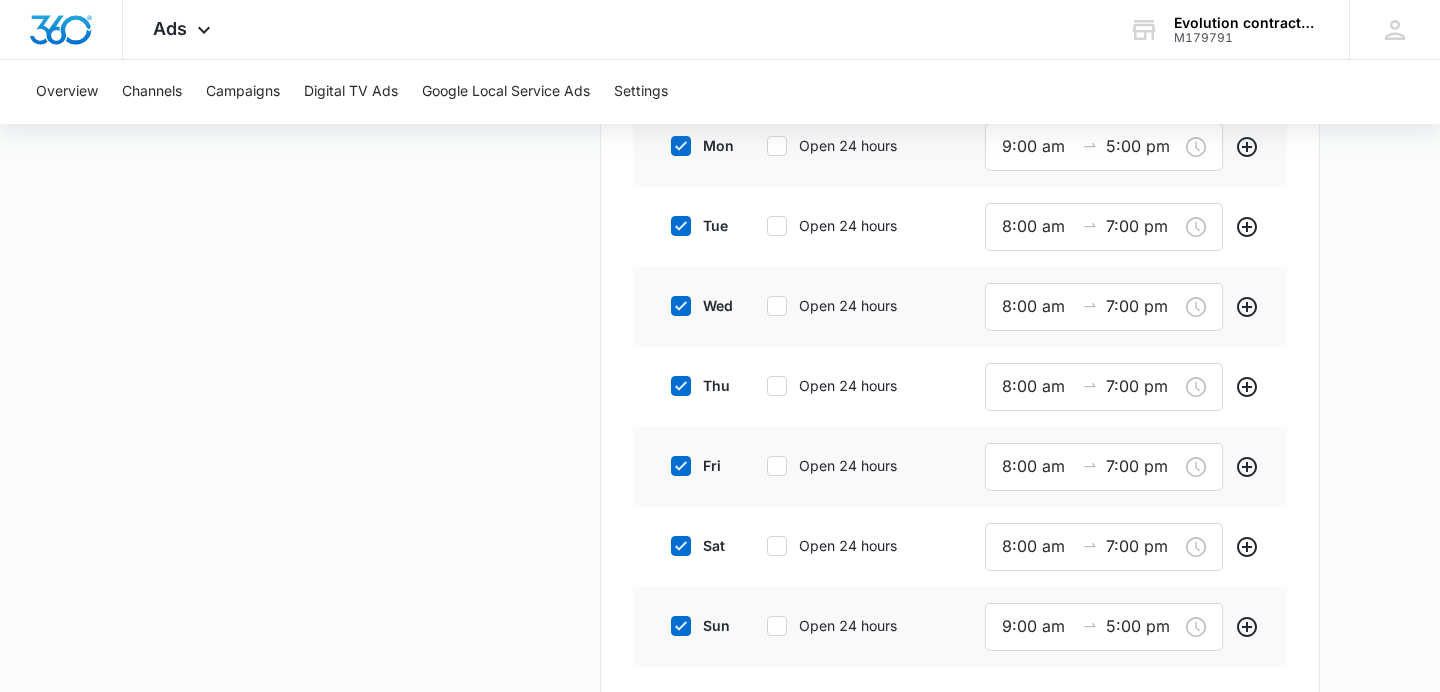 click 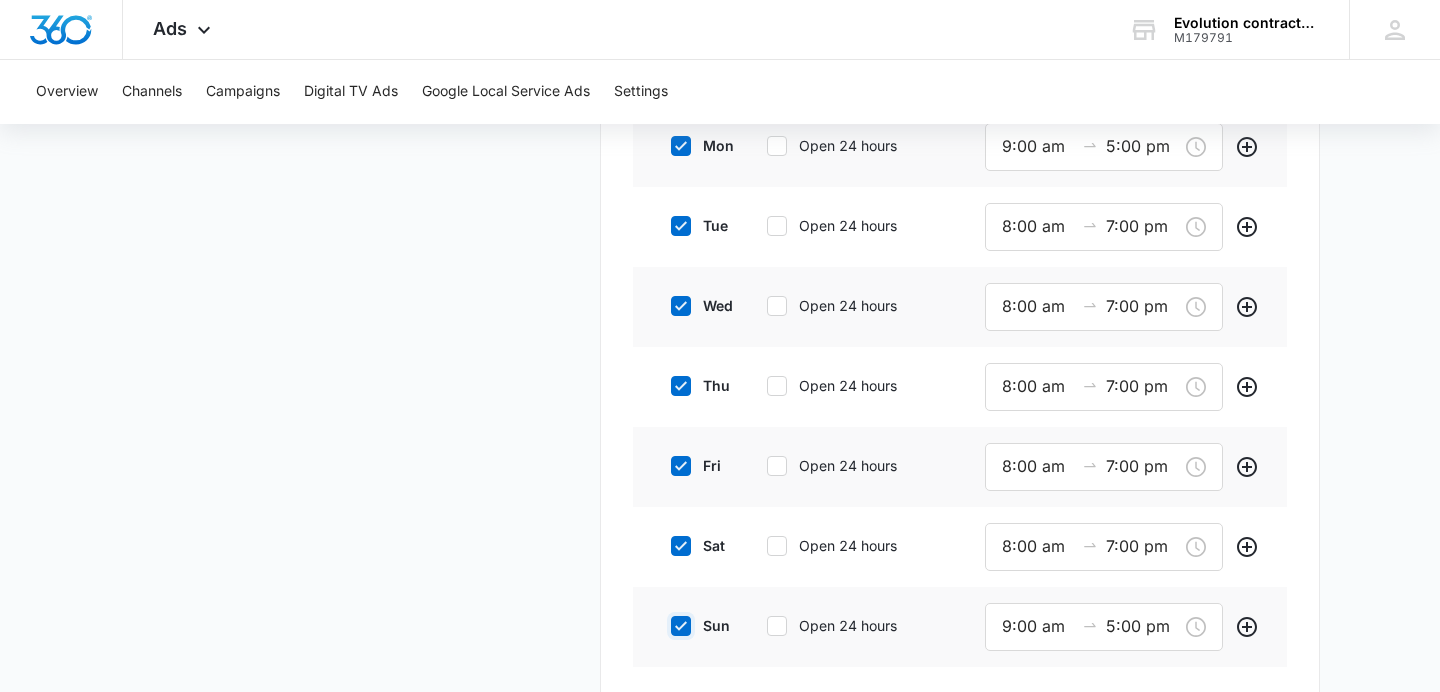 click on "sun" at bounding box center (664, 626) 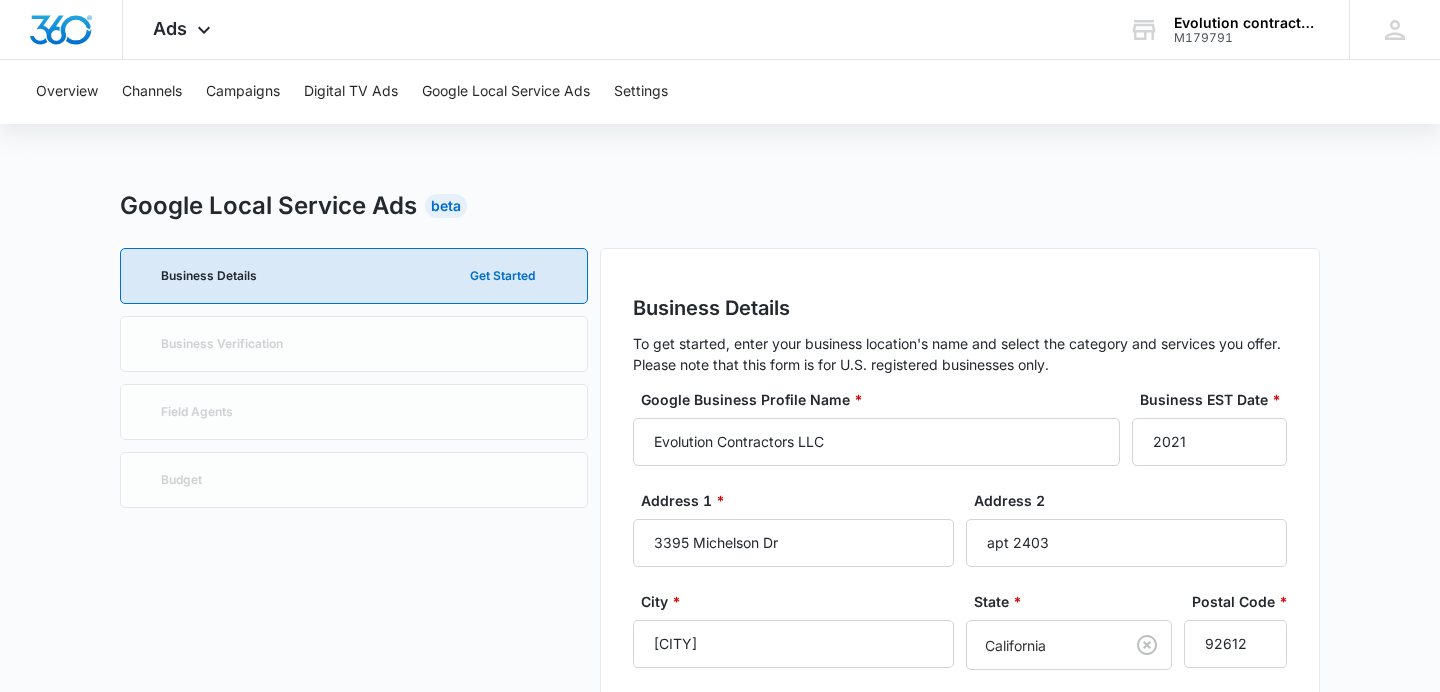 click on "Business Details Get Started Business Verification Field Agents Budget" at bounding box center [354, 989] 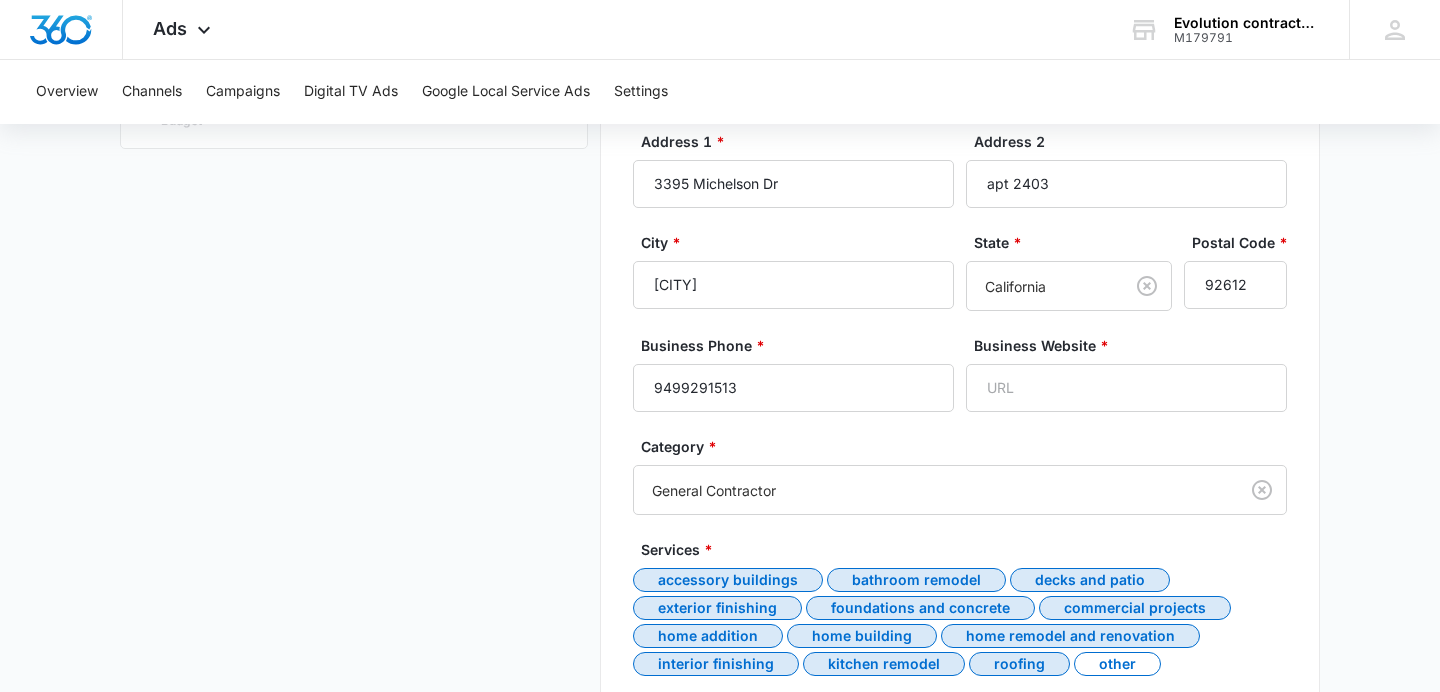 scroll, scrollTop: 360, scrollLeft: 0, axis: vertical 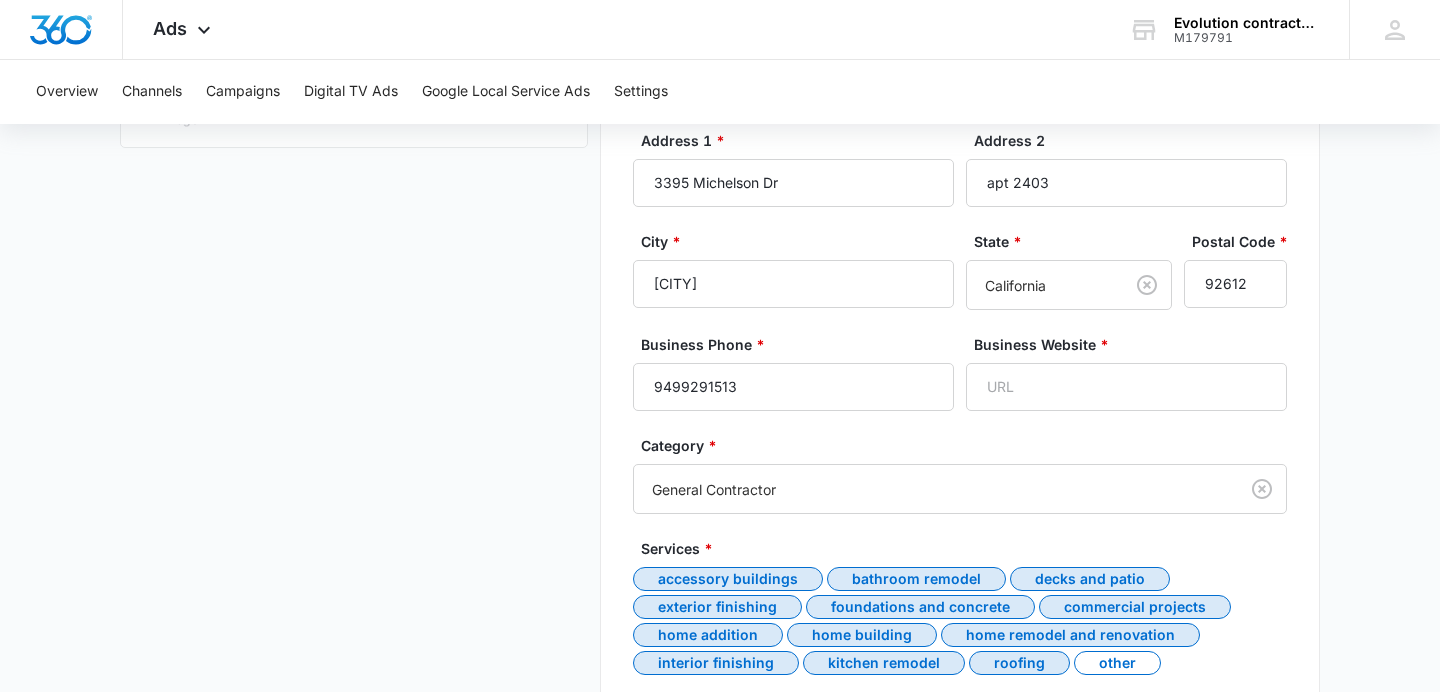click on "Business Website *" at bounding box center (1126, 372) 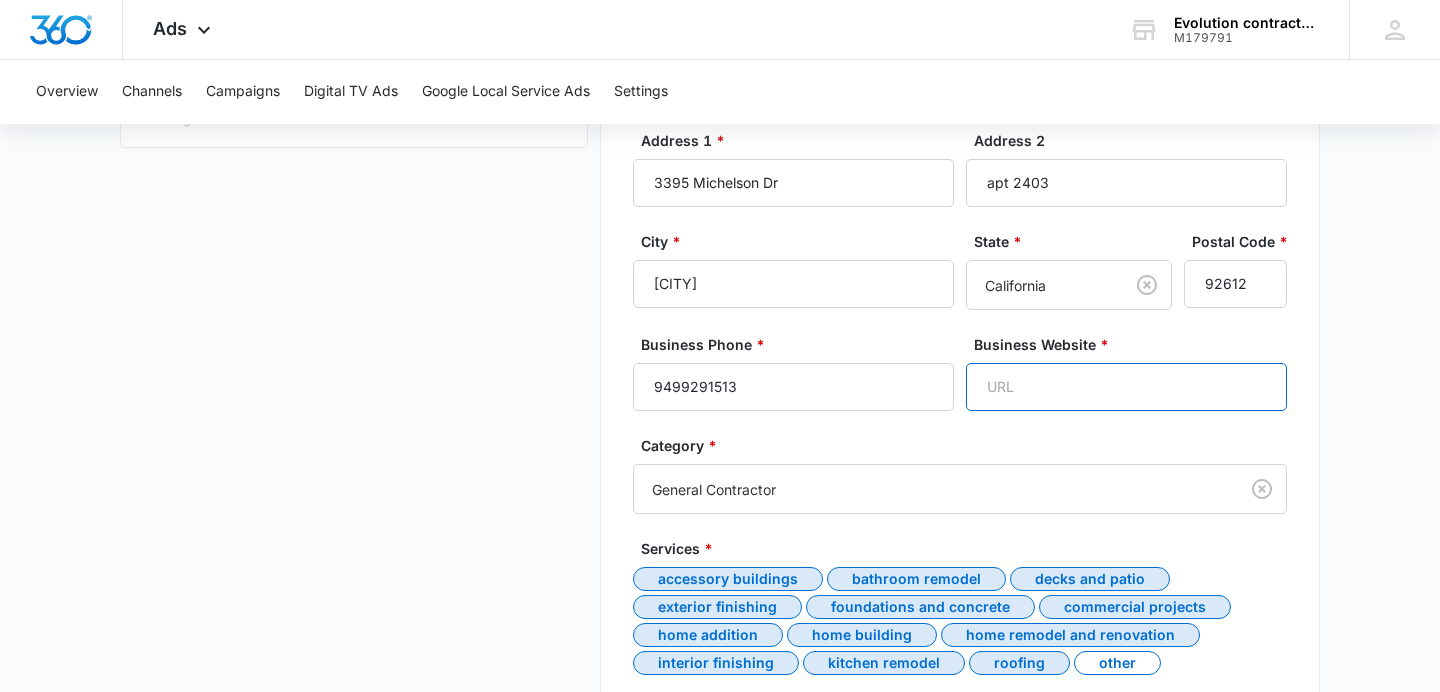 click on "Business Website *" at bounding box center [1126, 387] 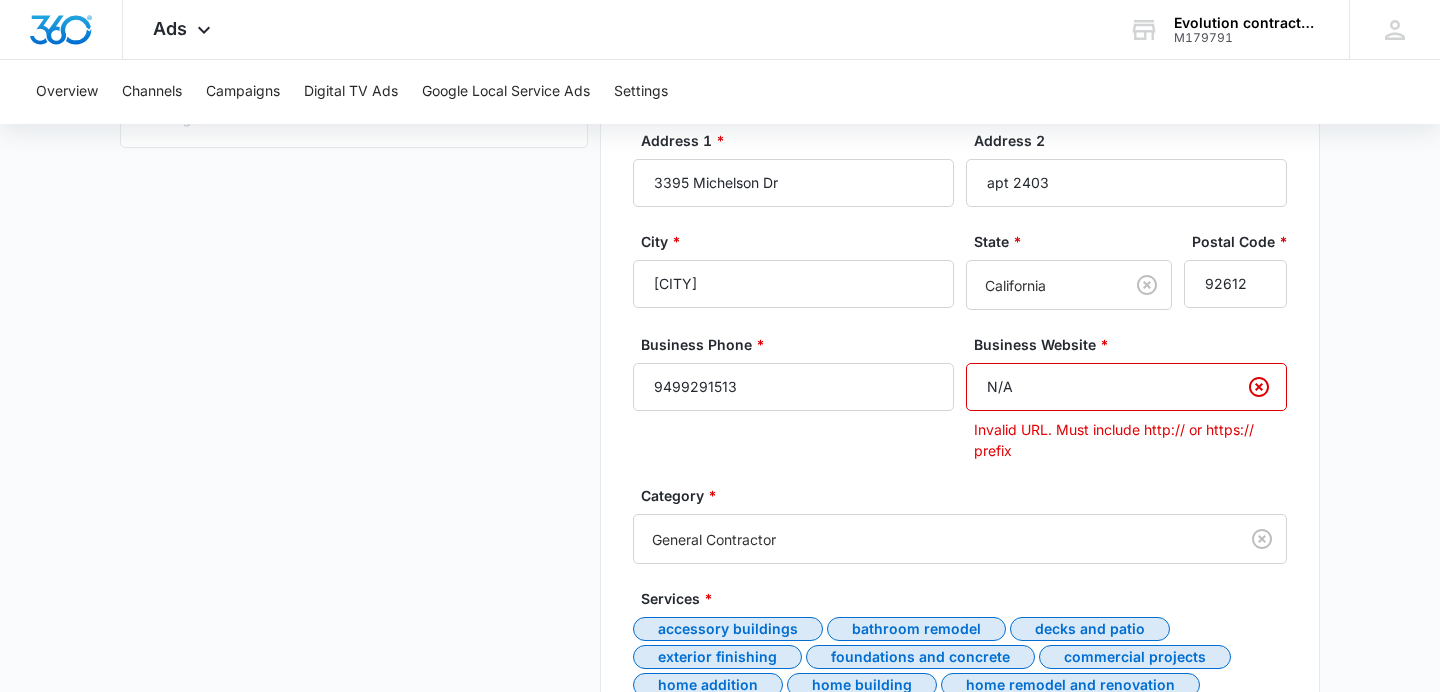 click on "Category *" at bounding box center [968, 495] 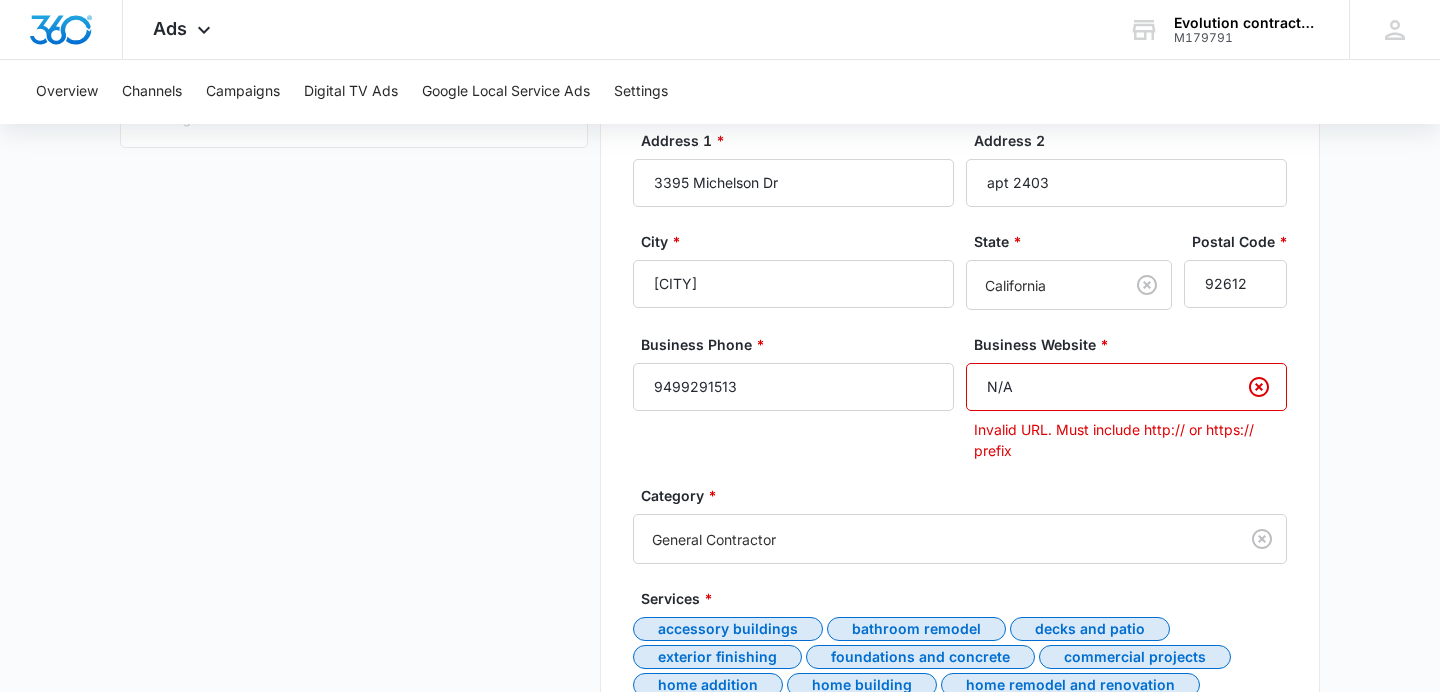 click on "N/A" at bounding box center [1126, 387] 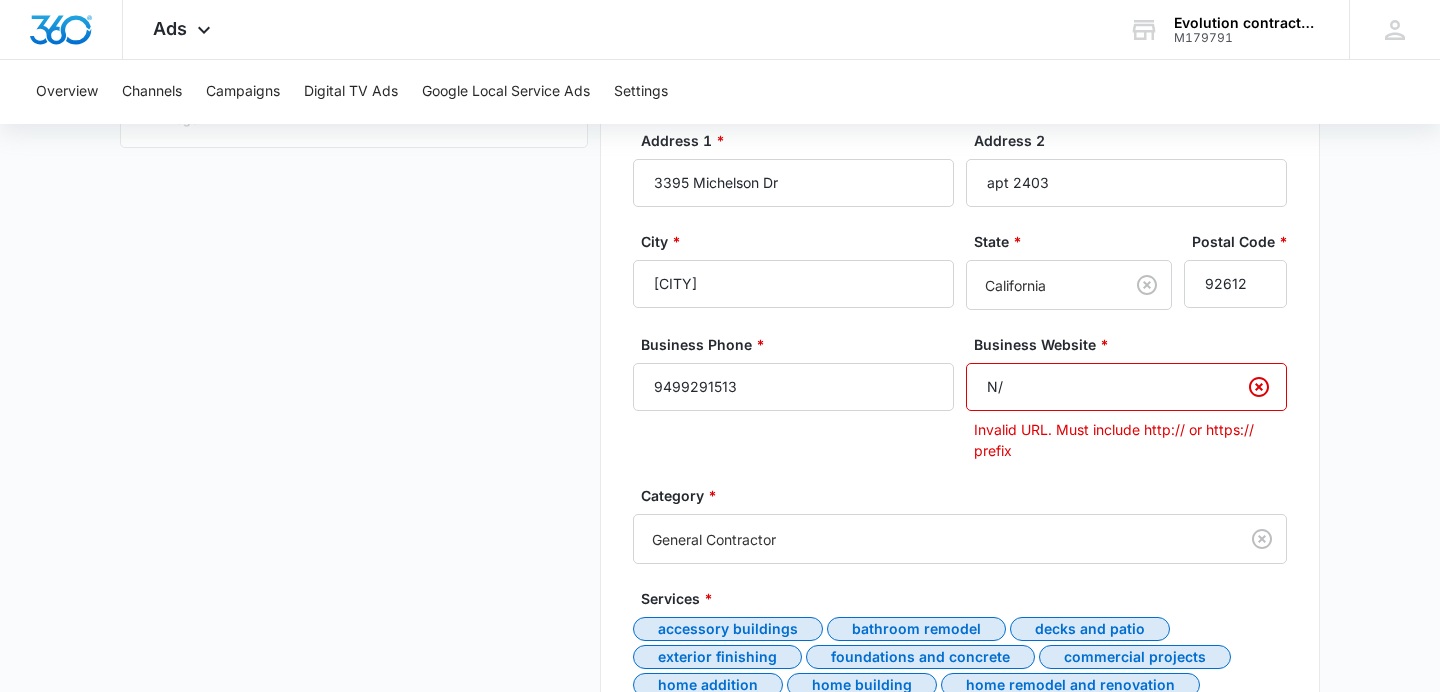 type on "N" 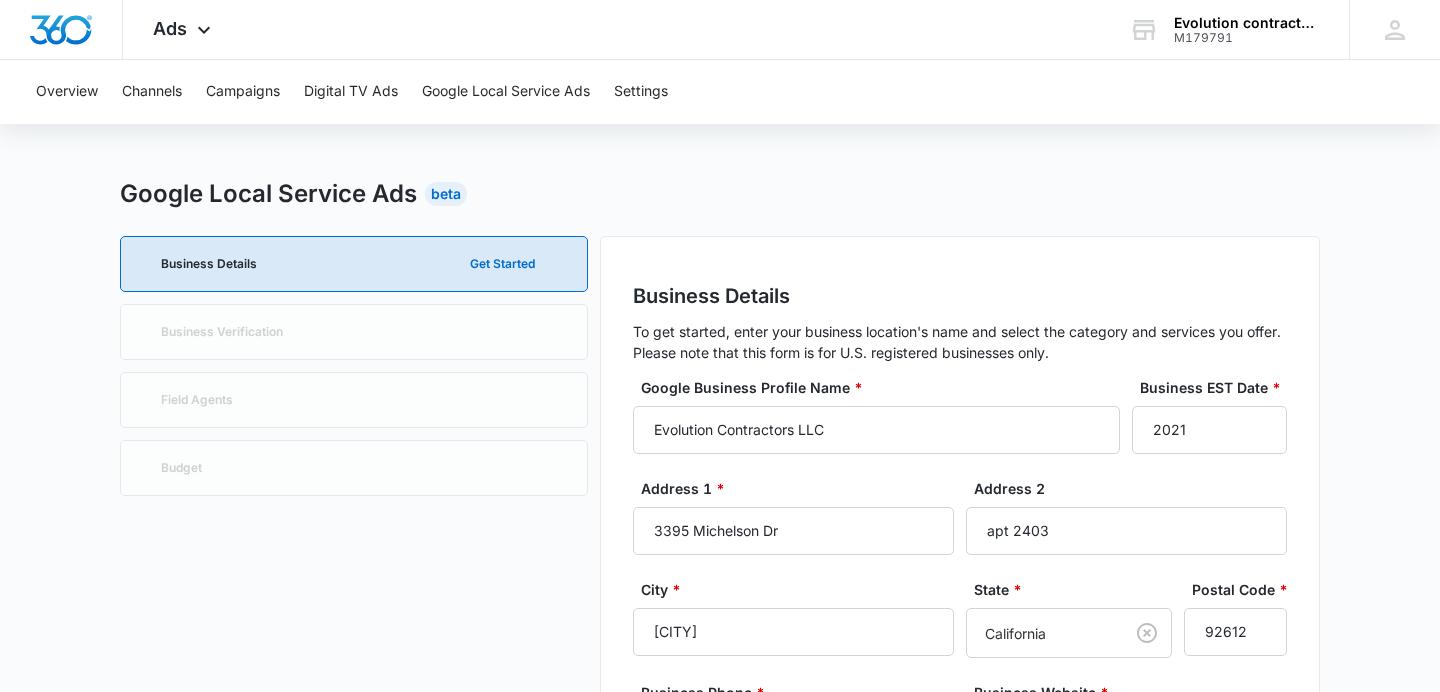 scroll, scrollTop: 0, scrollLeft: 0, axis: both 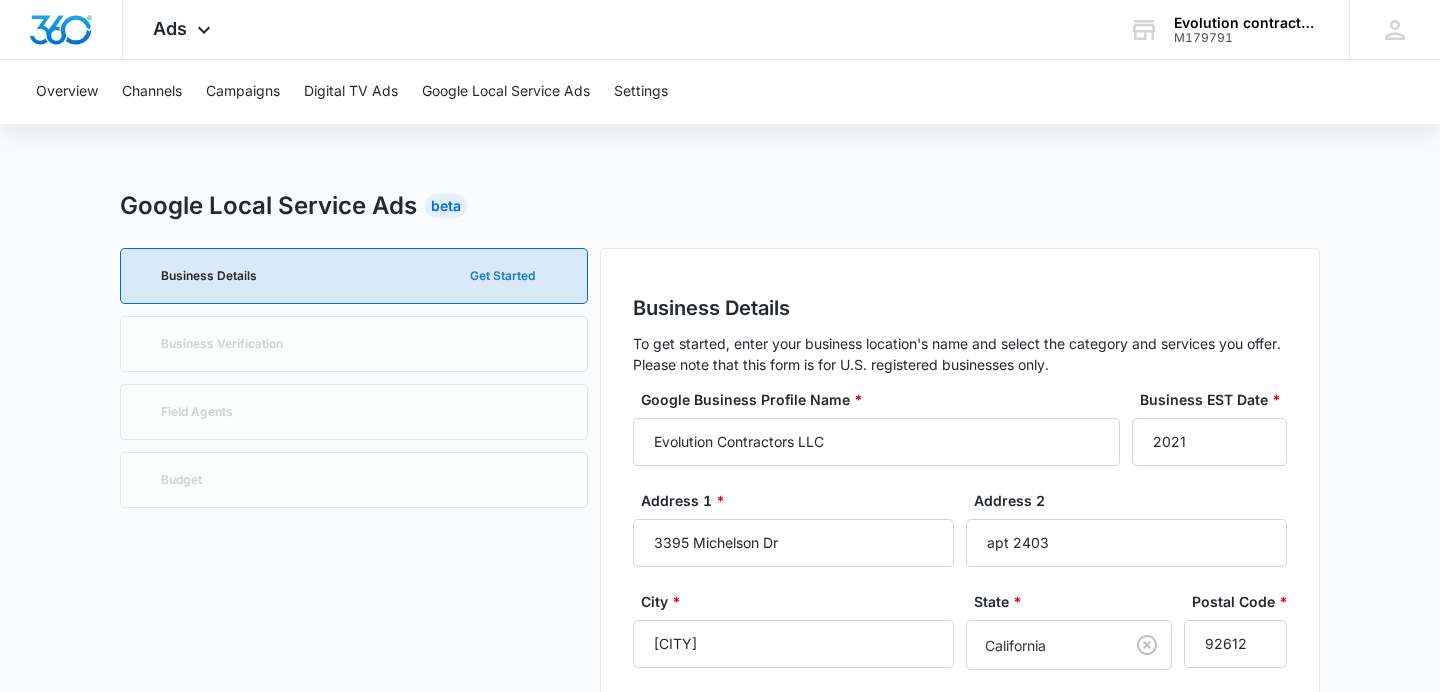 click on "Get Started" at bounding box center [502, 276] 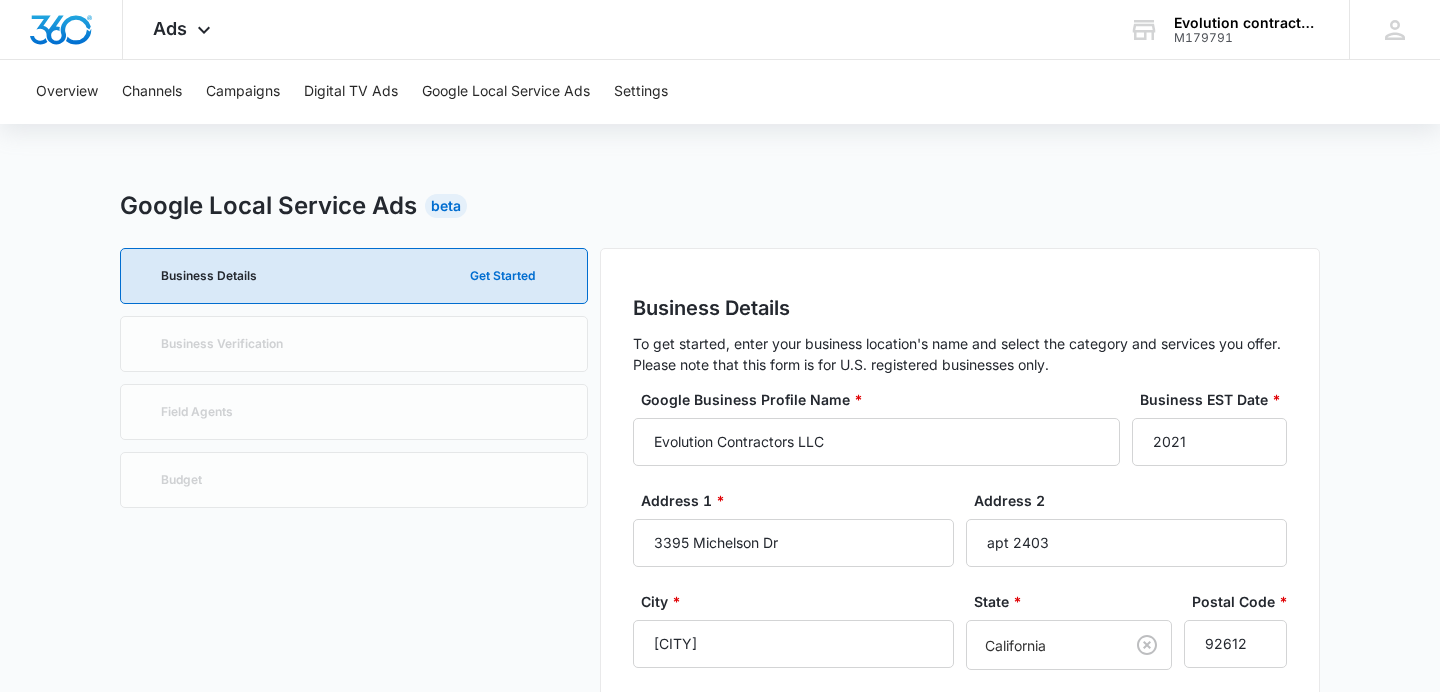 click on "Business Details Get Started Business Verification Field Agents Budget" at bounding box center [354, 1004] 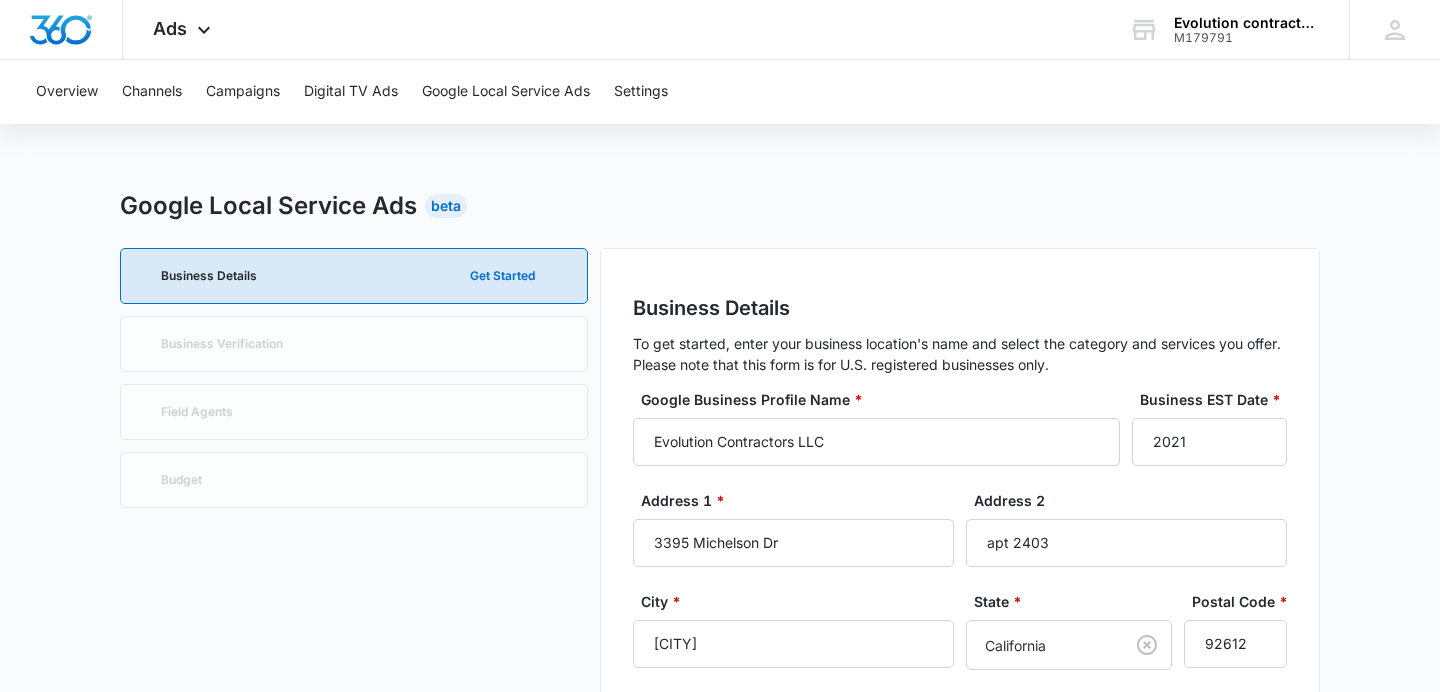 click on "Business Details Get Started Business Verification Field Agents Budget" at bounding box center [354, 1004] 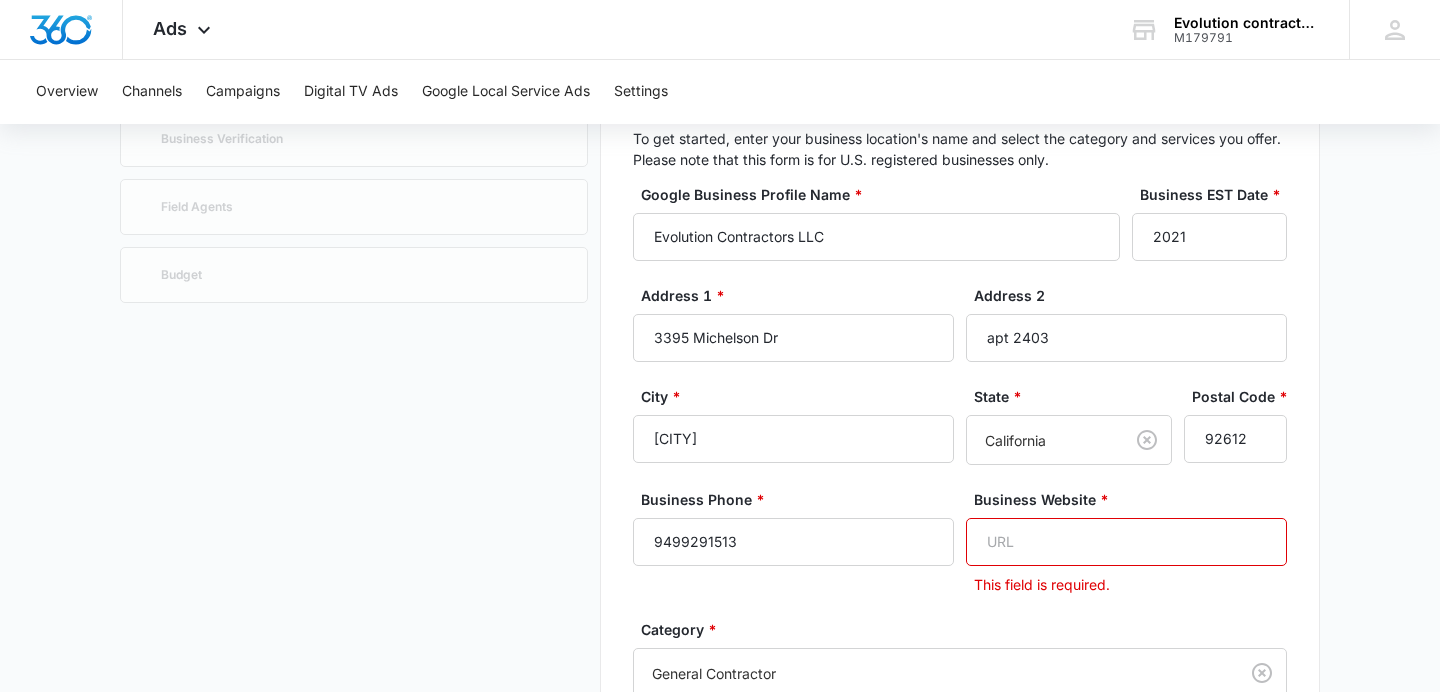 scroll, scrollTop: 0, scrollLeft: 0, axis: both 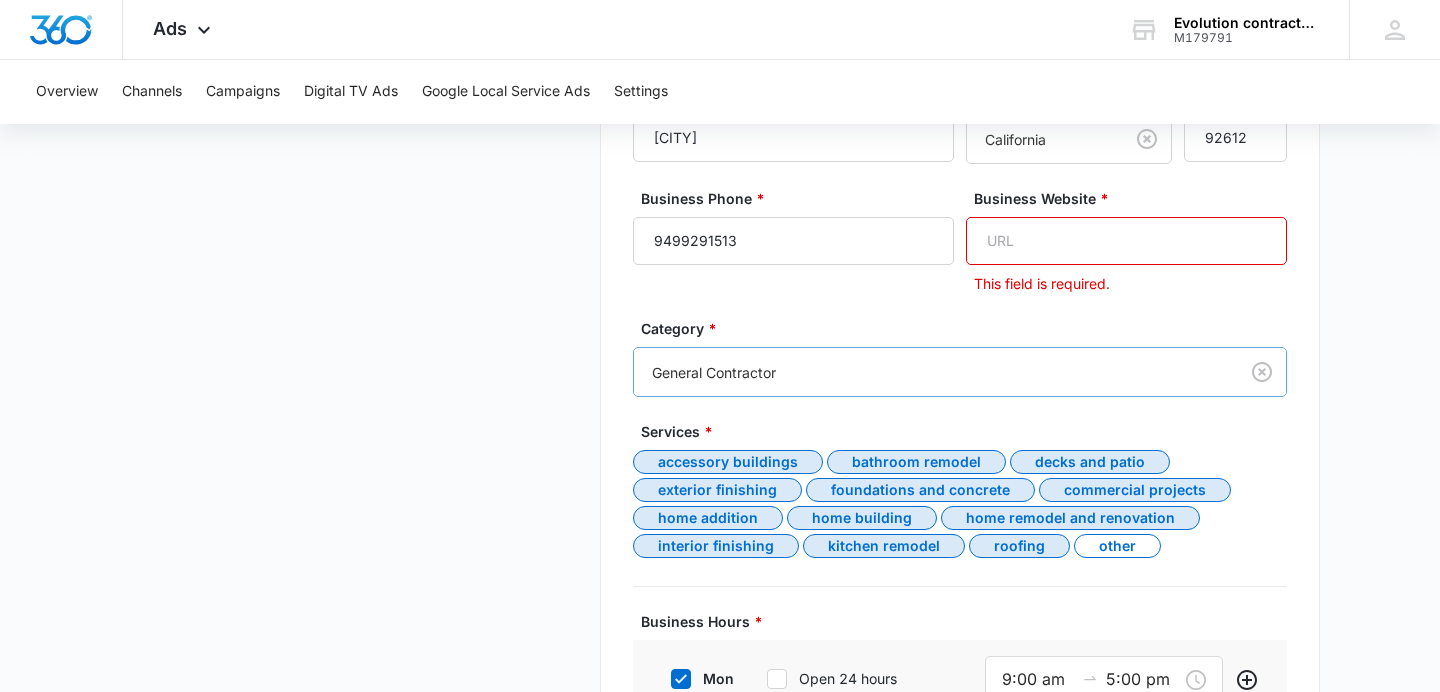 click on "General Contractor" at bounding box center (960, 372) 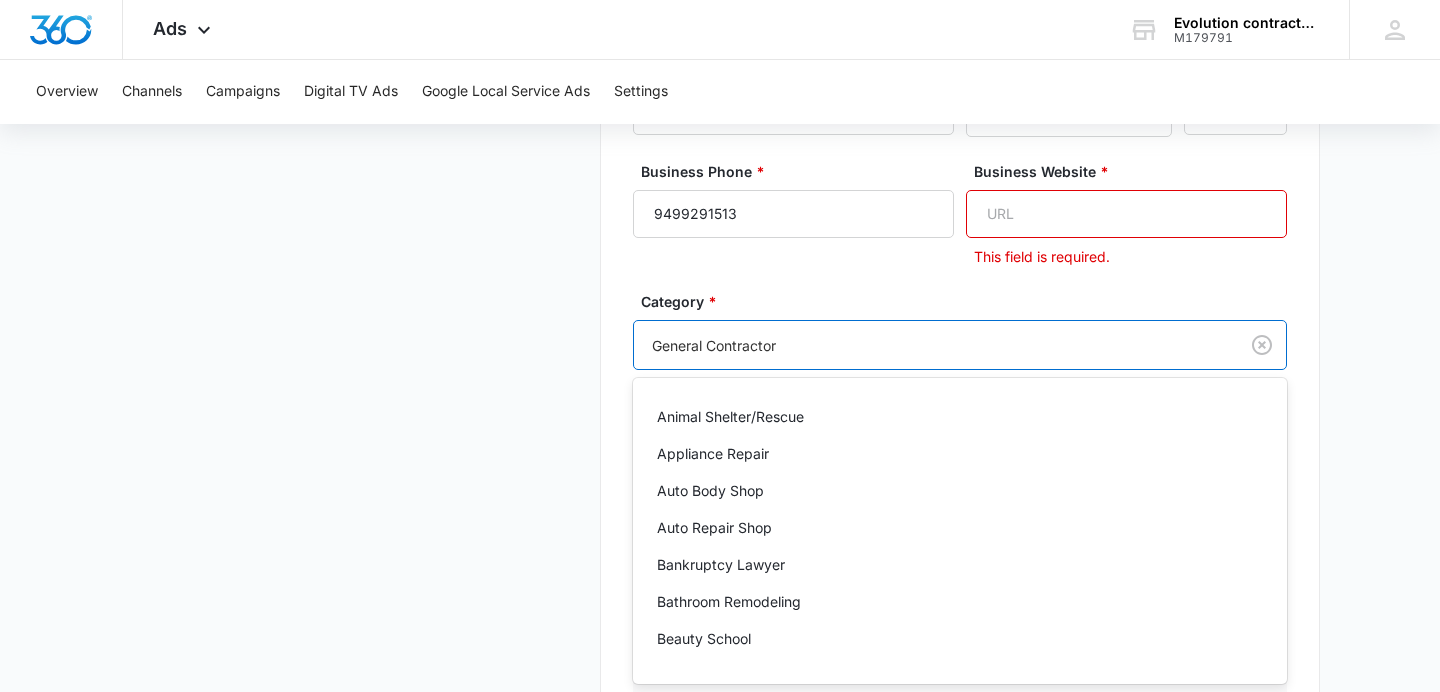 scroll, scrollTop: 819, scrollLeft: 0, axis: vertical 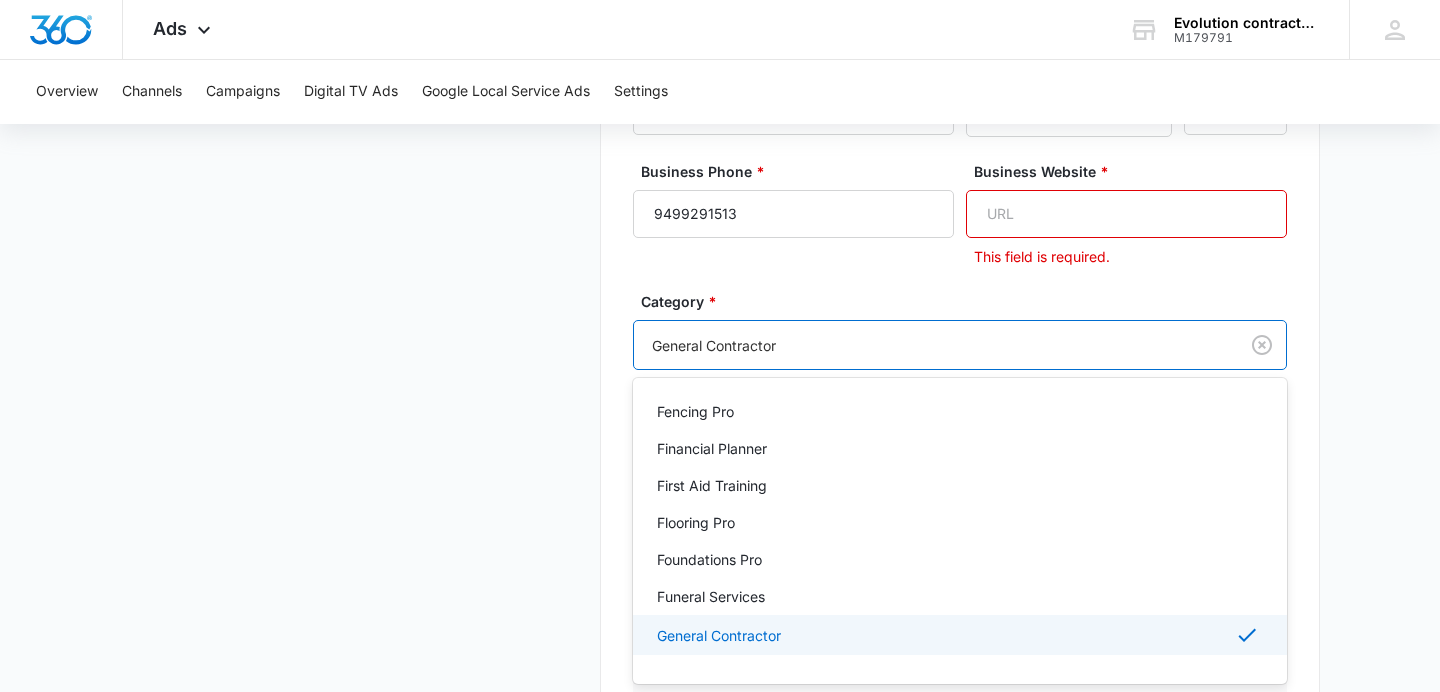 click on "General Contractor" at bounding box center [936, 345] 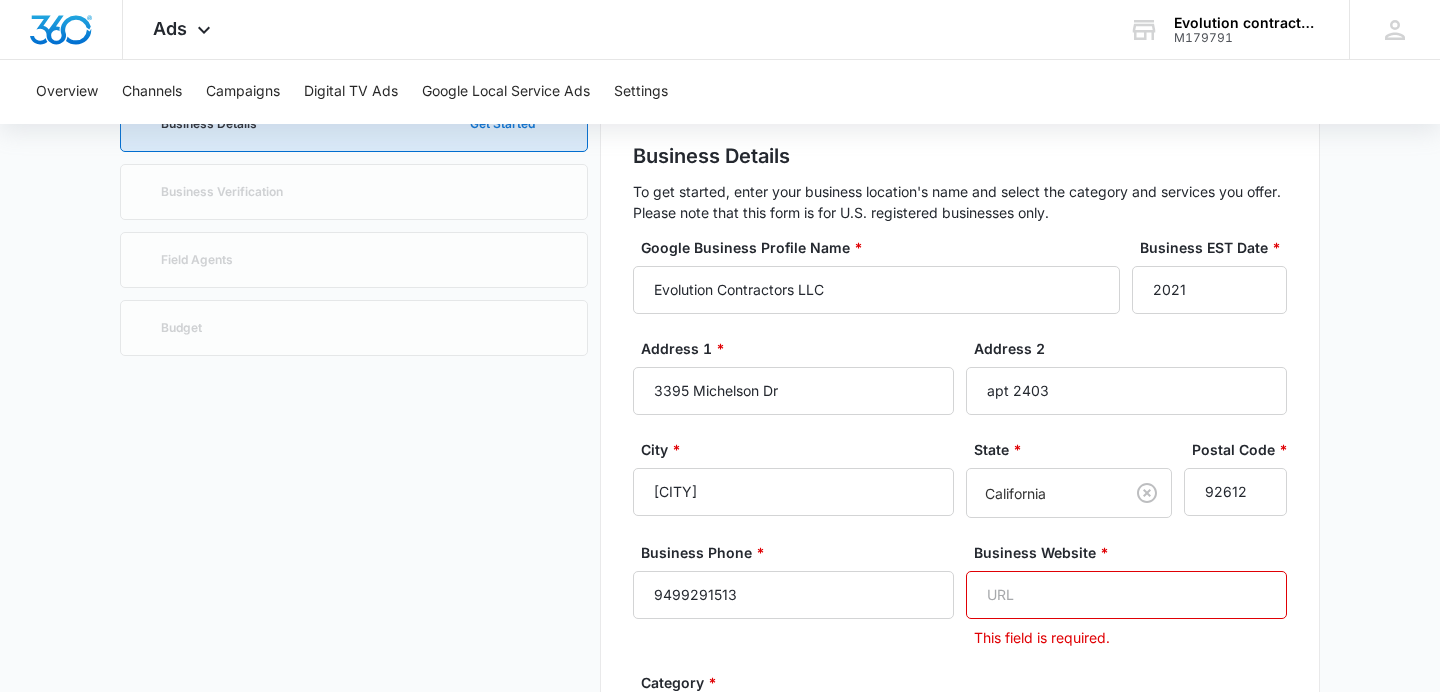 scroll, scrollTop: 0, scrollLeft: 0, axis: both 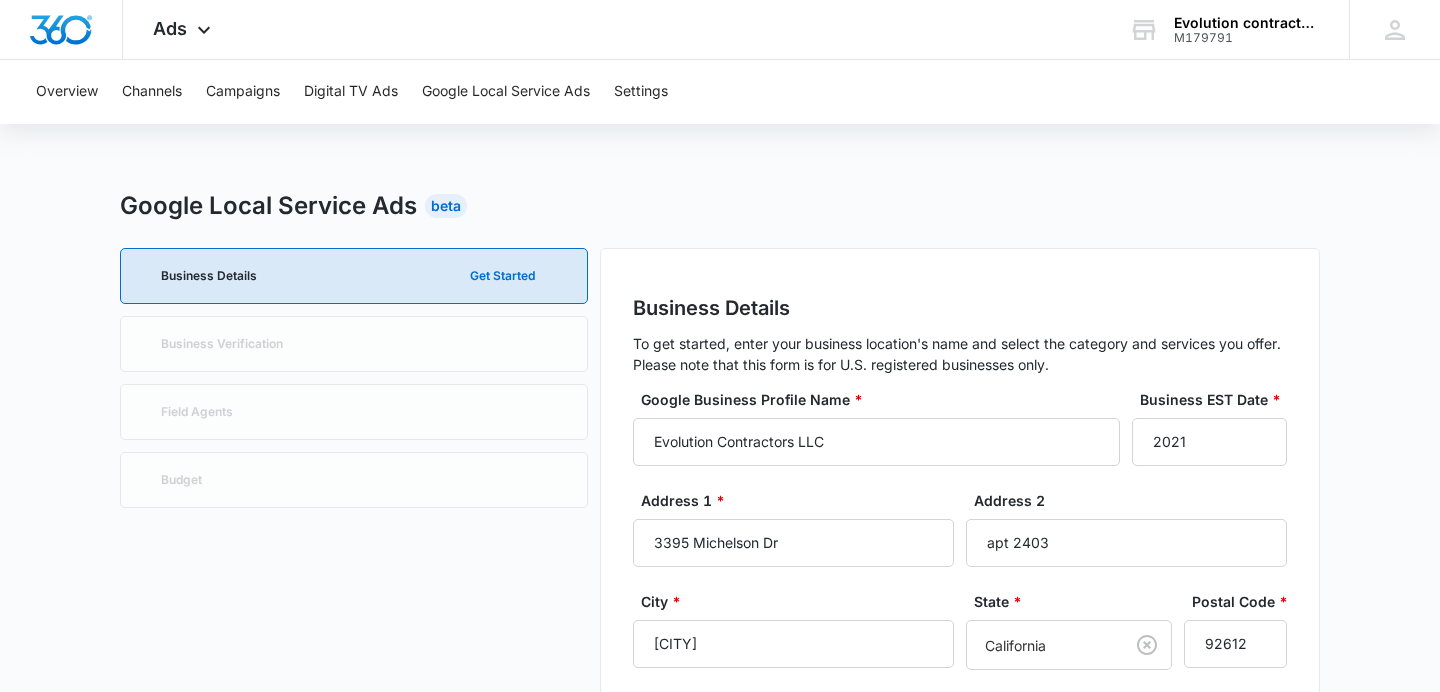 click on "Business Details Get Started Business Verification Field Agents Budget" at bounding box center (354, 1004) 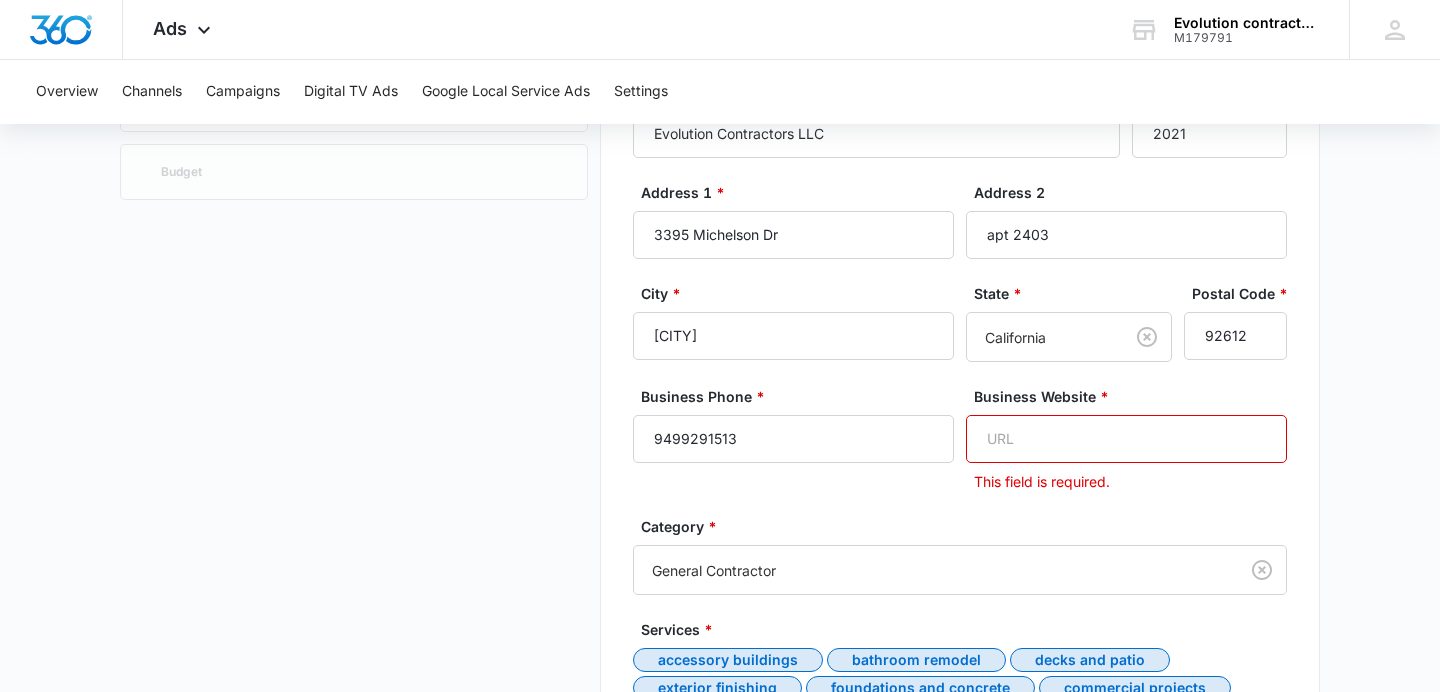 scroll, scrollTop: 312, scrollLeft: 0, axis: vertical 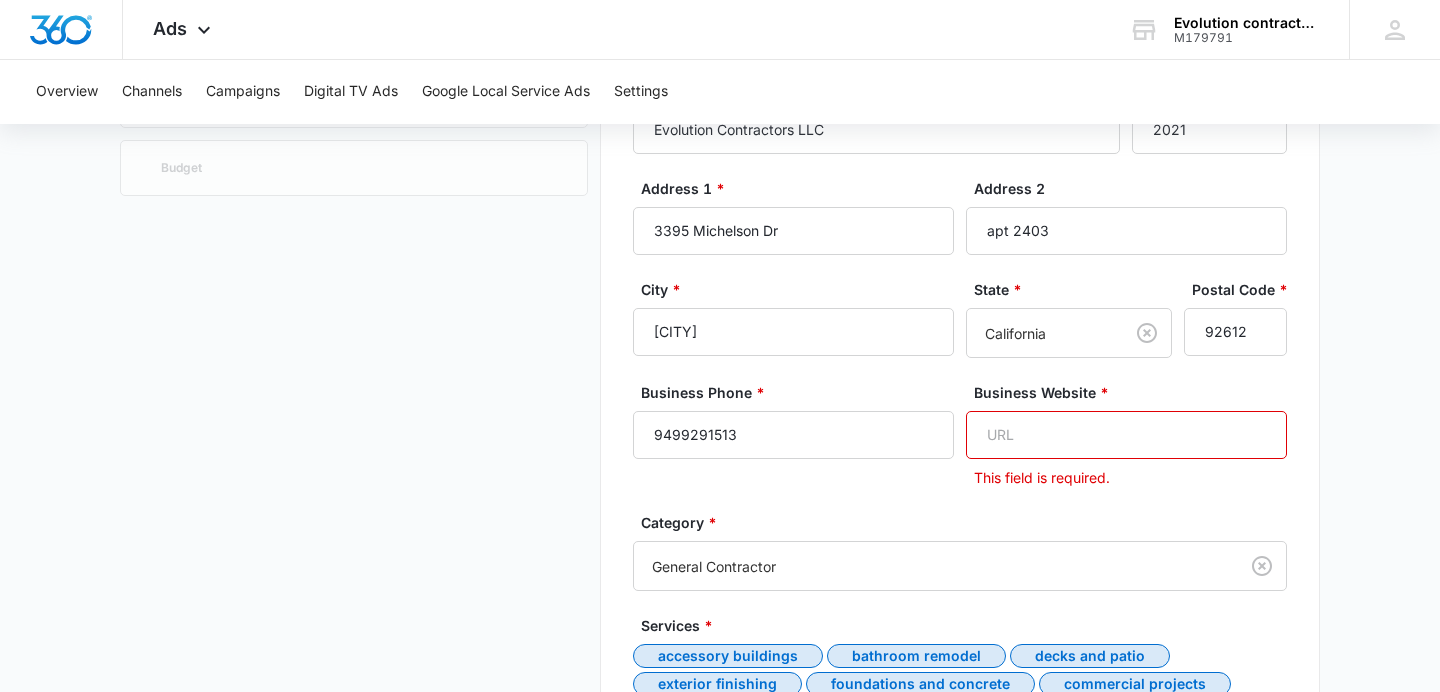 click on "Business Website *" at bounding box center (1126, 435) 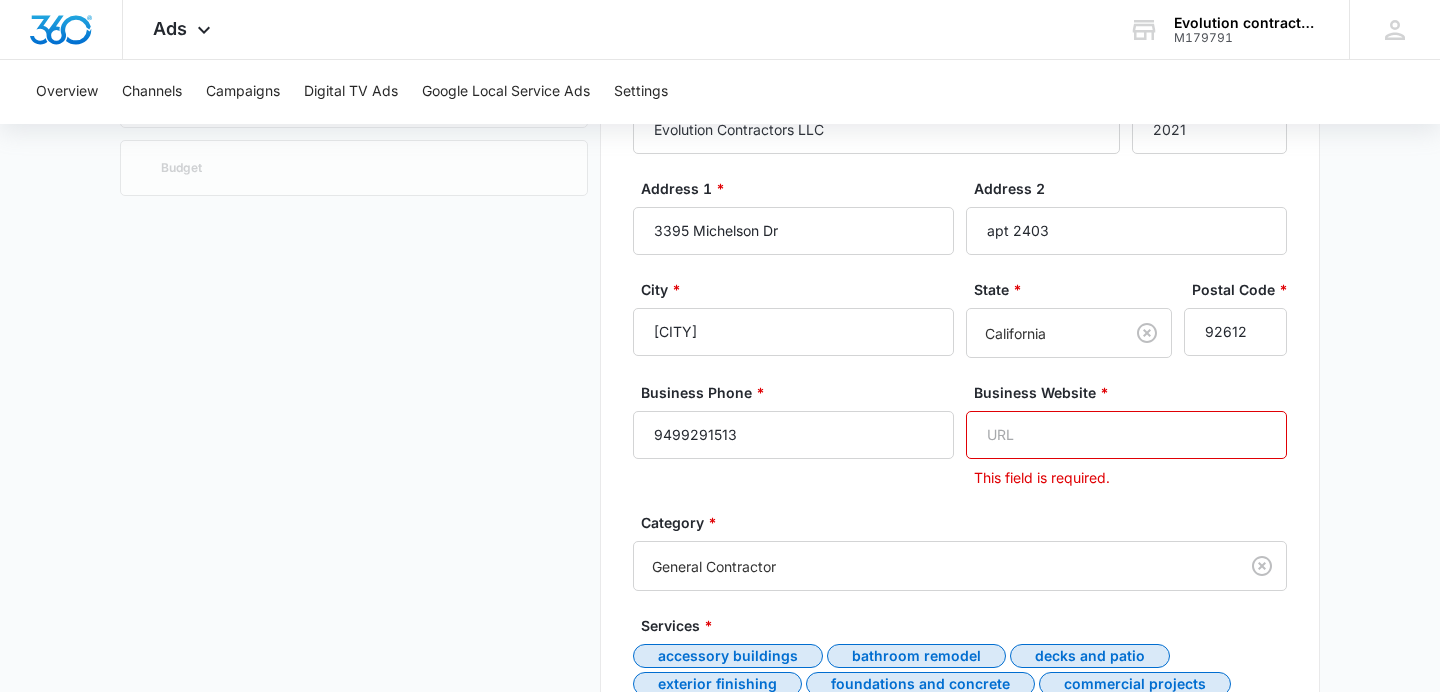 scroll, scrollTop: 311, scrollLeft: 0, axis: vertical 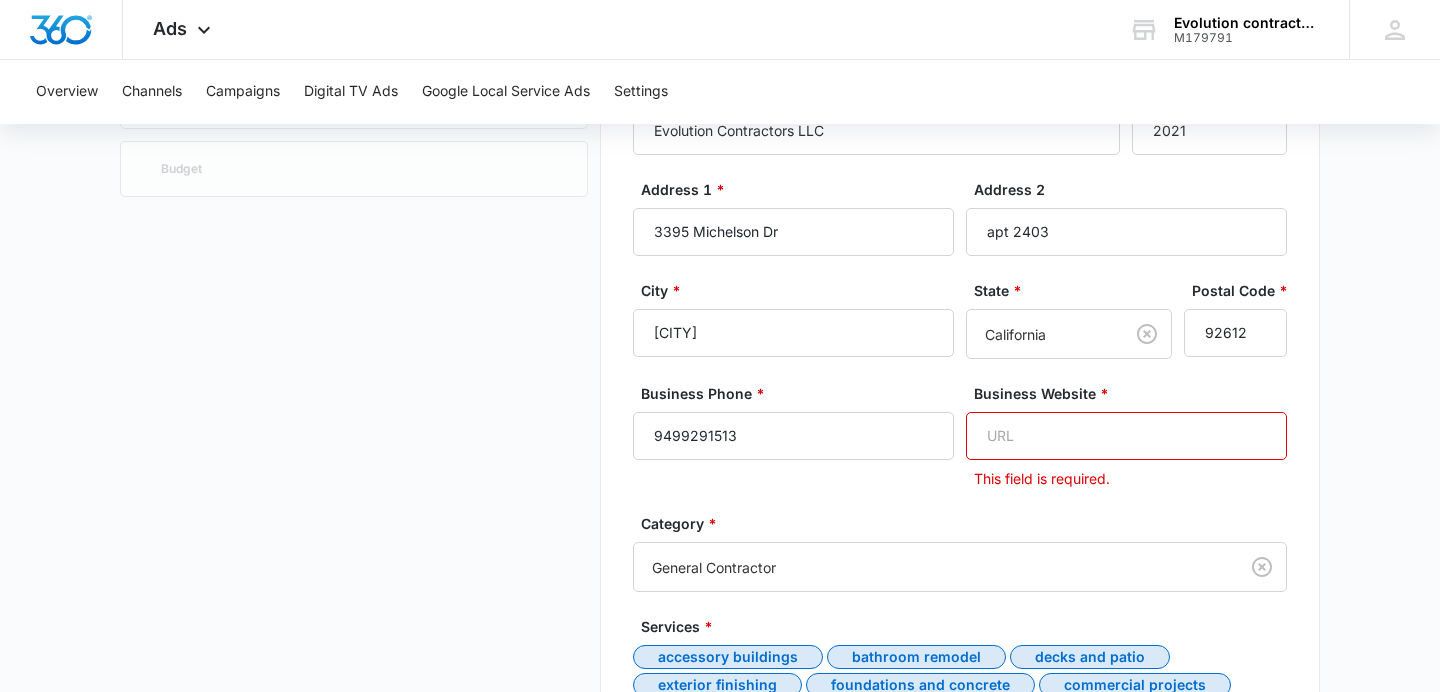 click on "This field is required." at bounding box center [1130, 478] 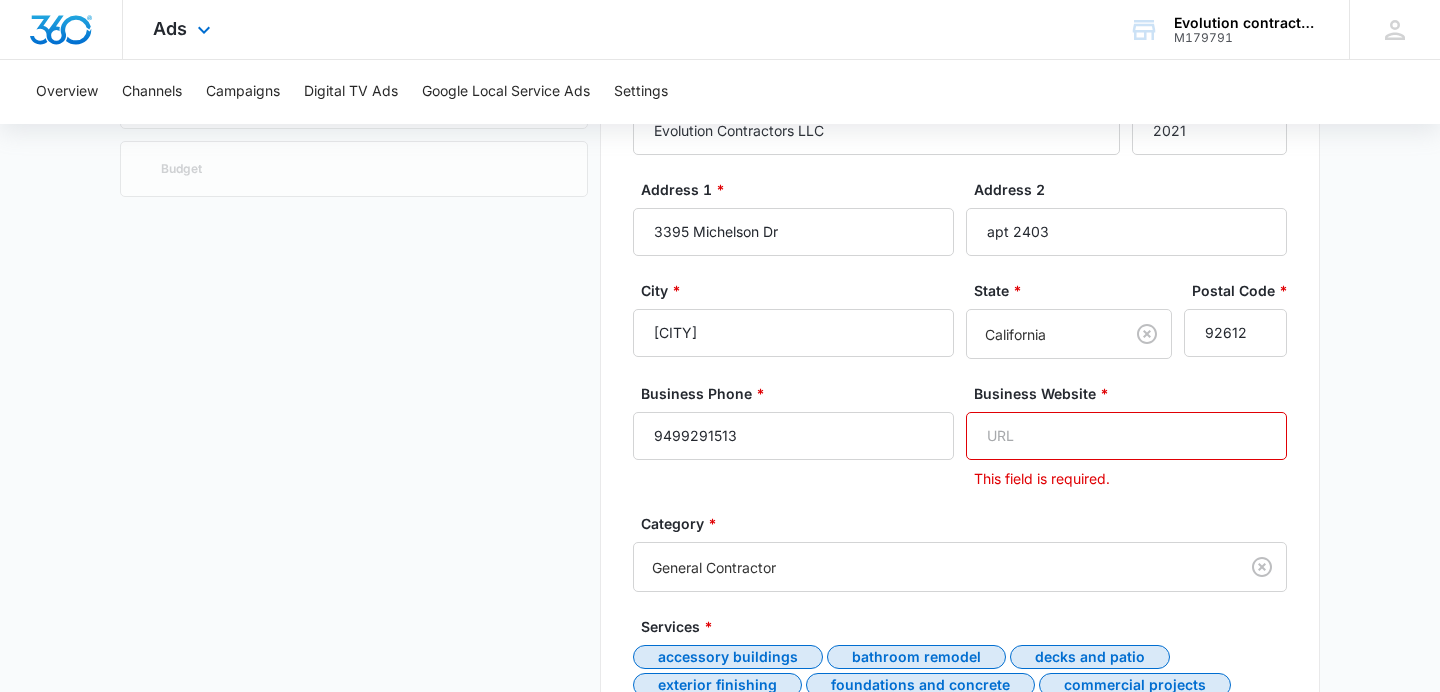 scroll, scrollTop: 314, scrollLeft: 0, axis: vertical 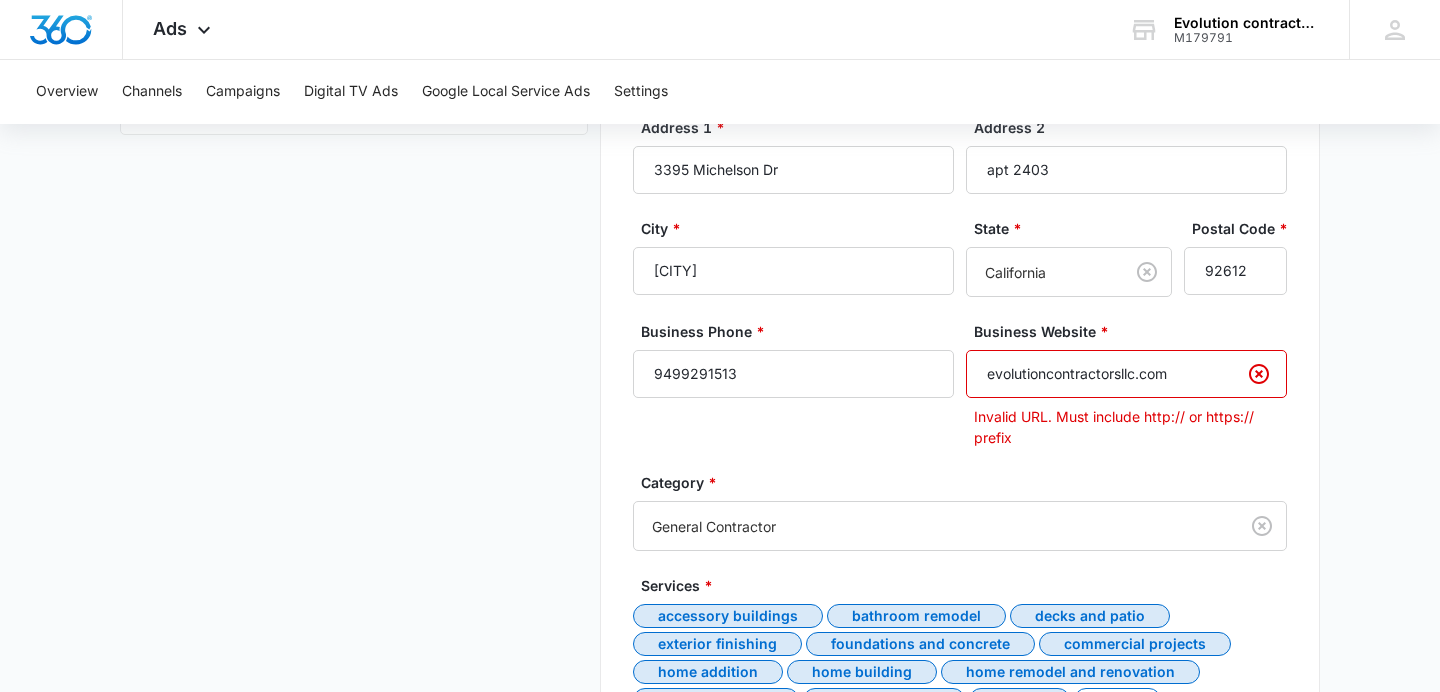 click on "Invalid URL. Must include http:// or https:// prefix" at bounding box center [1130, 427] 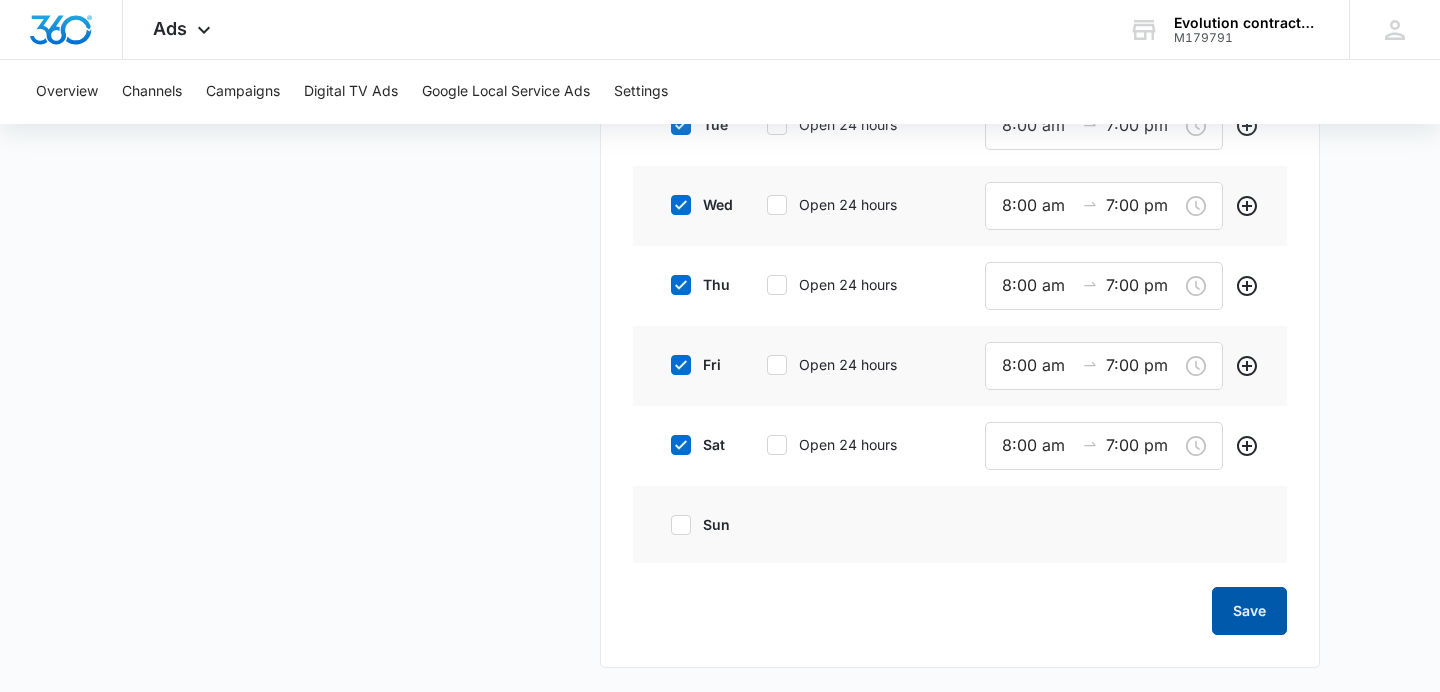 type on "http://evolutioncontractorsllc.com" 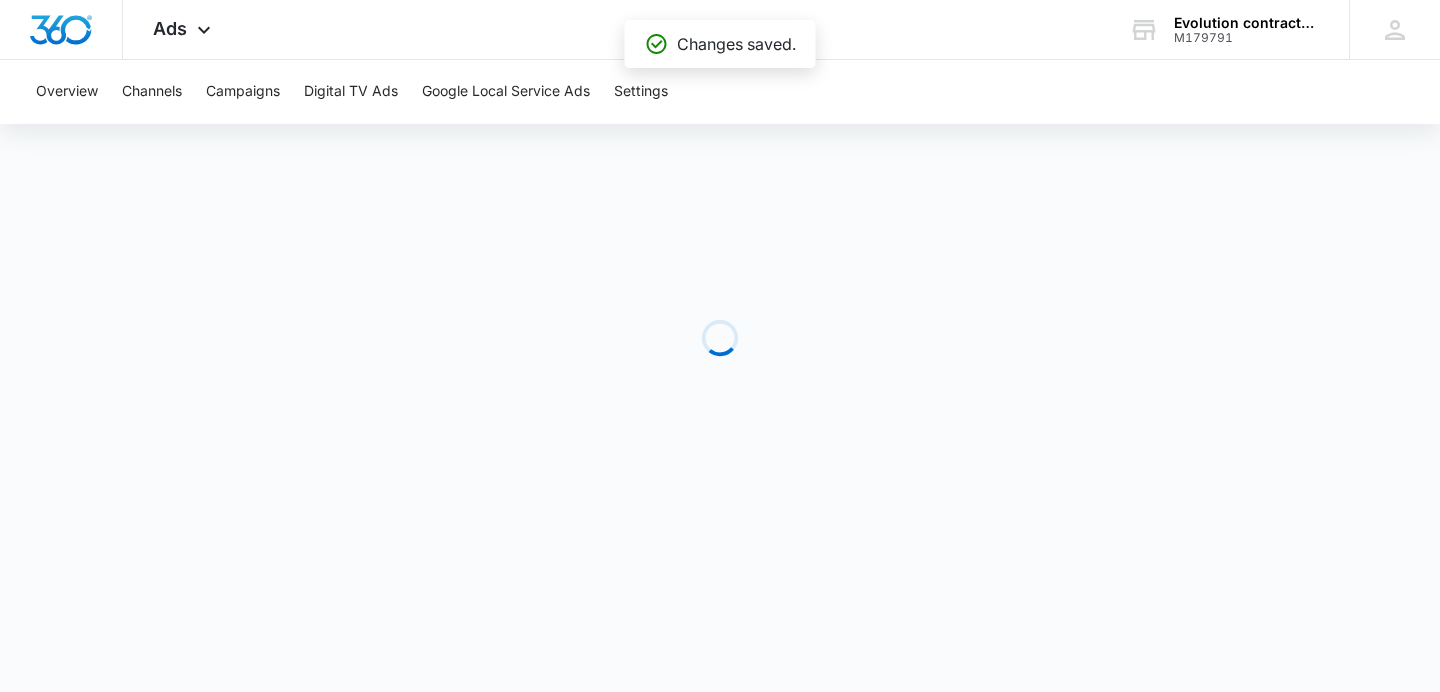 scroll, scrollTop: 0, scrollLeft: 0, axis: both 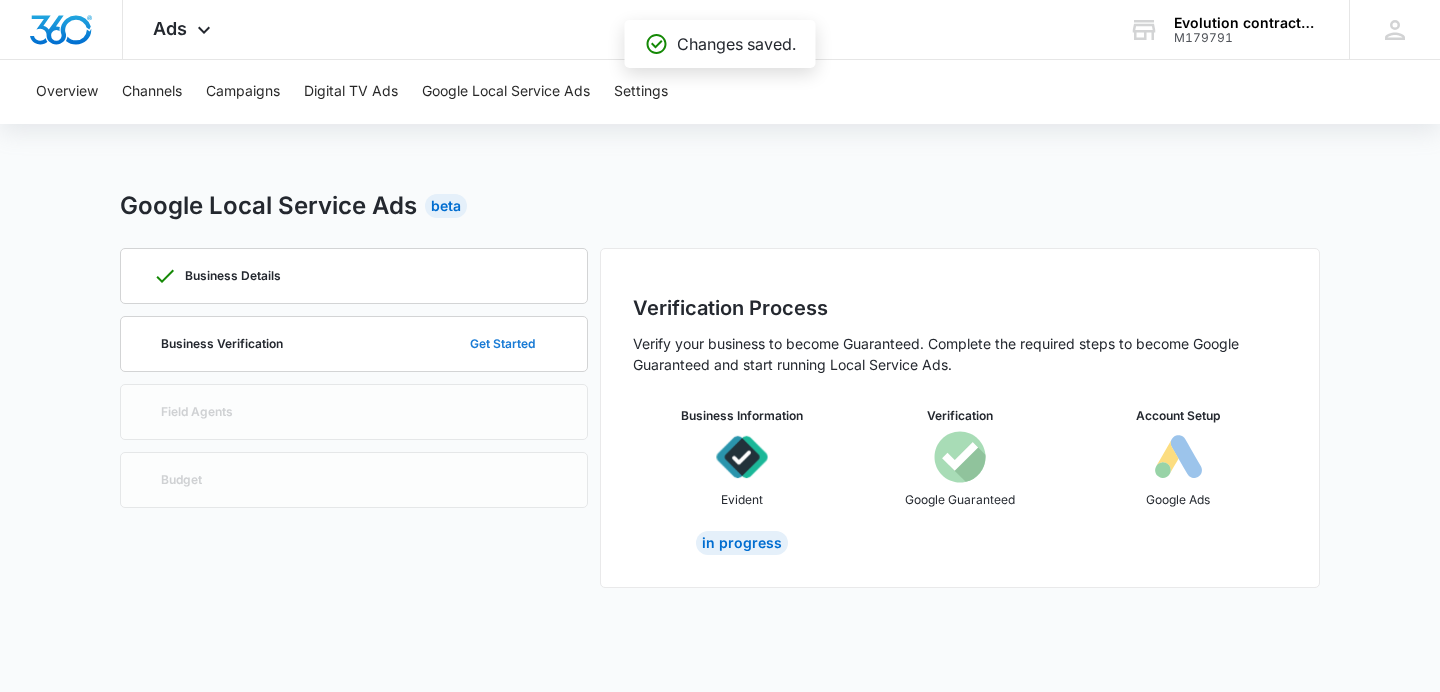 click on "Get Started" at bounding box center [502, 344] 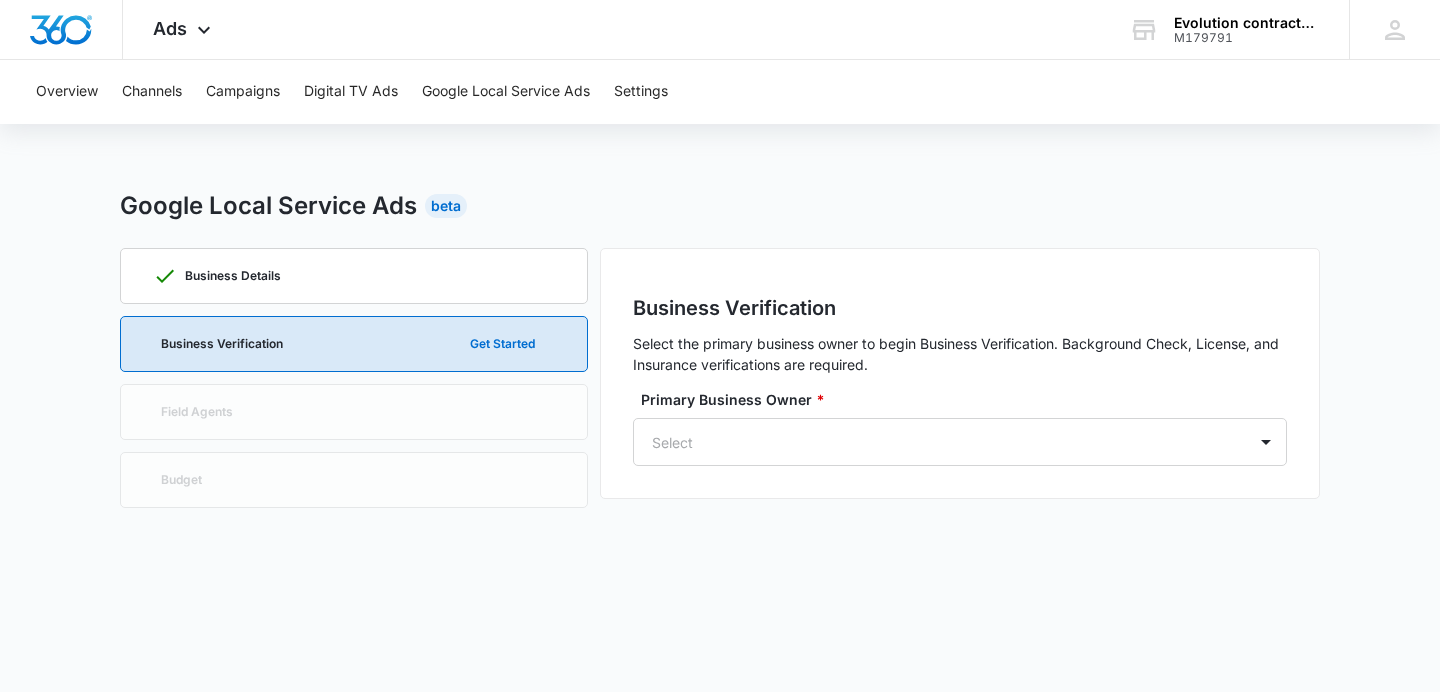 click on "Business Verification Select the primary business owner to begin Business Verification. Background Check, License, and Insurance verifications are required. Primary Business Owner * Select" at bounding box center (960, 373) 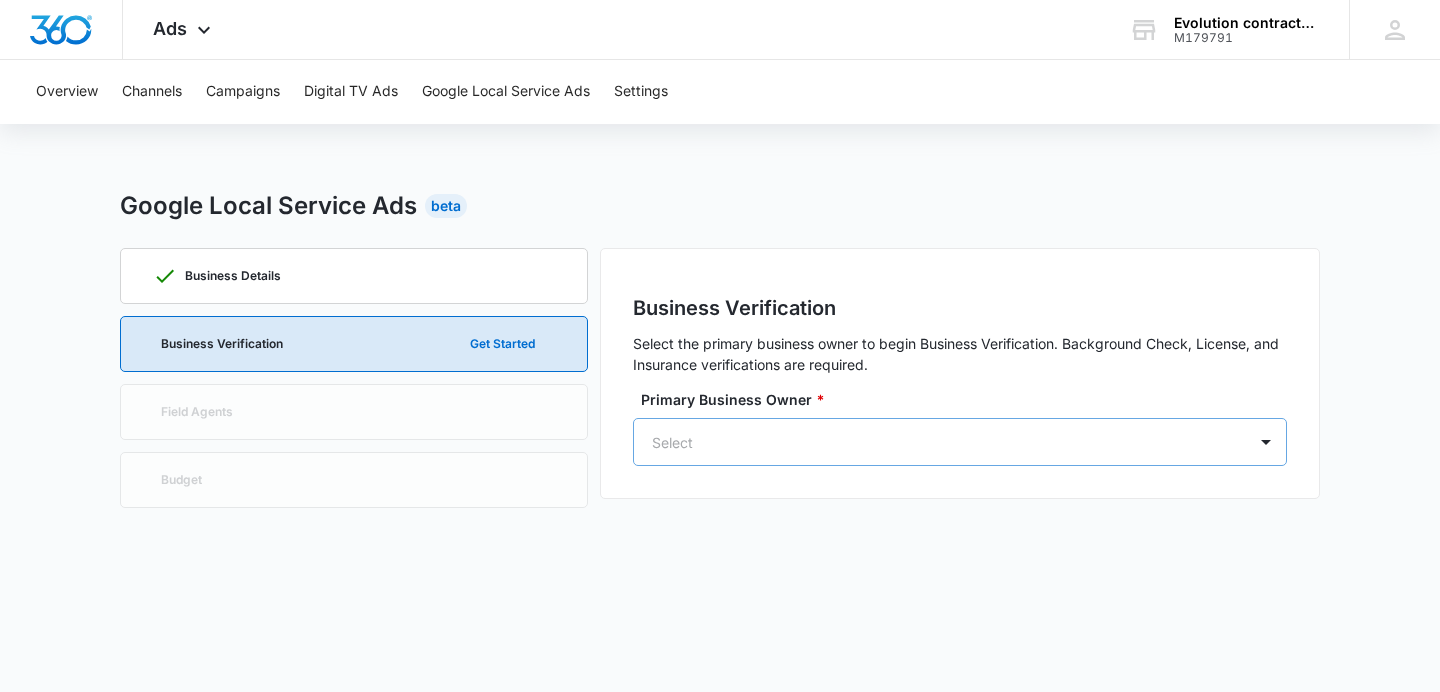 click at bounding box center [936, 442] 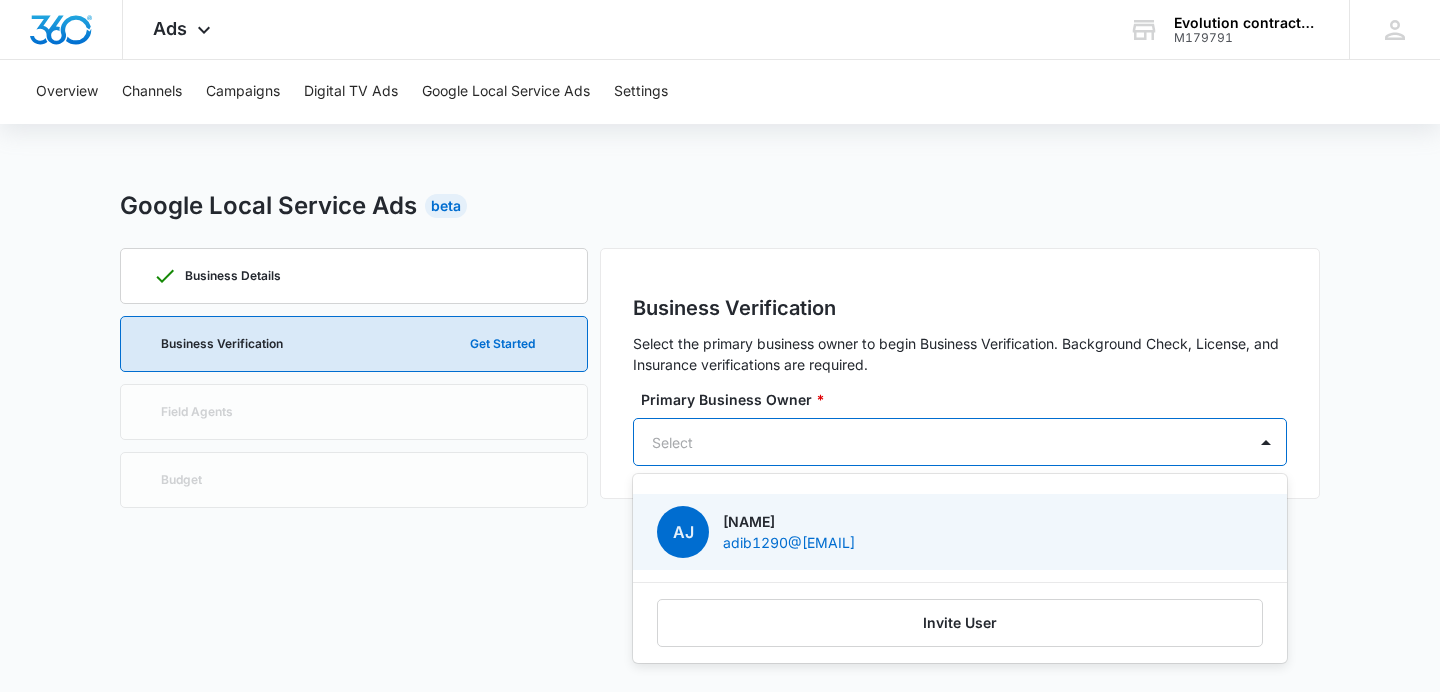 click on "[NAME]" at bounding box center (789, 521) 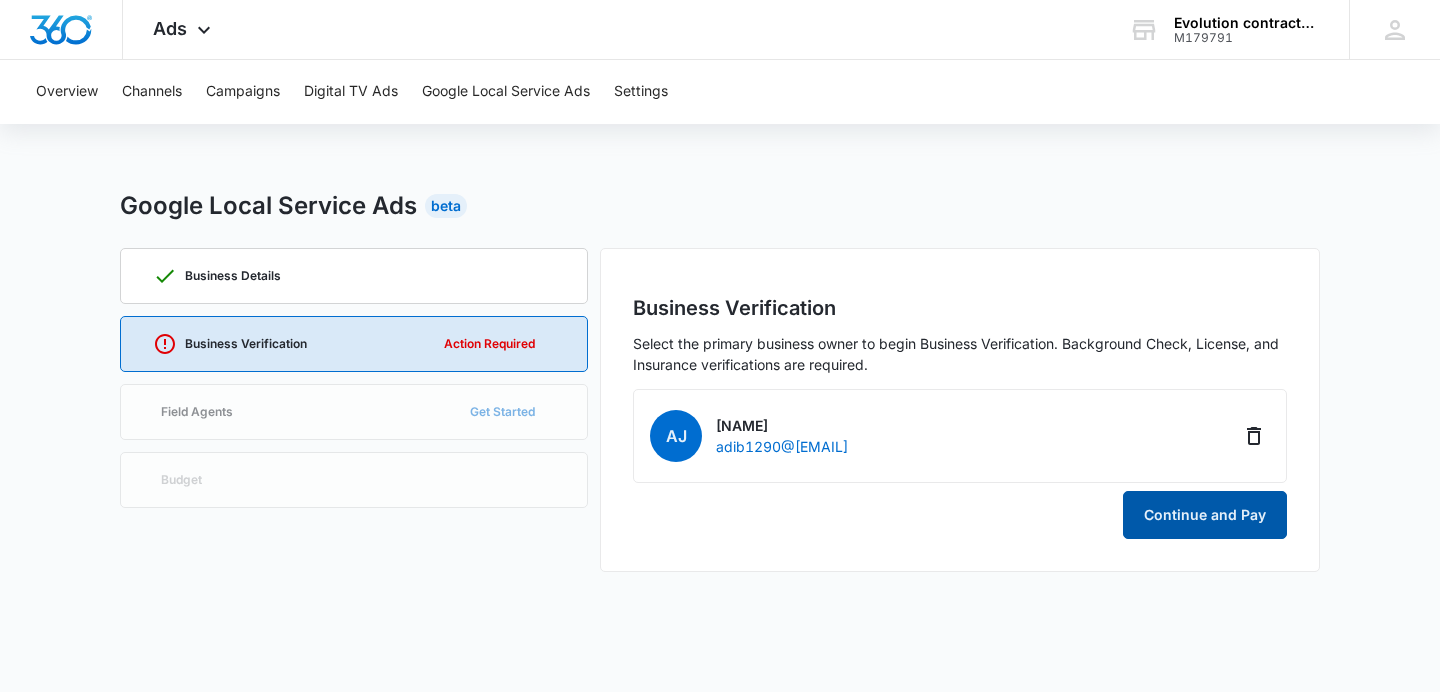 click on "Continue and Pay" at bounding box center [1205, 515] 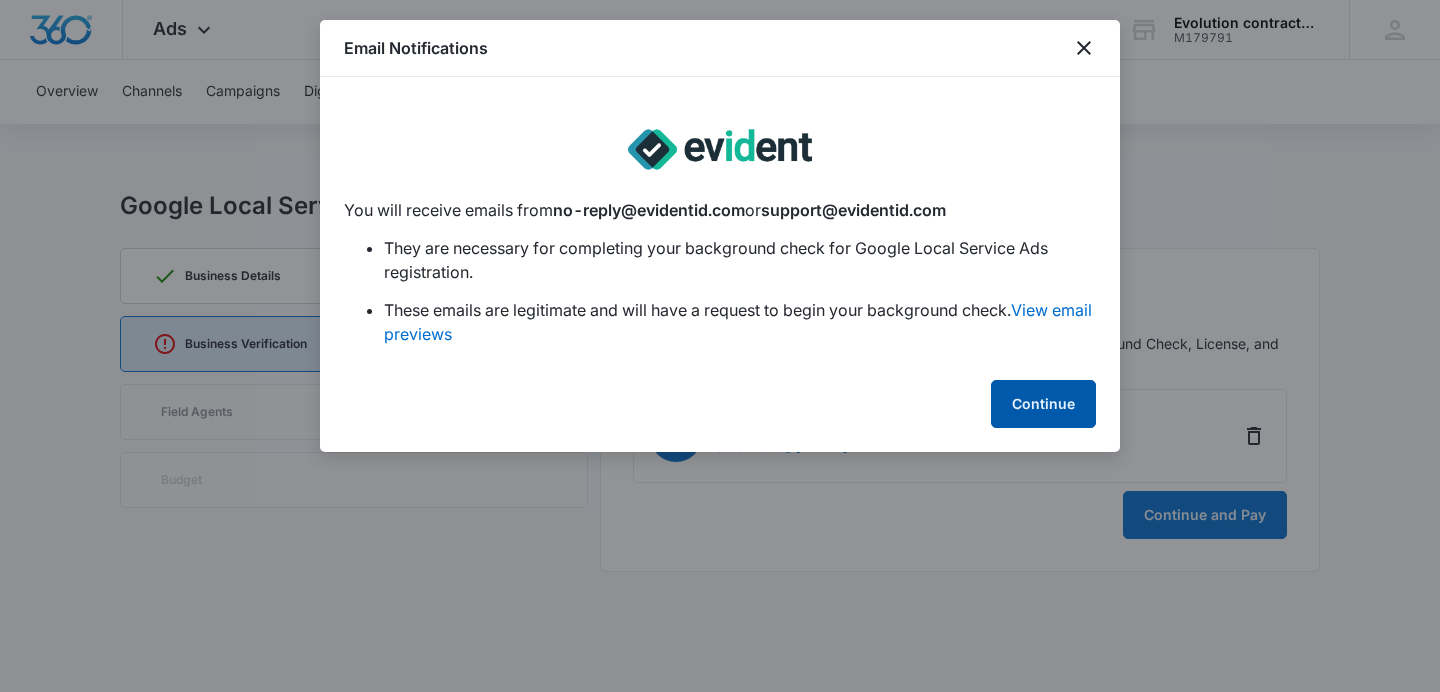 click on "Continue" at bounding box center [1043, 404] 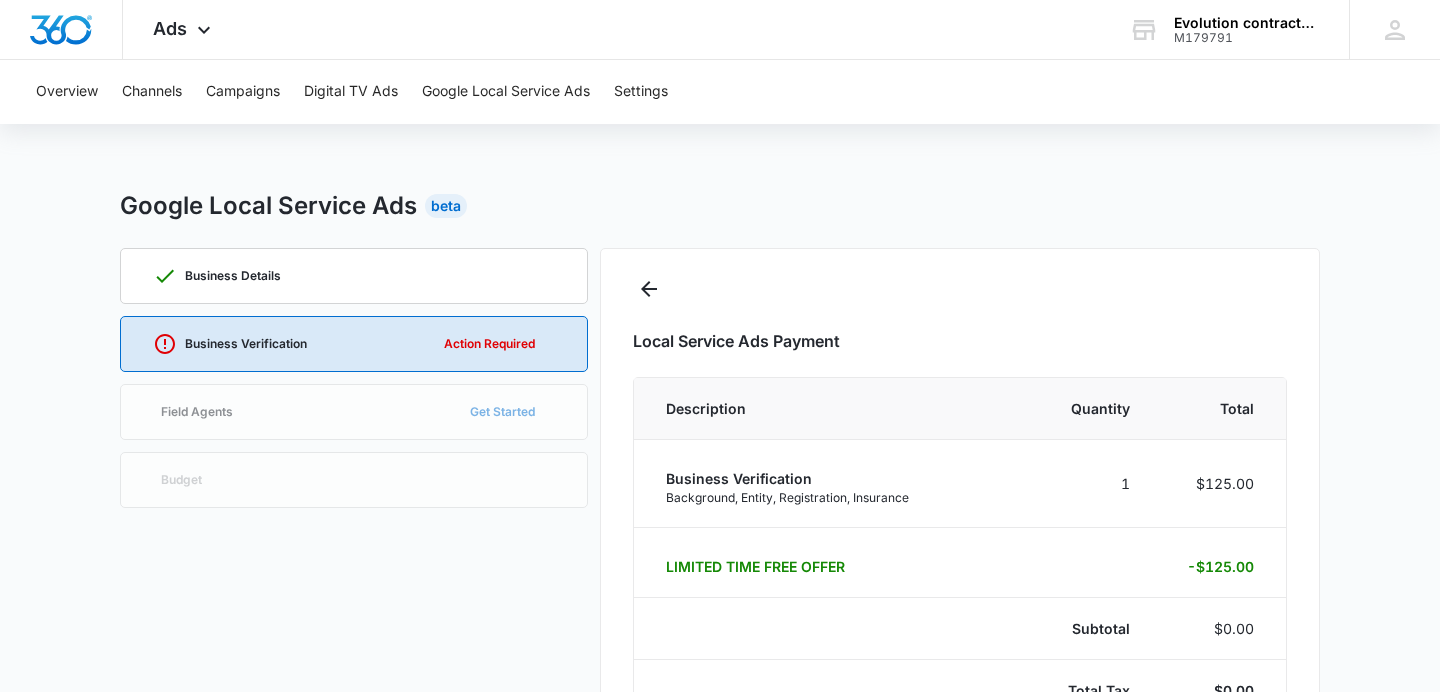 select on "pm_1Rr2n8A4n8RTgNjUrLqNvuTx" 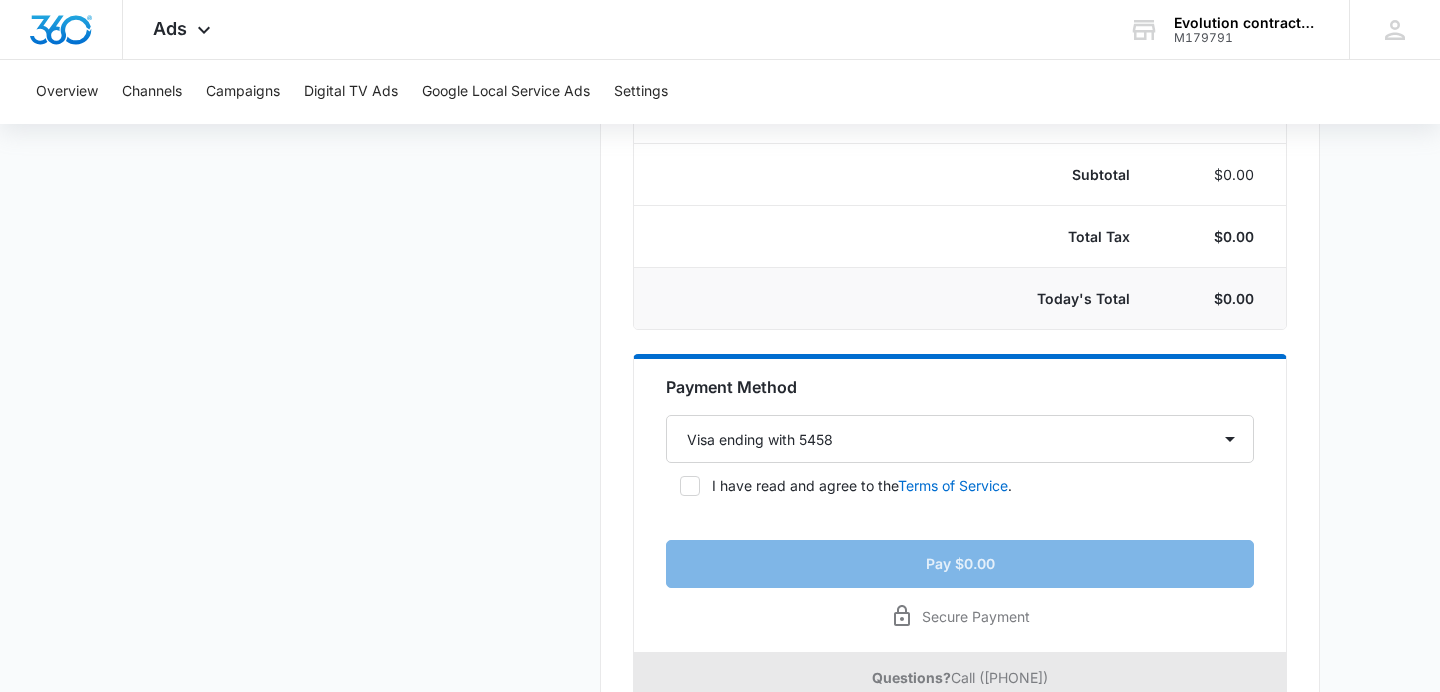 scroll, scrollTop: 521, scrollLeft: 0, axis: vertical 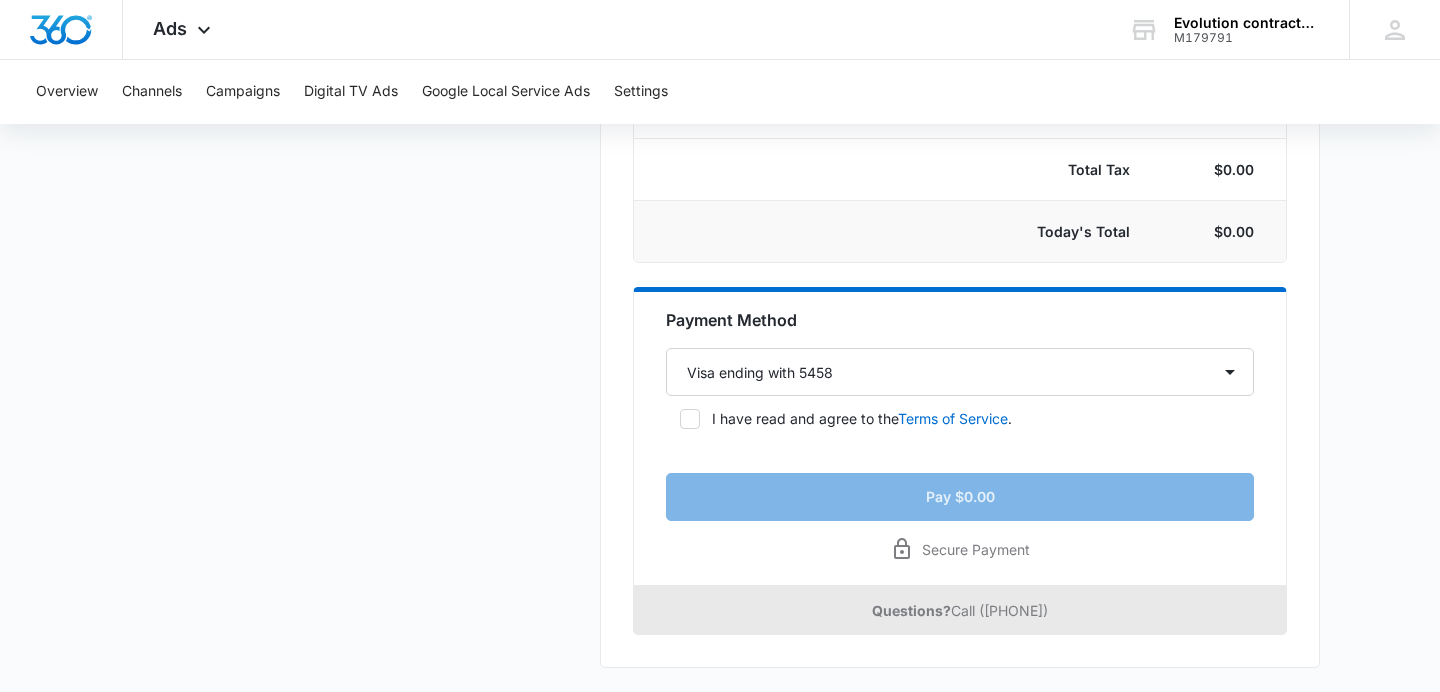 click 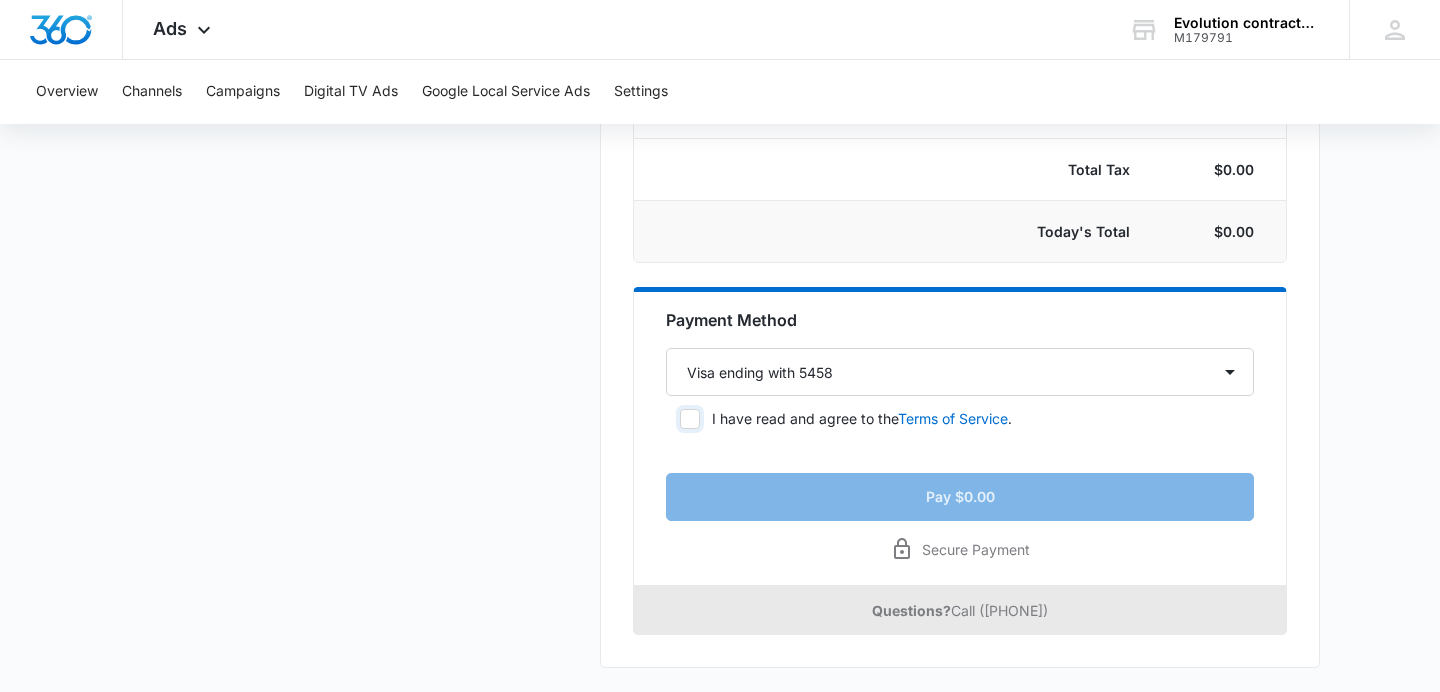 click on "I have read and agree to the  Terms of Service ." at bounding box center [673, 419] 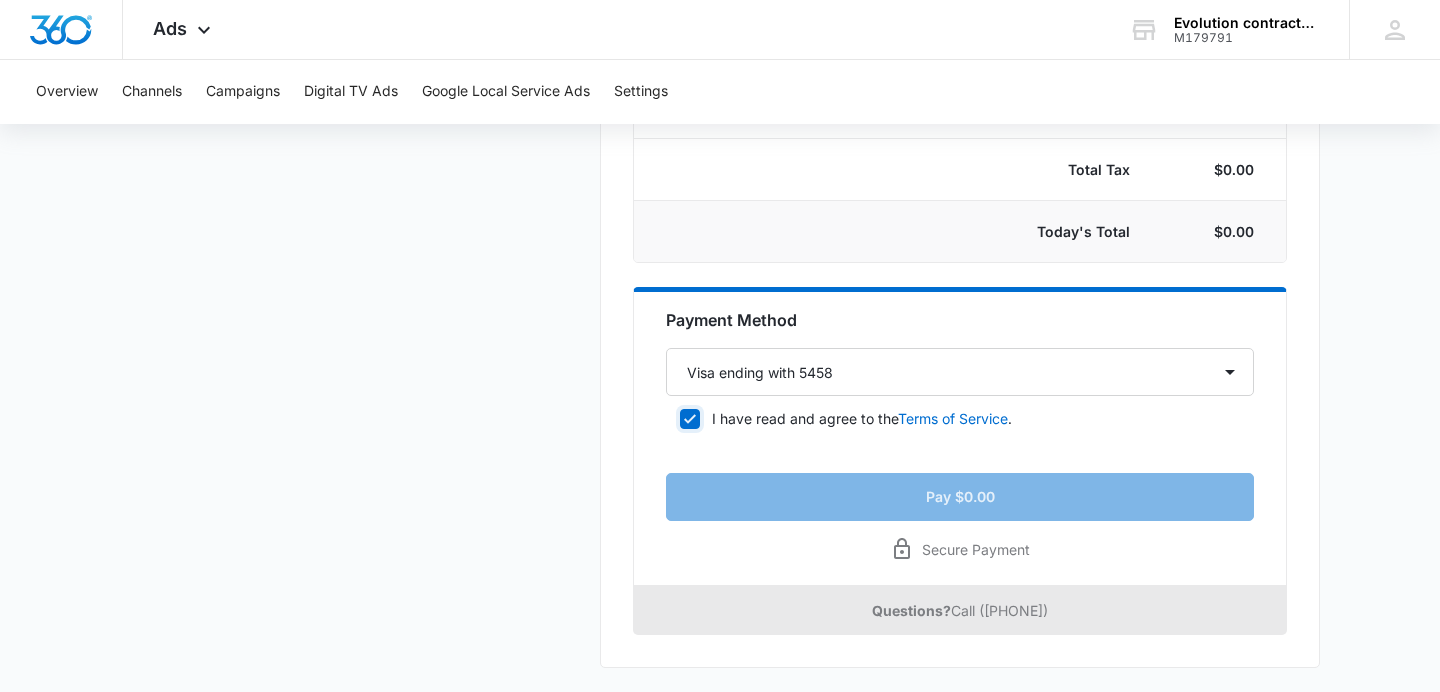 checkbox on "true" 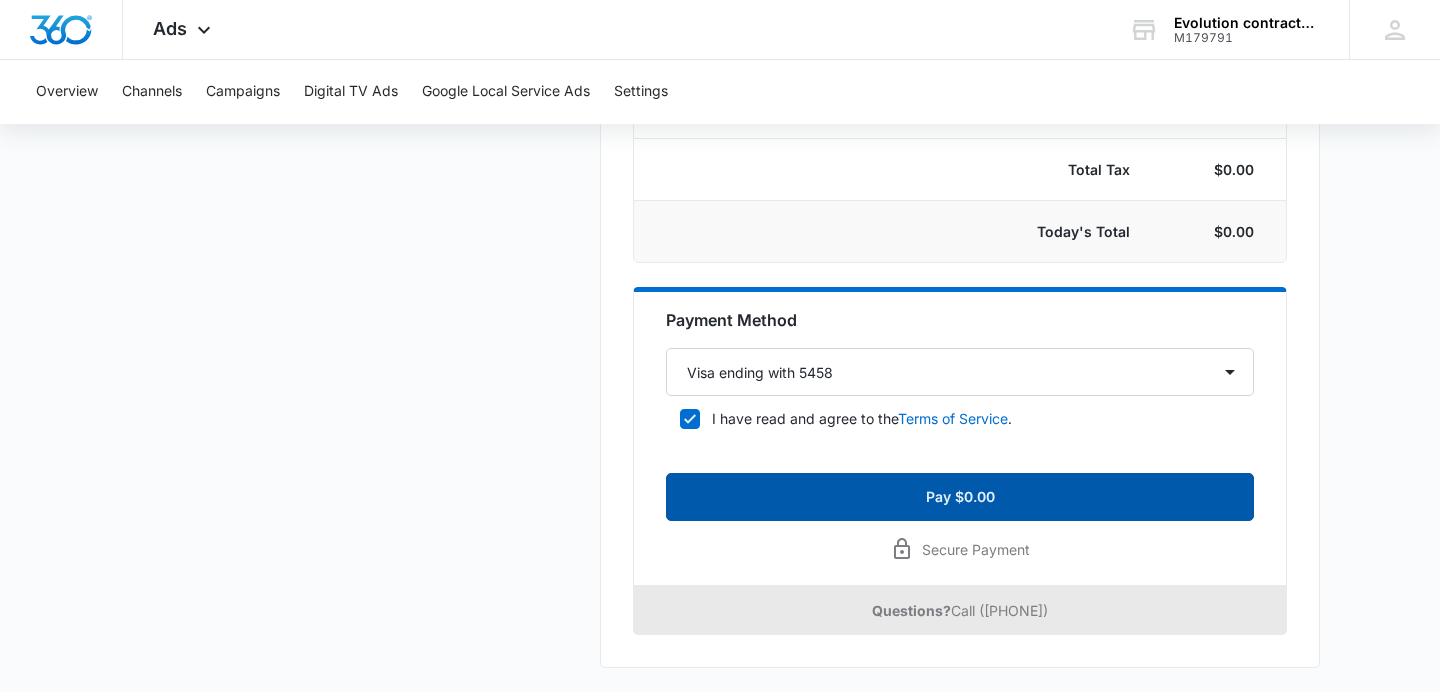 click on "Pay $0.00" at bounding box center [960, 497] 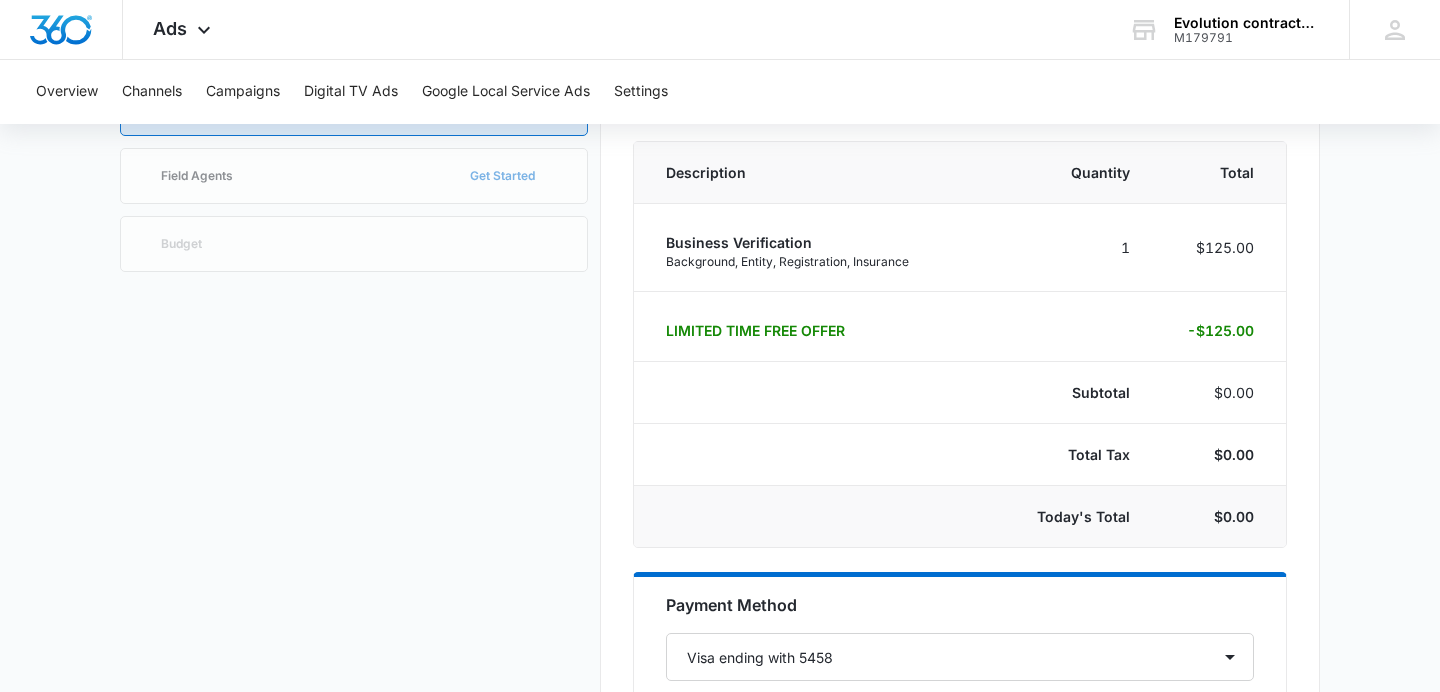 scroll, scrollTop: 0, scrollLeft: 0, axis: both 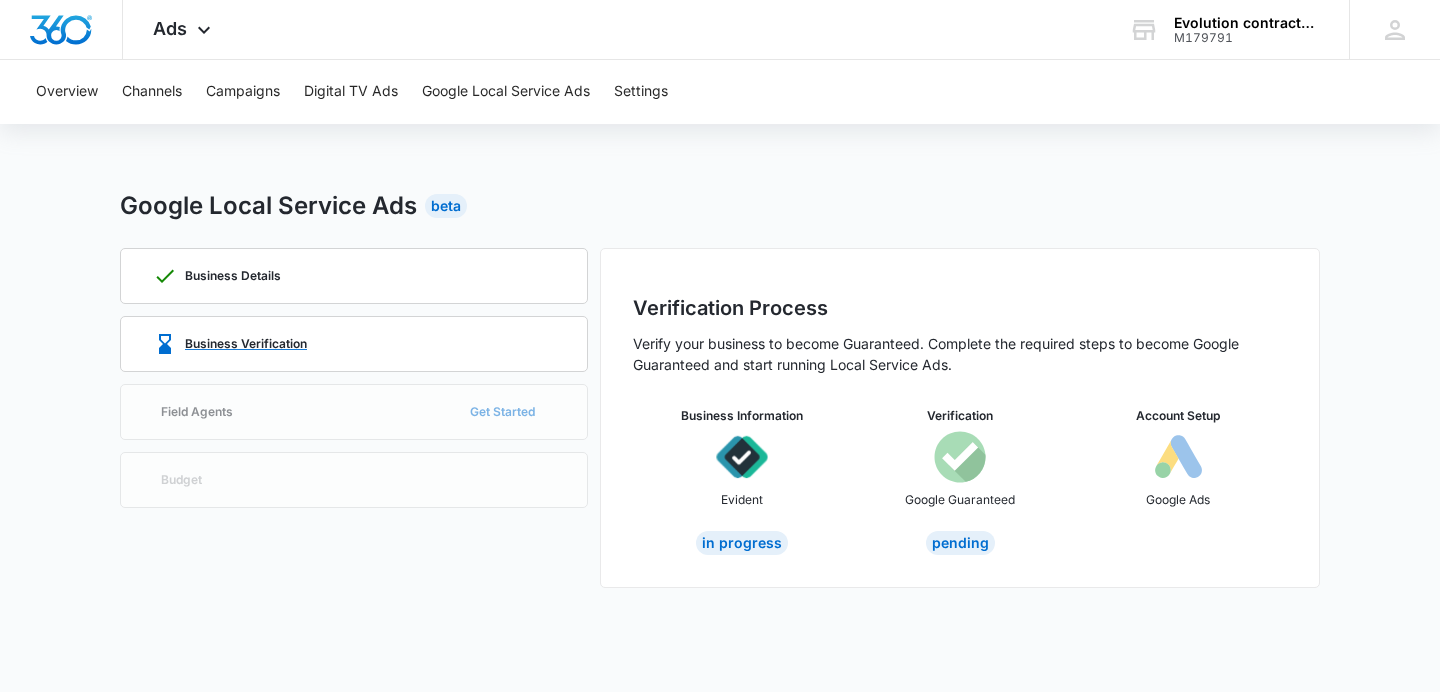 click on "Business Verification" at bounding box center (246, 344) 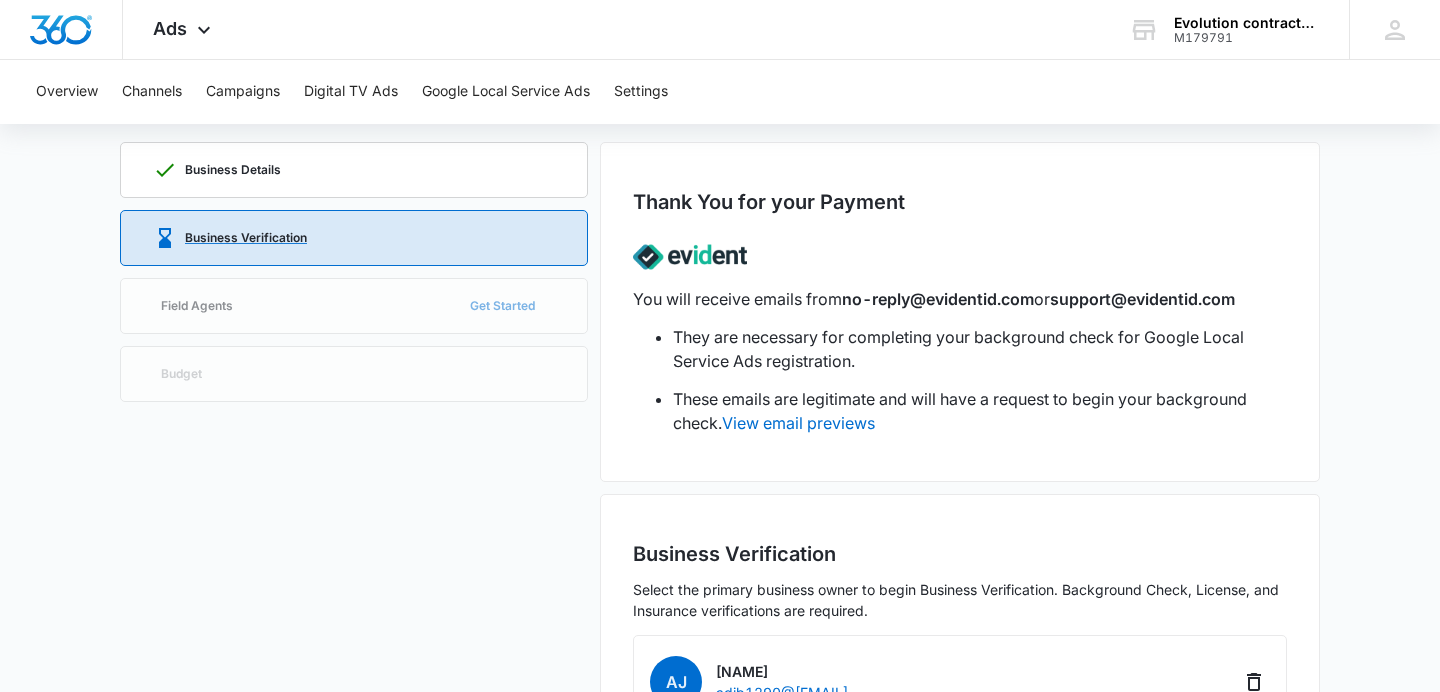 scroll, scrollTop: 0, scrollLeft: 0, axis: both 